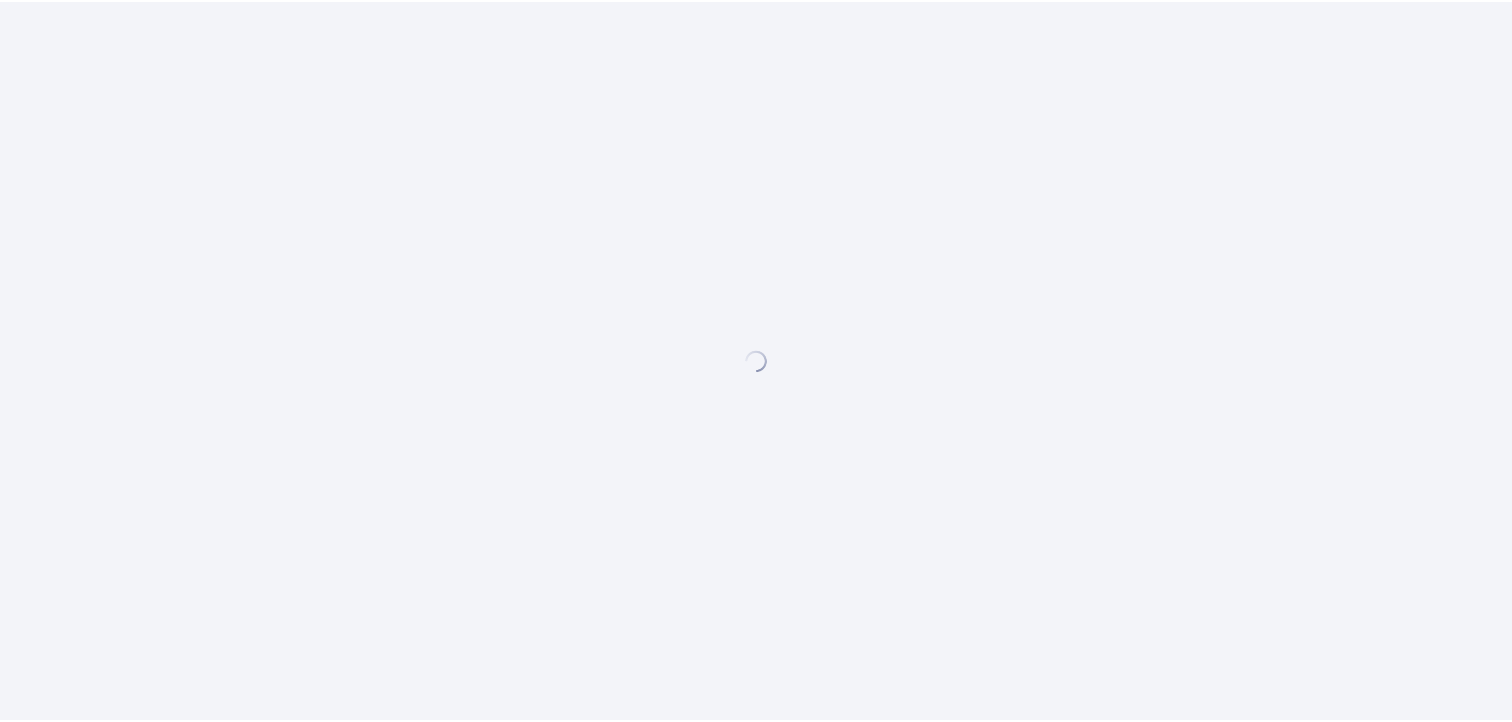 scroll, scrollTop: 0, scrollLeft: 0, axis: both 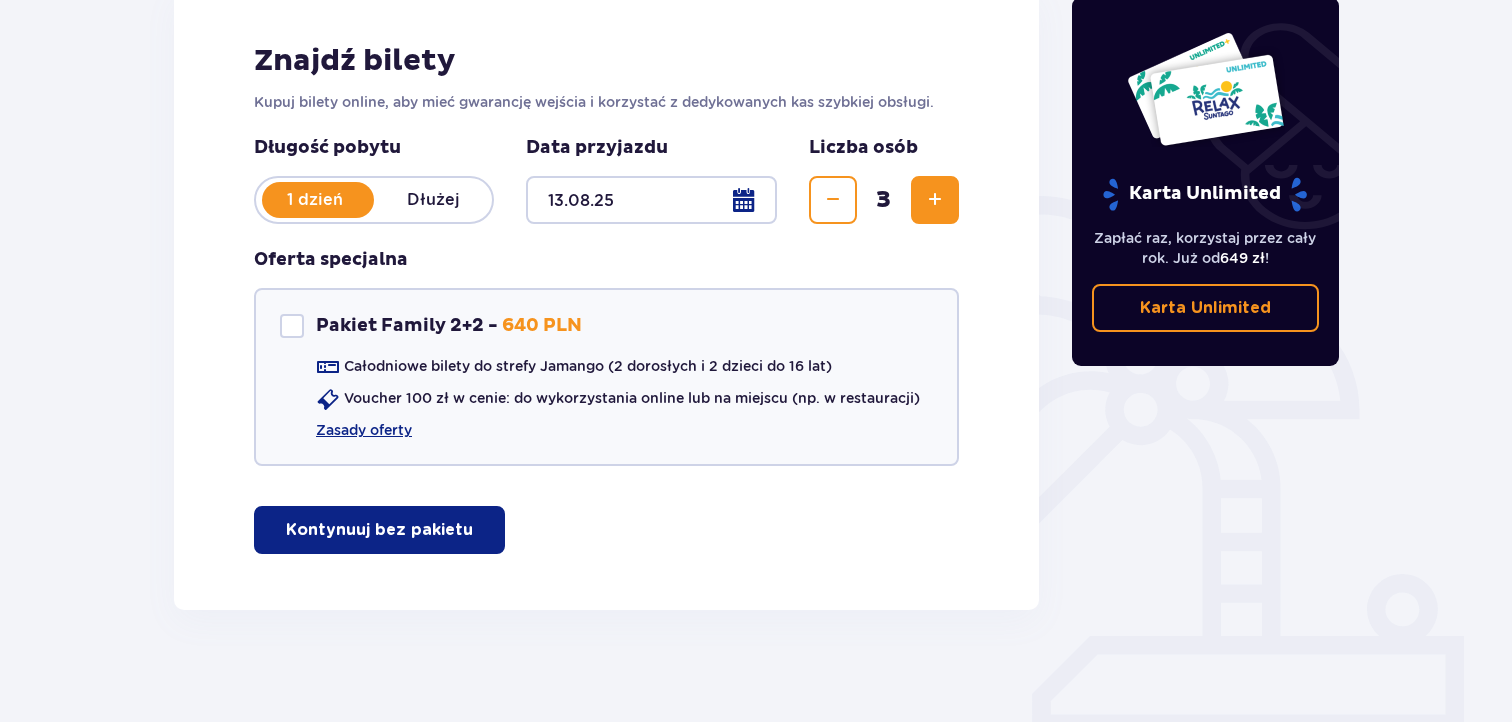 click on "Kontynuuj bez pakietu" at bounding box center [379, 530] 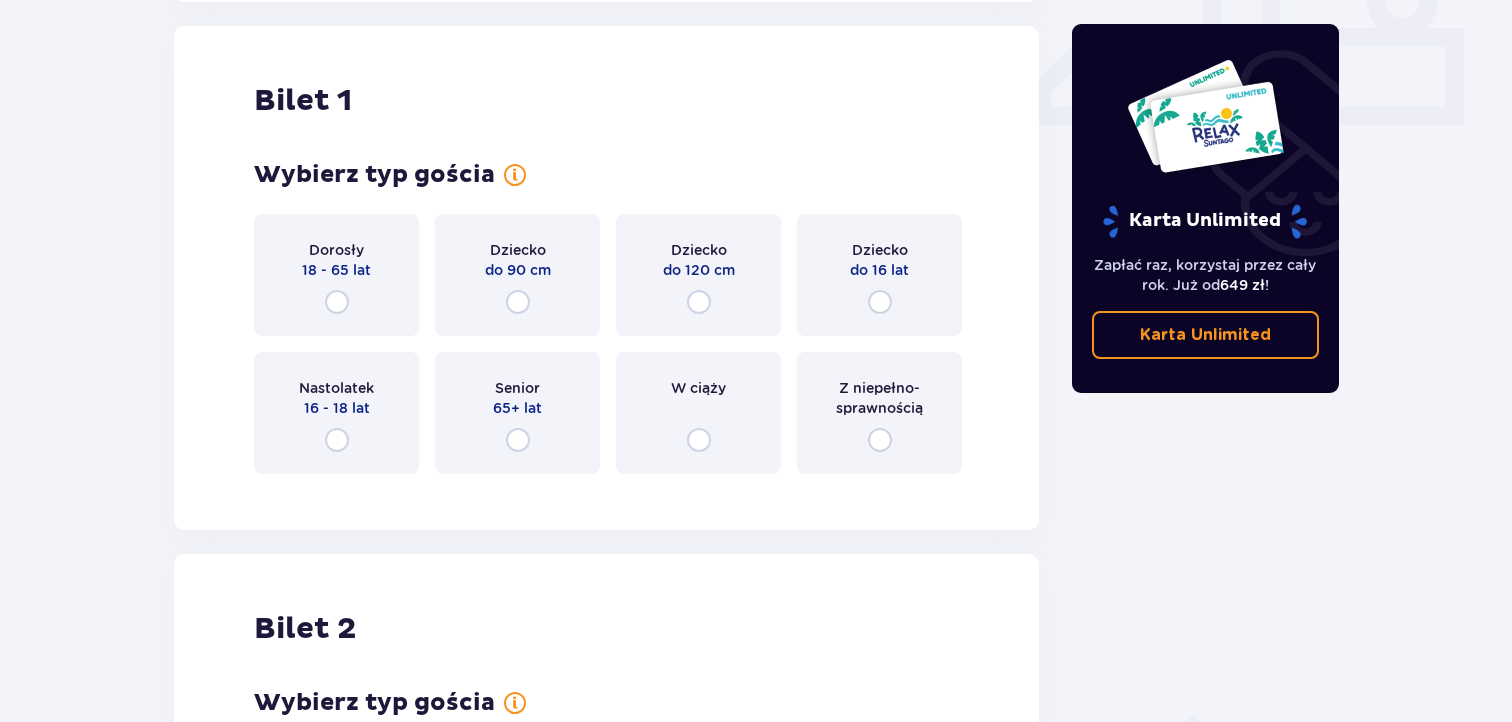 scroll, scrollTop: 909, scrollLeft: 0, axis: vertical 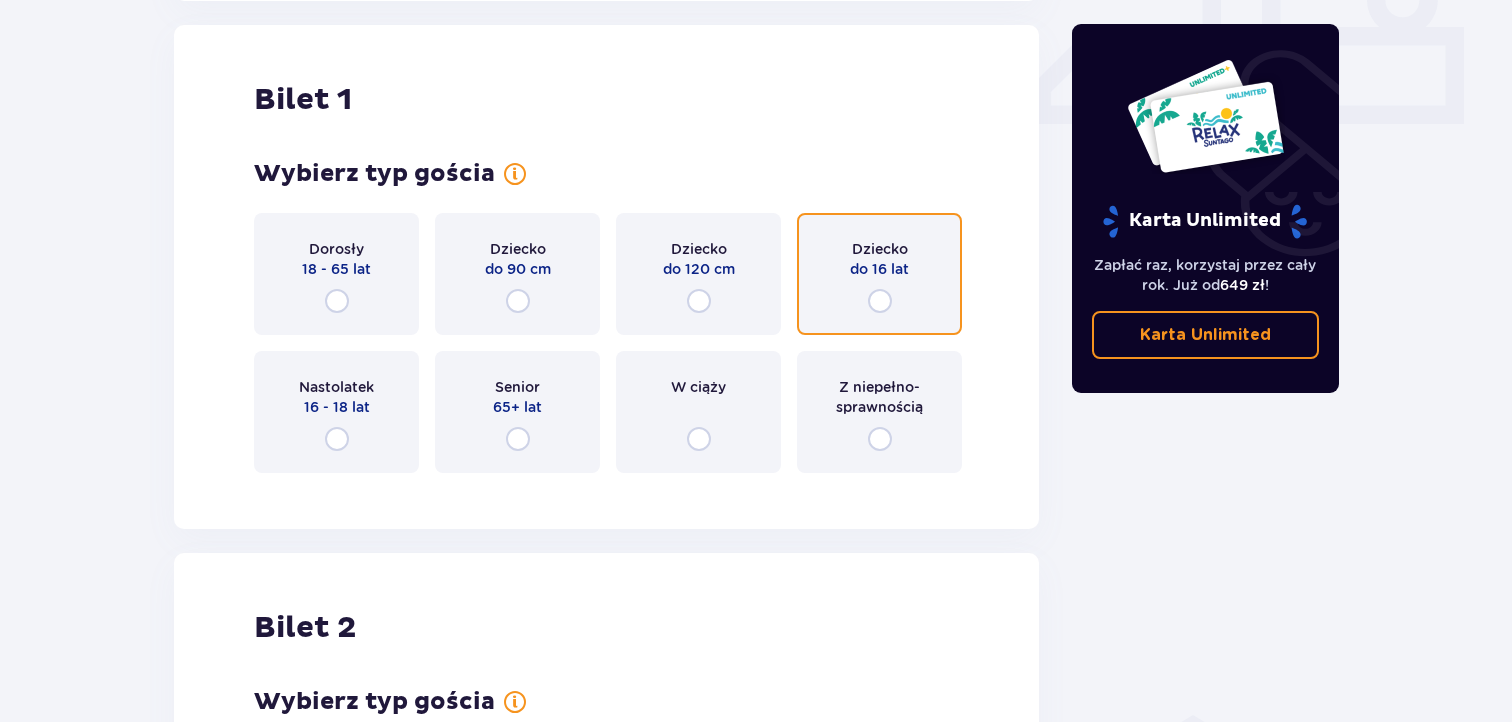 click at bounding box center (880, 301) 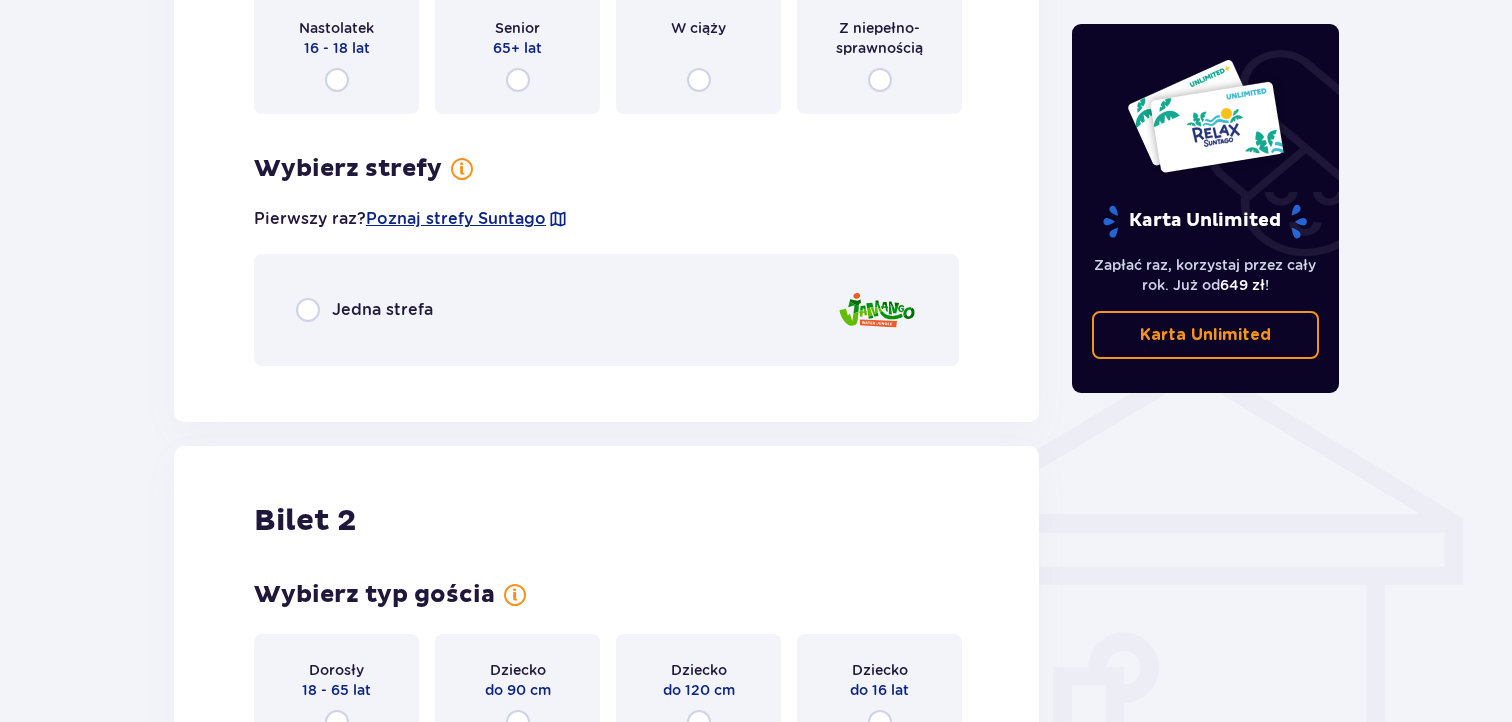 scroll, scrollTop: 1097, scrollLeft: 0, axis: vertical 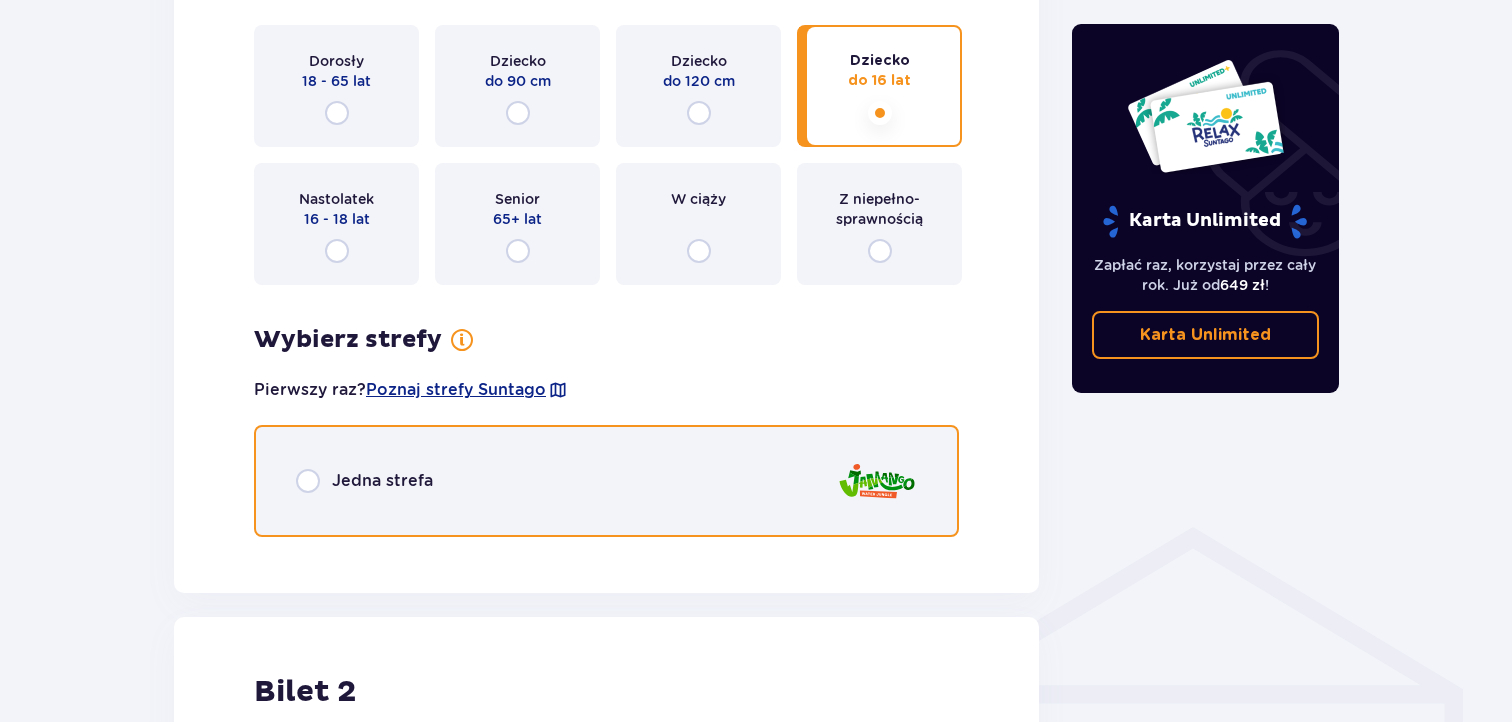 click at bounding box center (308, 481) 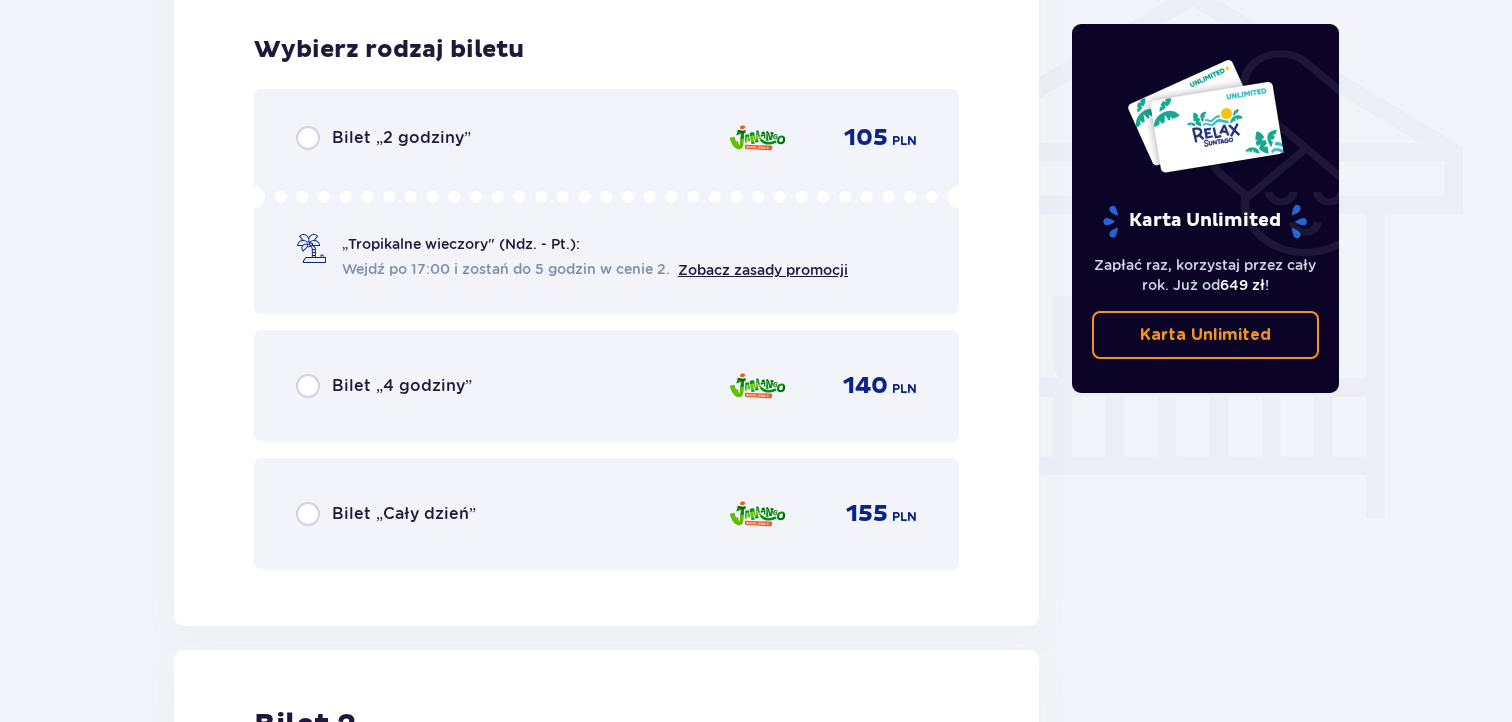 scroll, scrollTop: 1649, scrollLeft: 0, axis: vertical 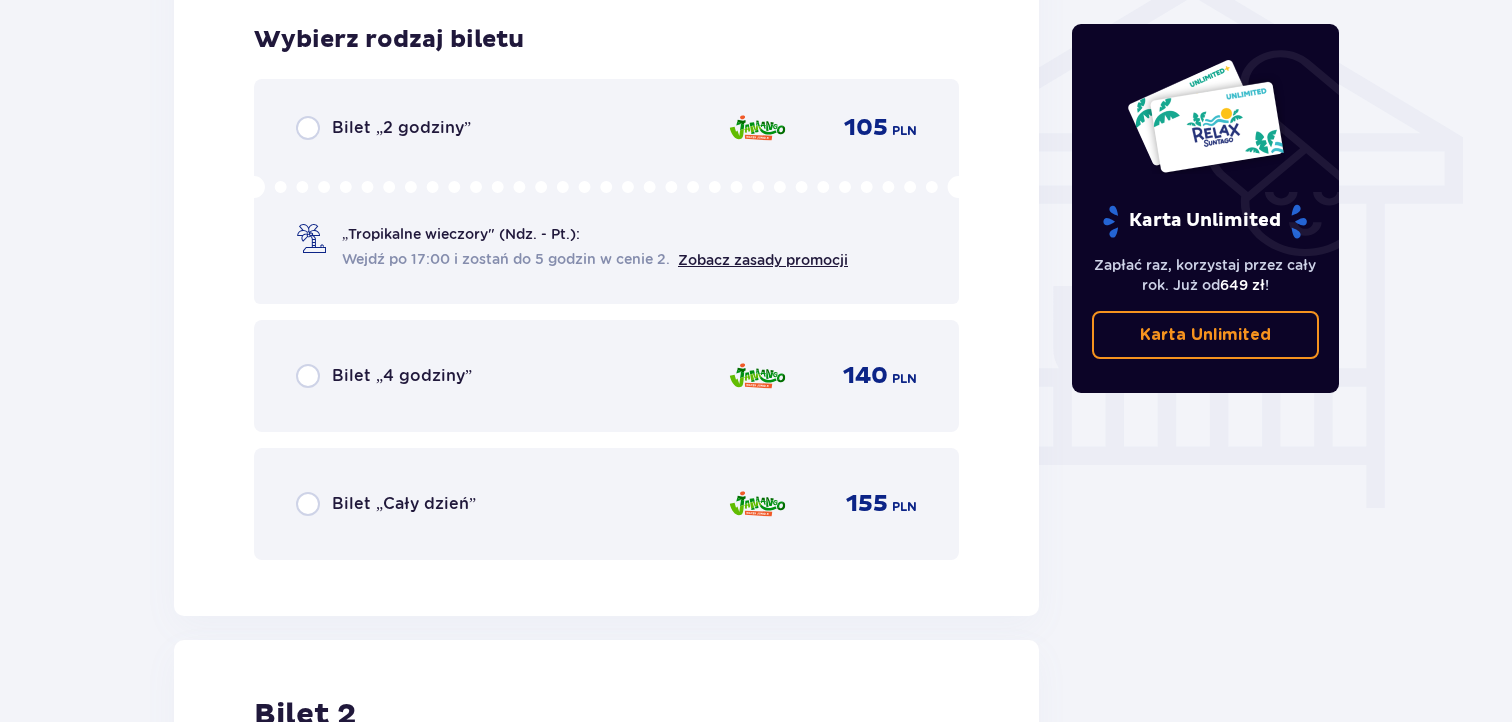 click on "Bilet „4 godziny”" at bounding box center [384, 376] 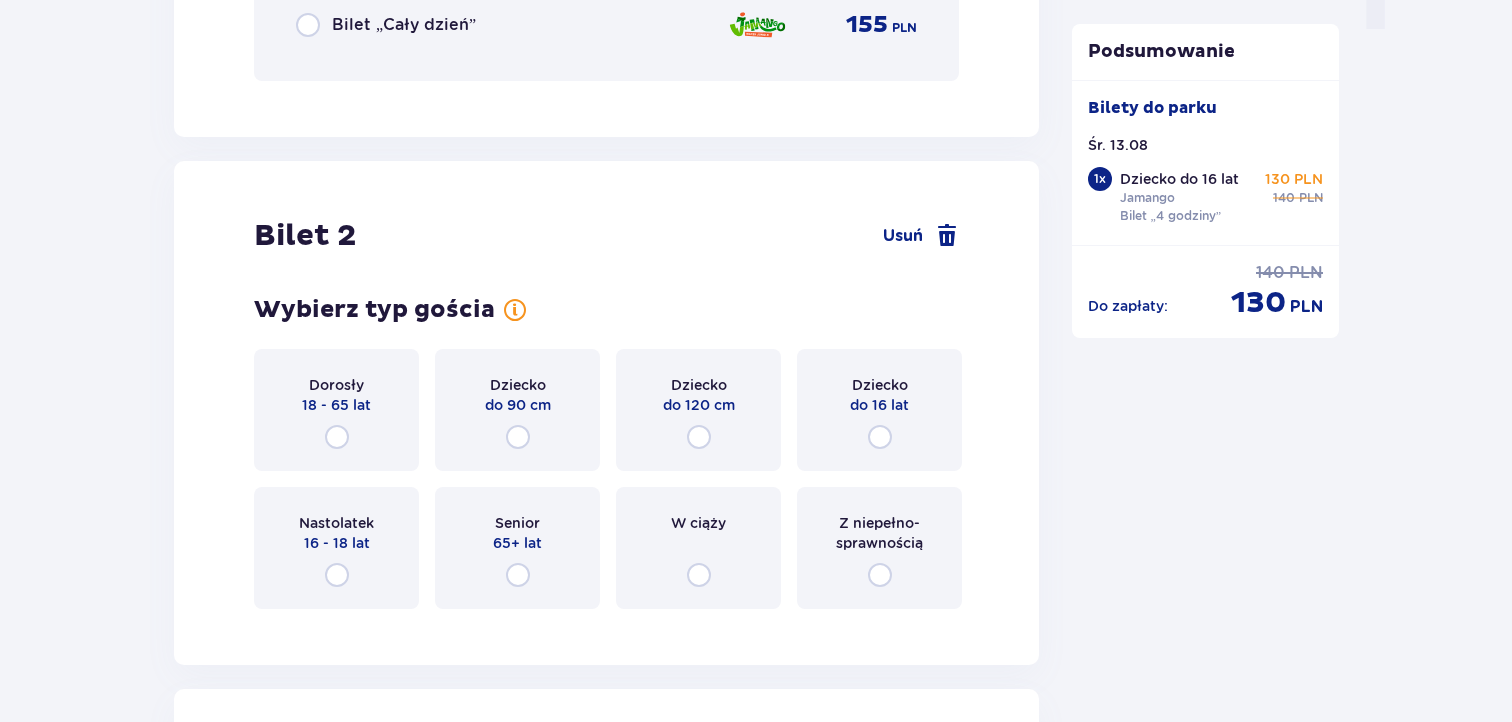 scroll, scrollTop: 2163, scrollLeft: 0, axis: vertical 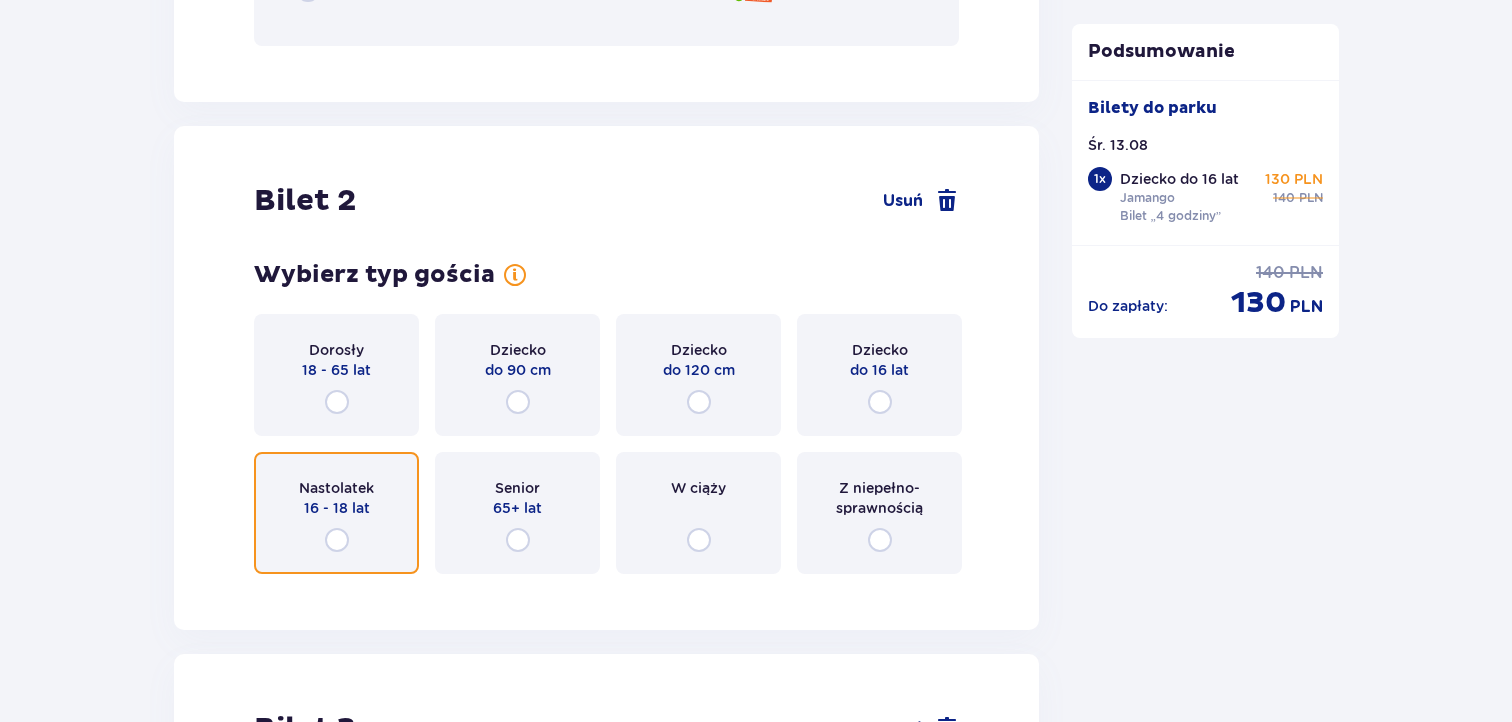 click at bounding box center [337, 540] 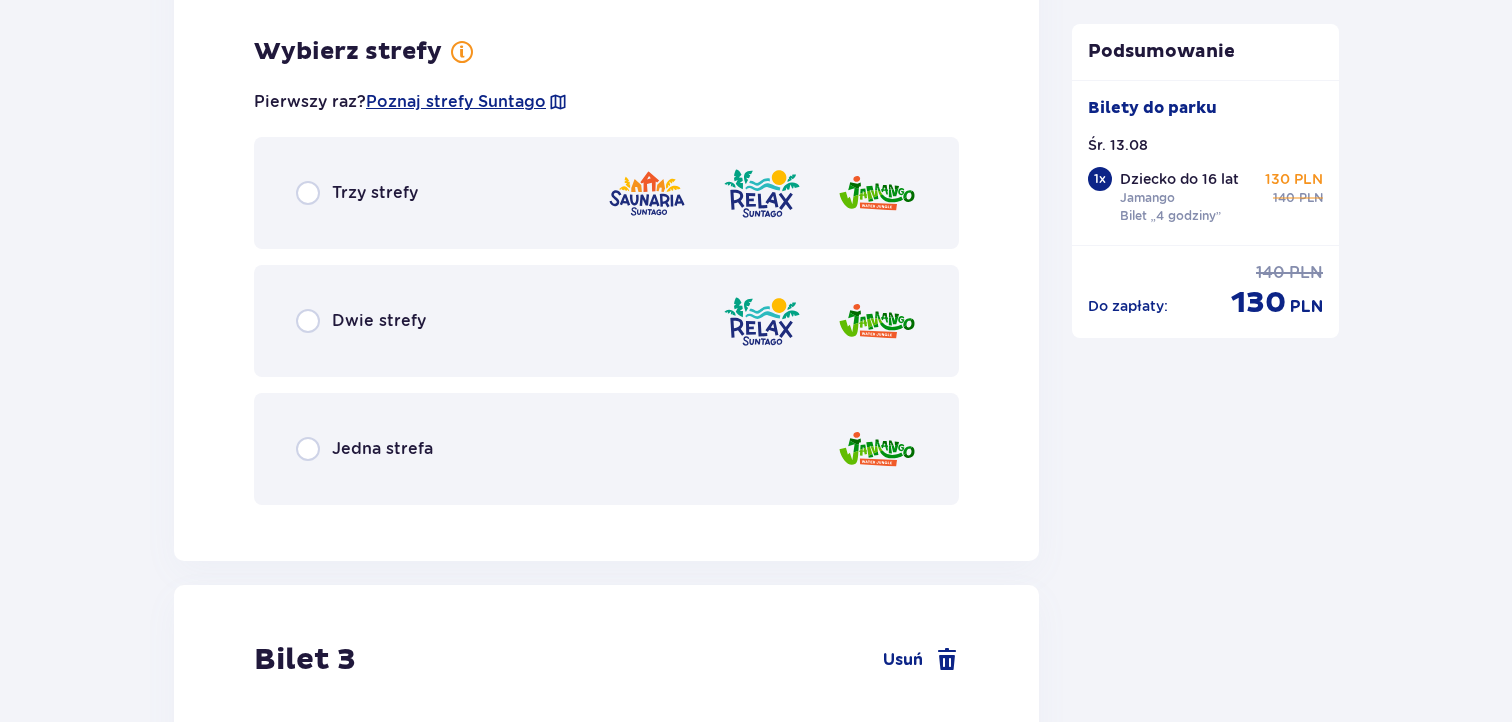 scroll, scrollTop: 2751, scrollLeft: 0, axis: vertical 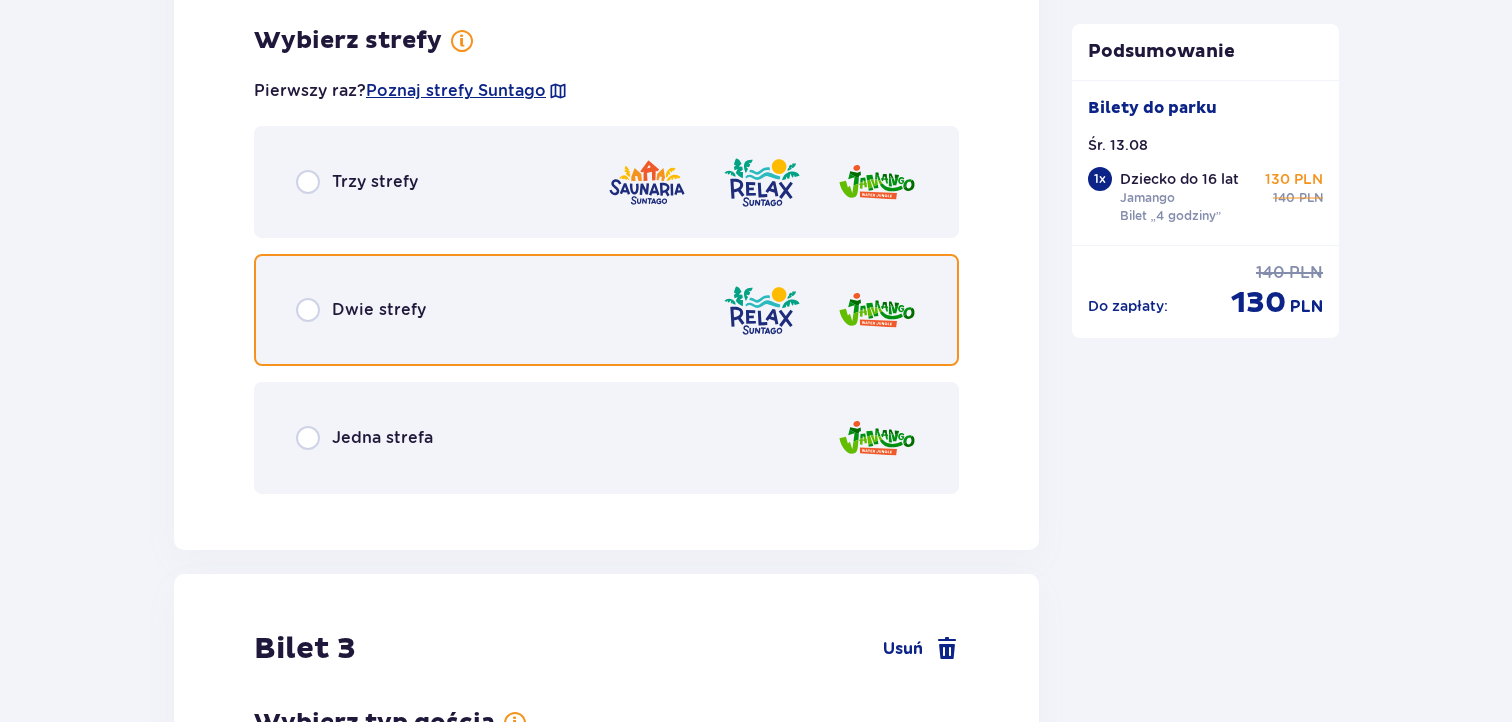 click at bounding box center (308, 310) 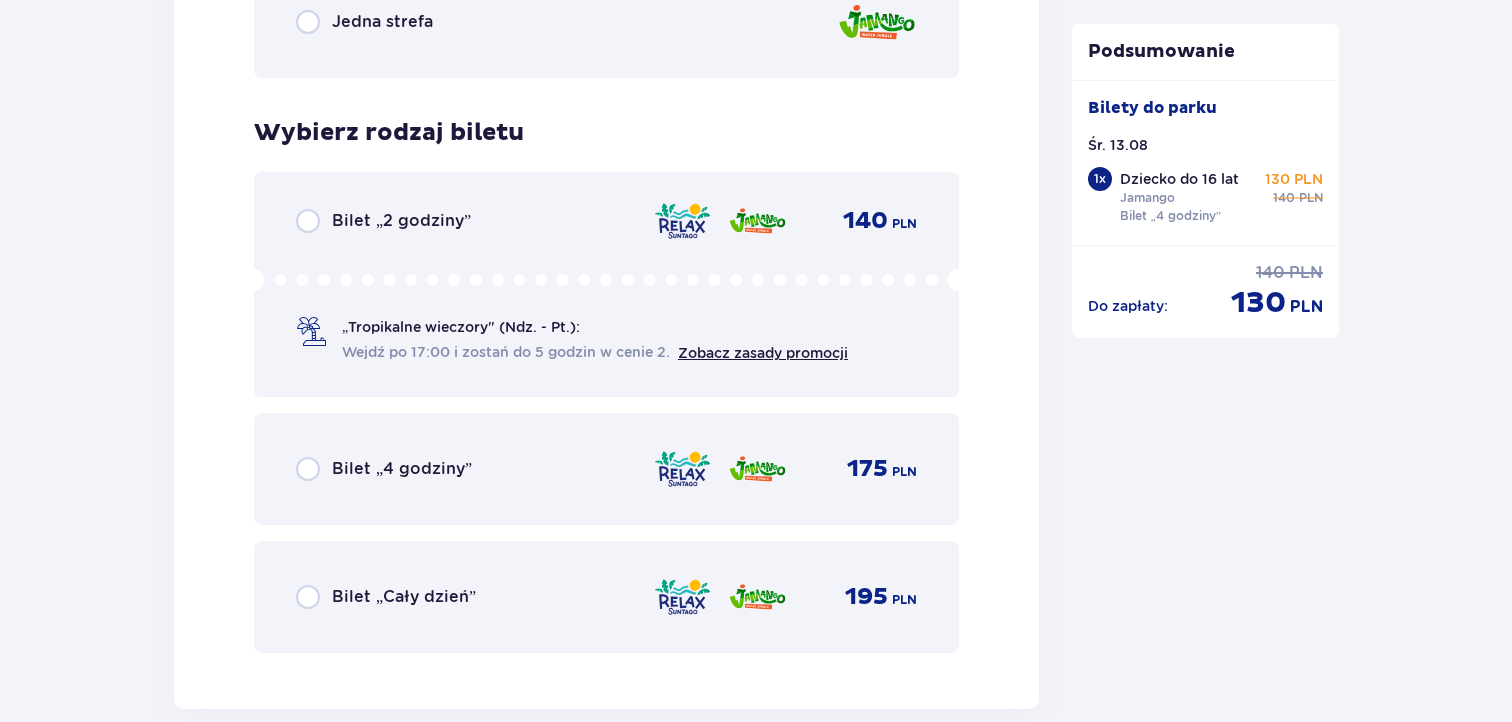 scroll, scrollTop: 3259, scrollLeft: 0, axis: vertical 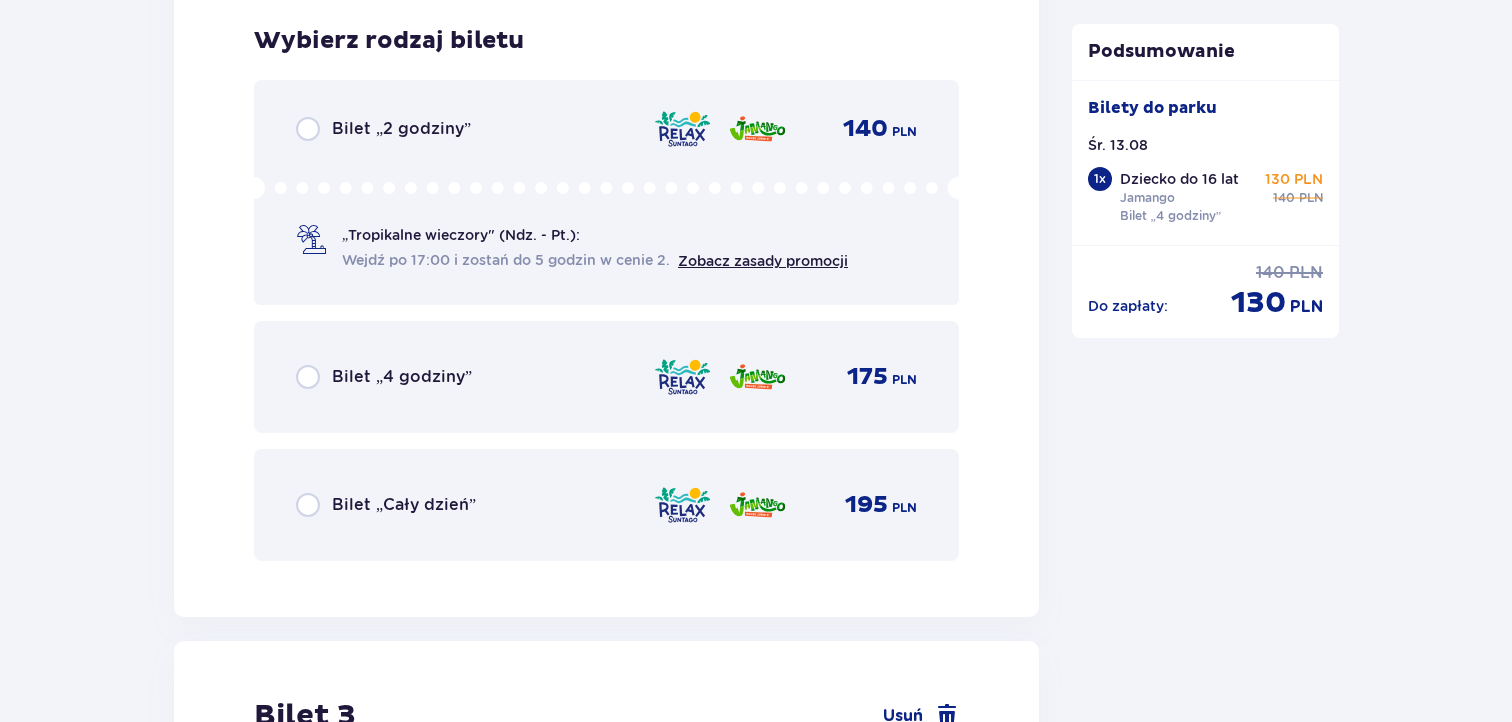click on "Bilet „4 godziny”" at bounding box center (384, 377) 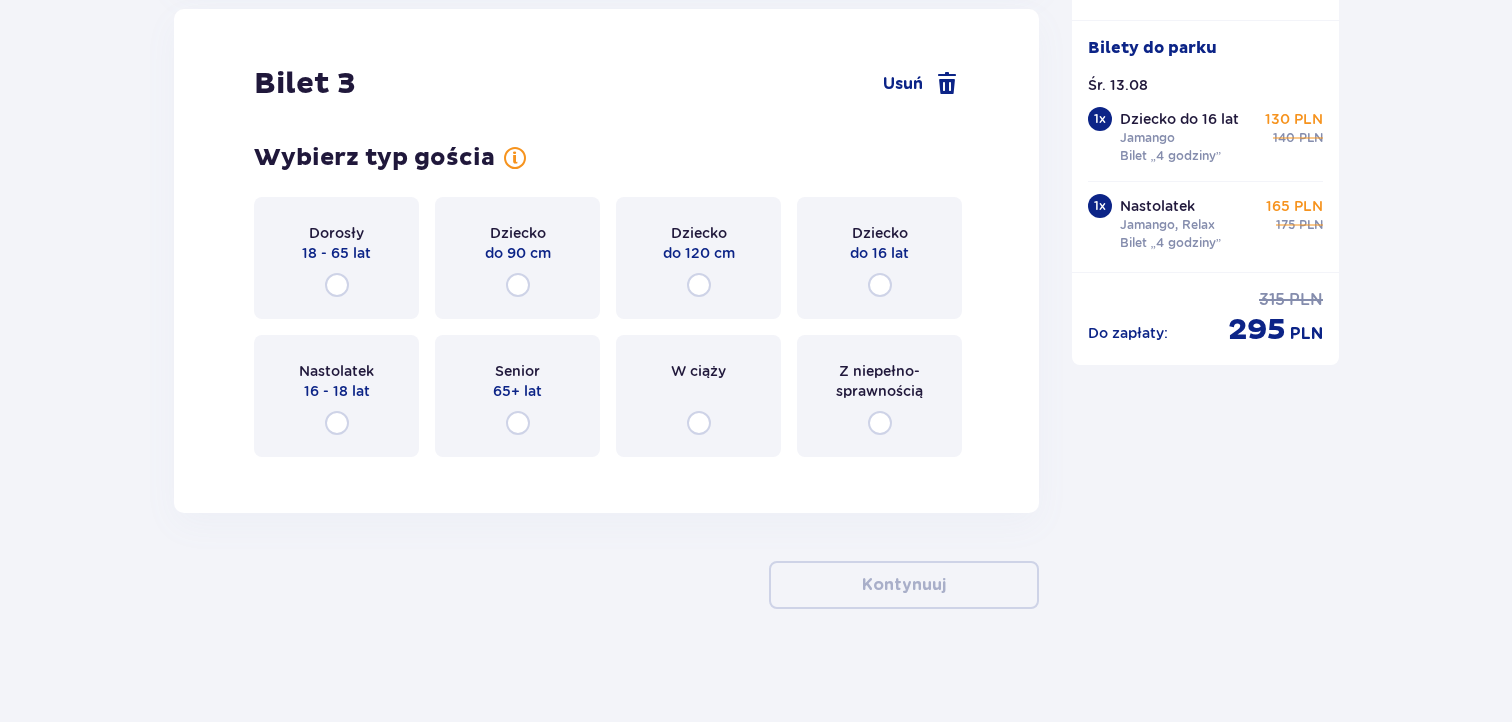 scroll, scrollTop: 3896, scrollLeft: 0, axis: vertical 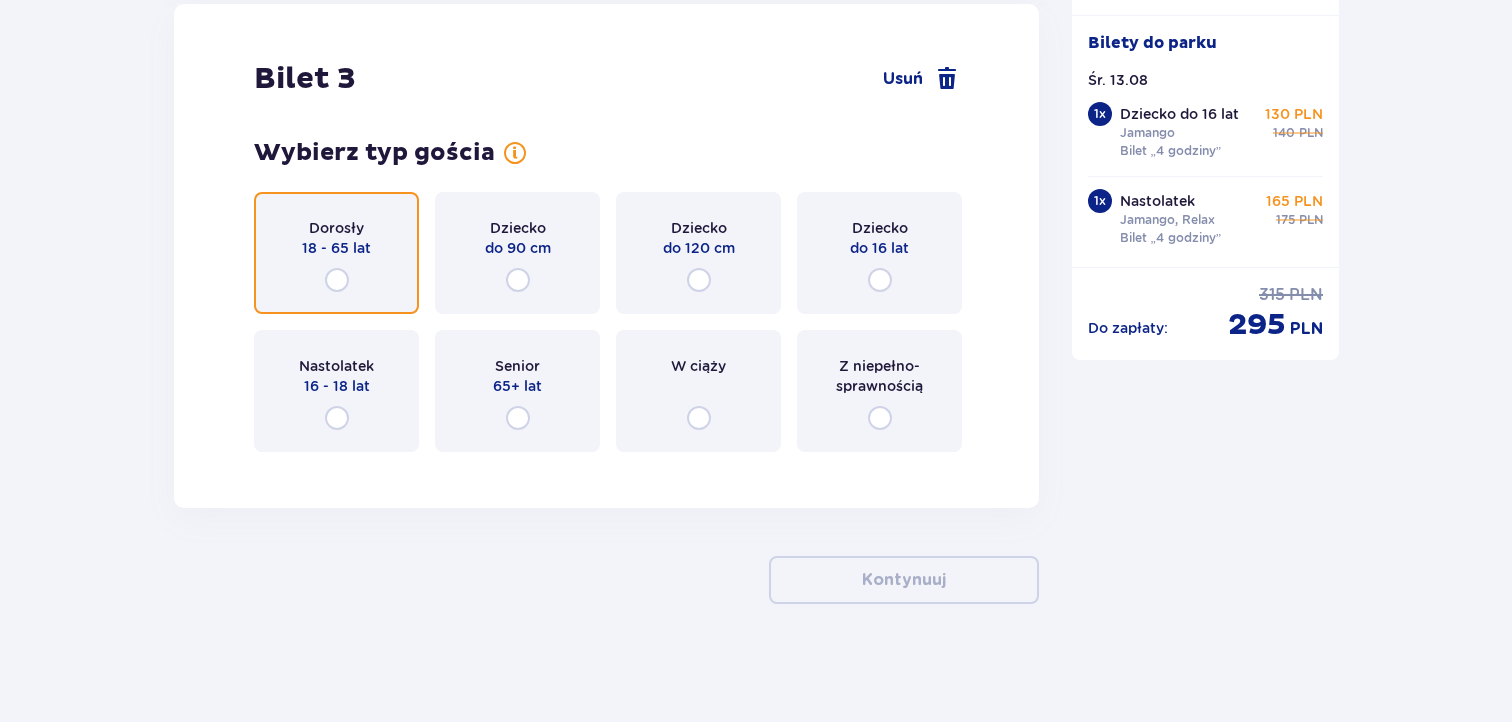 click at bounding box center [337, 280] 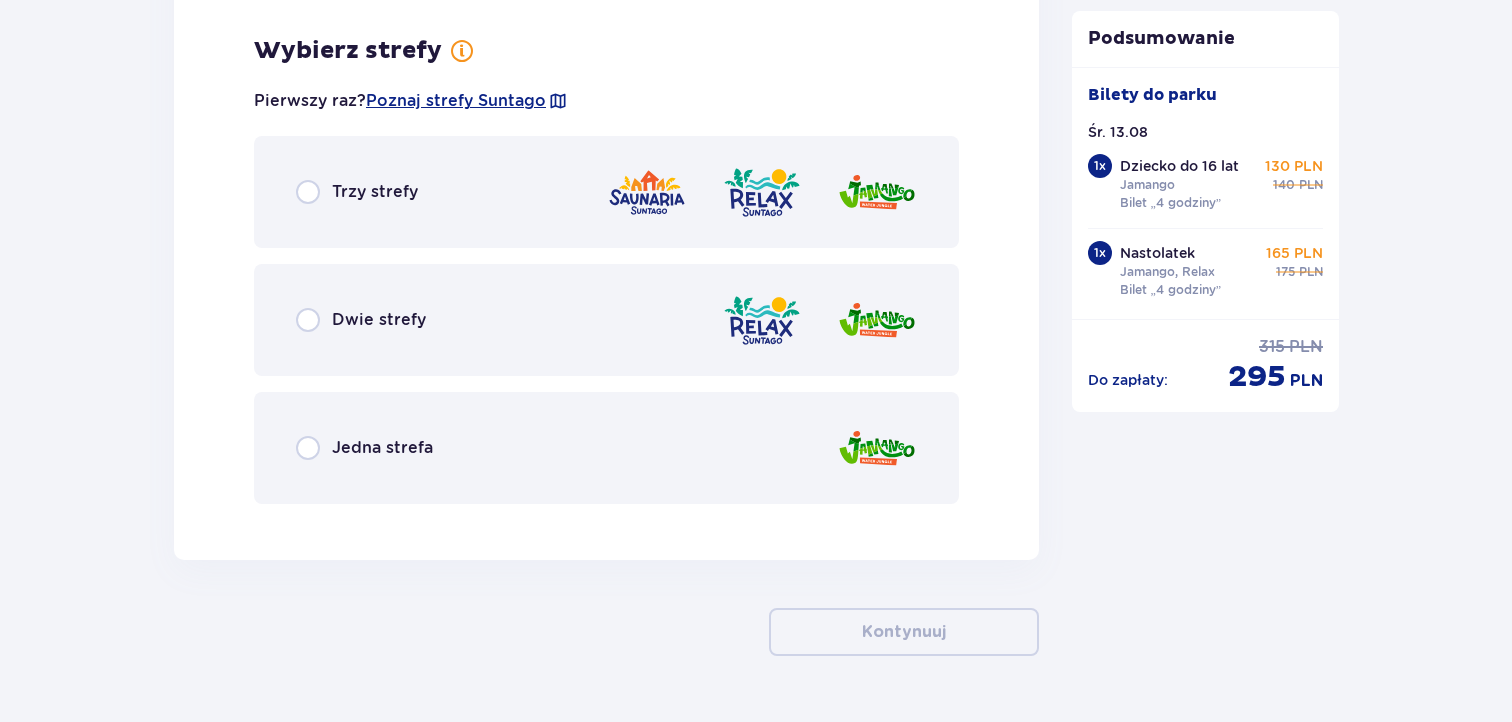 scroll, scrollTop: 4361, scrollLeft: 0, axis: vertical 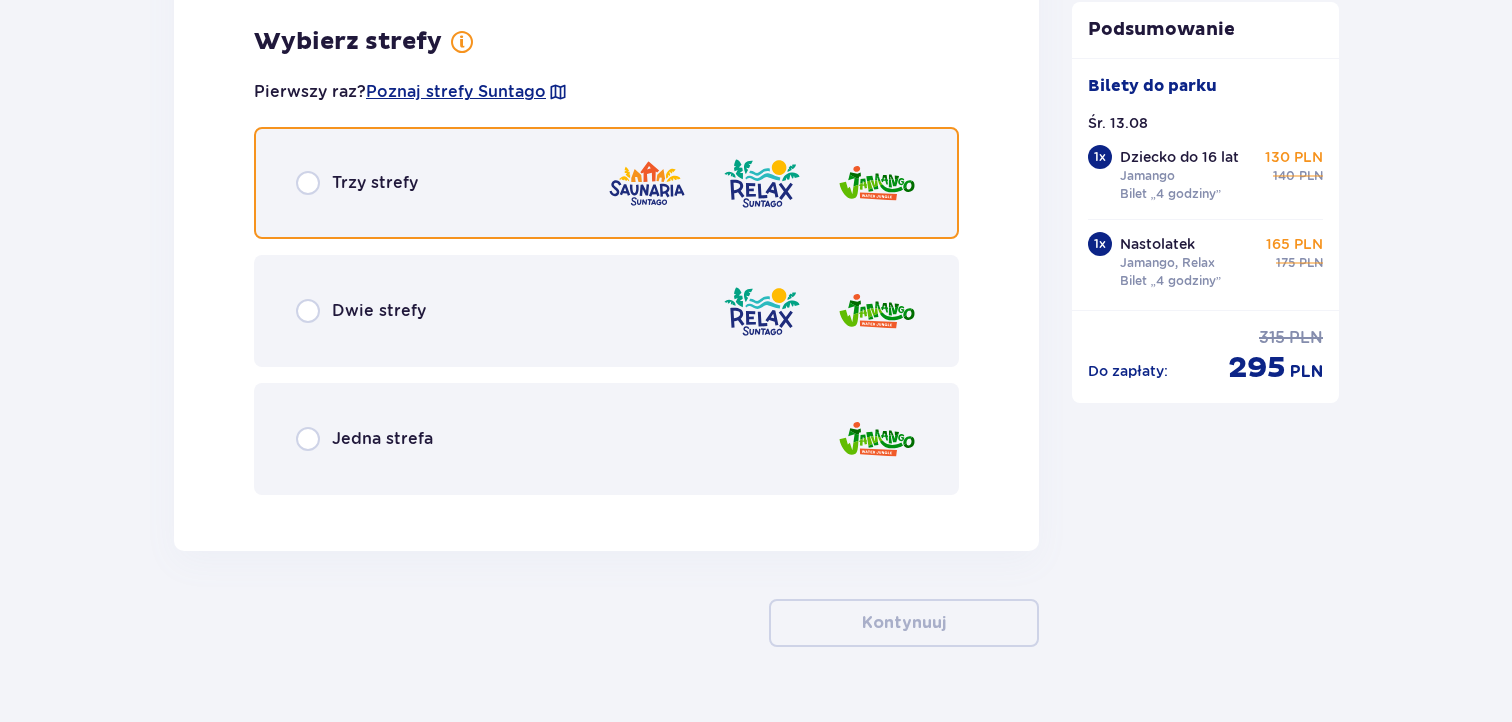 click at bounding box center (308, 183) 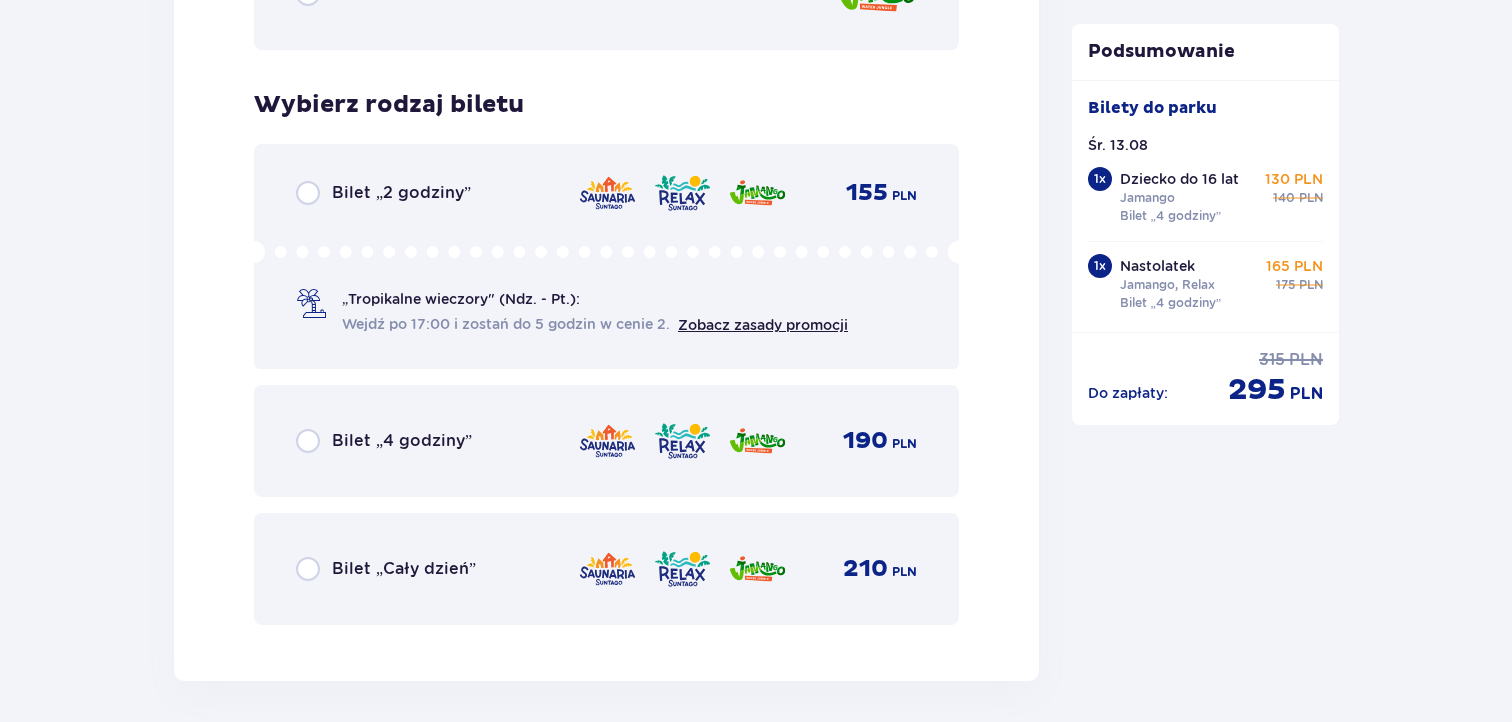 scroll, scrollTop: 4869, scrollLeft: 0, axis: vertical 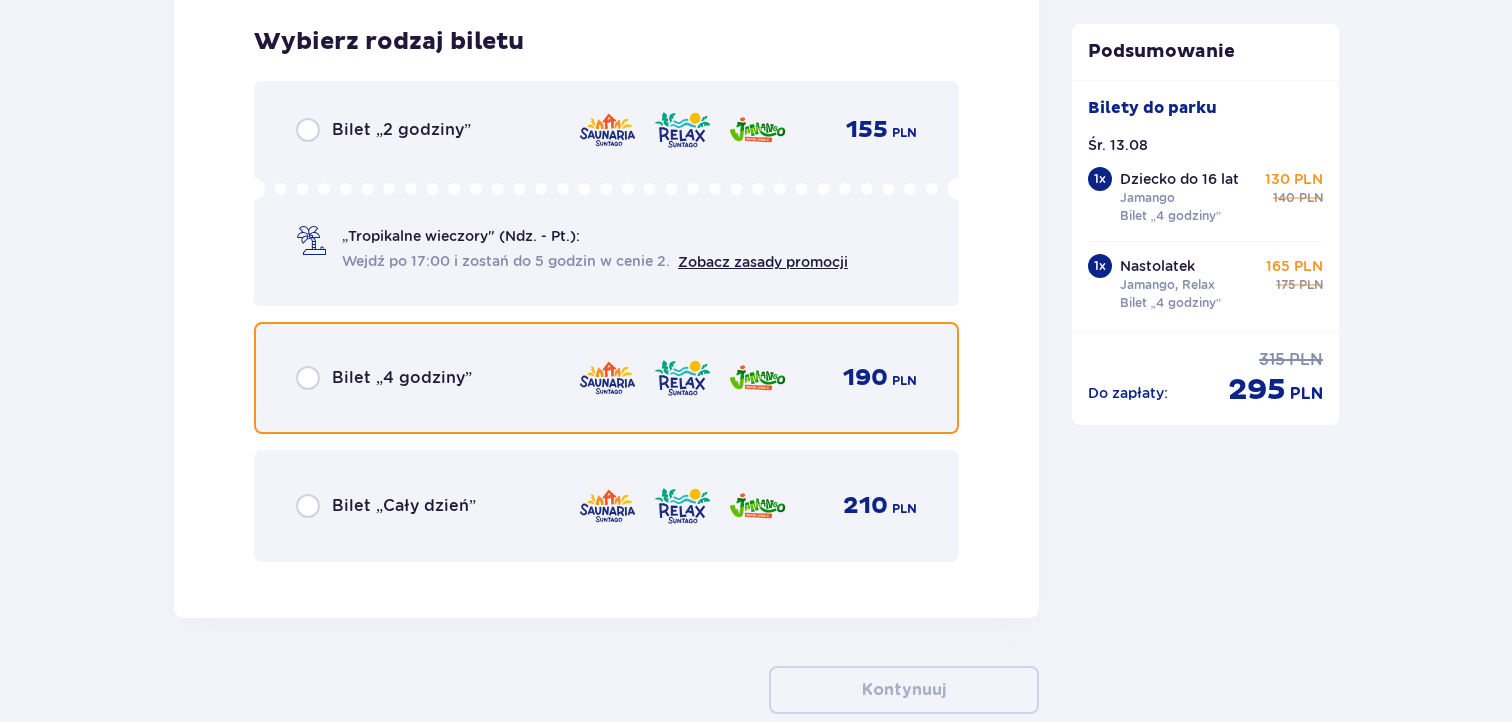 click at bounding box center [308, 378] 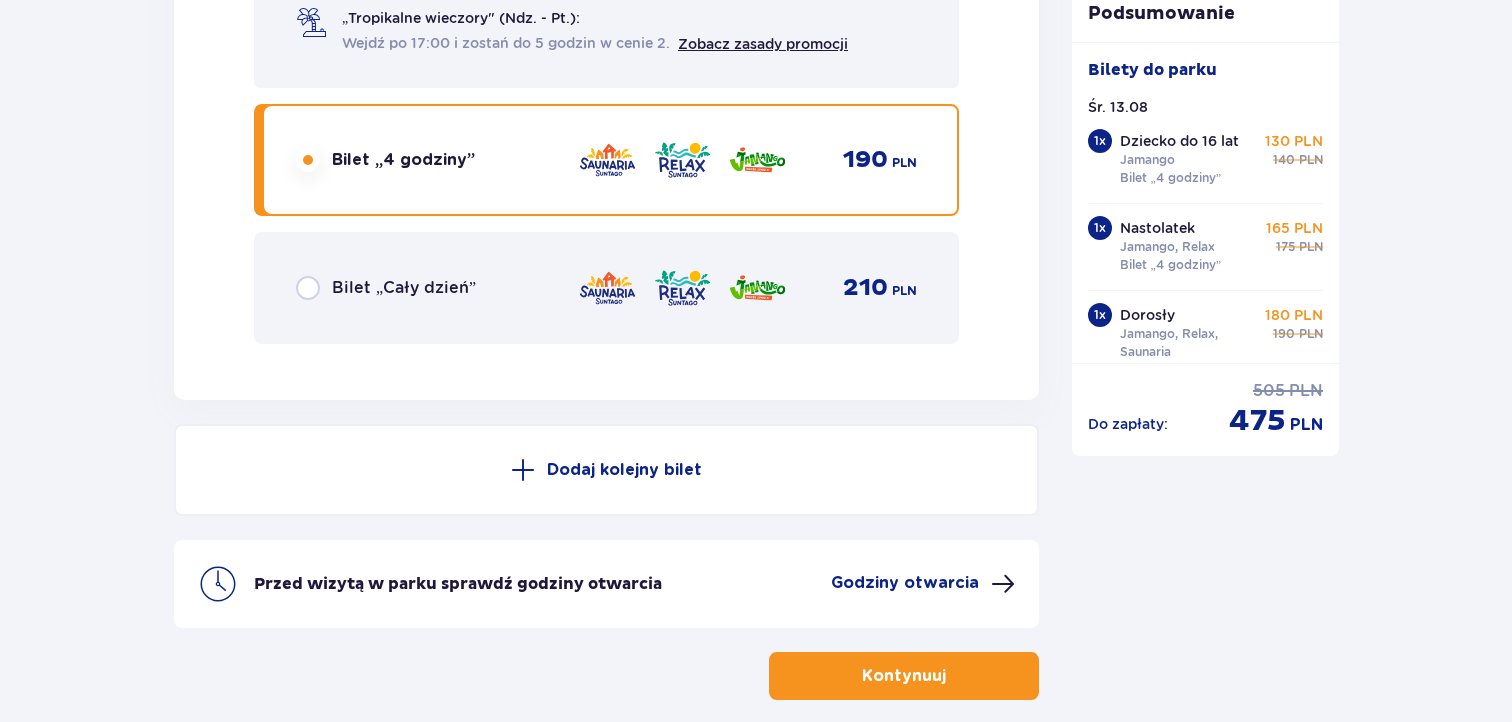scroll, scrollTop: 4880, scrollLeft: 0, axis: vertical 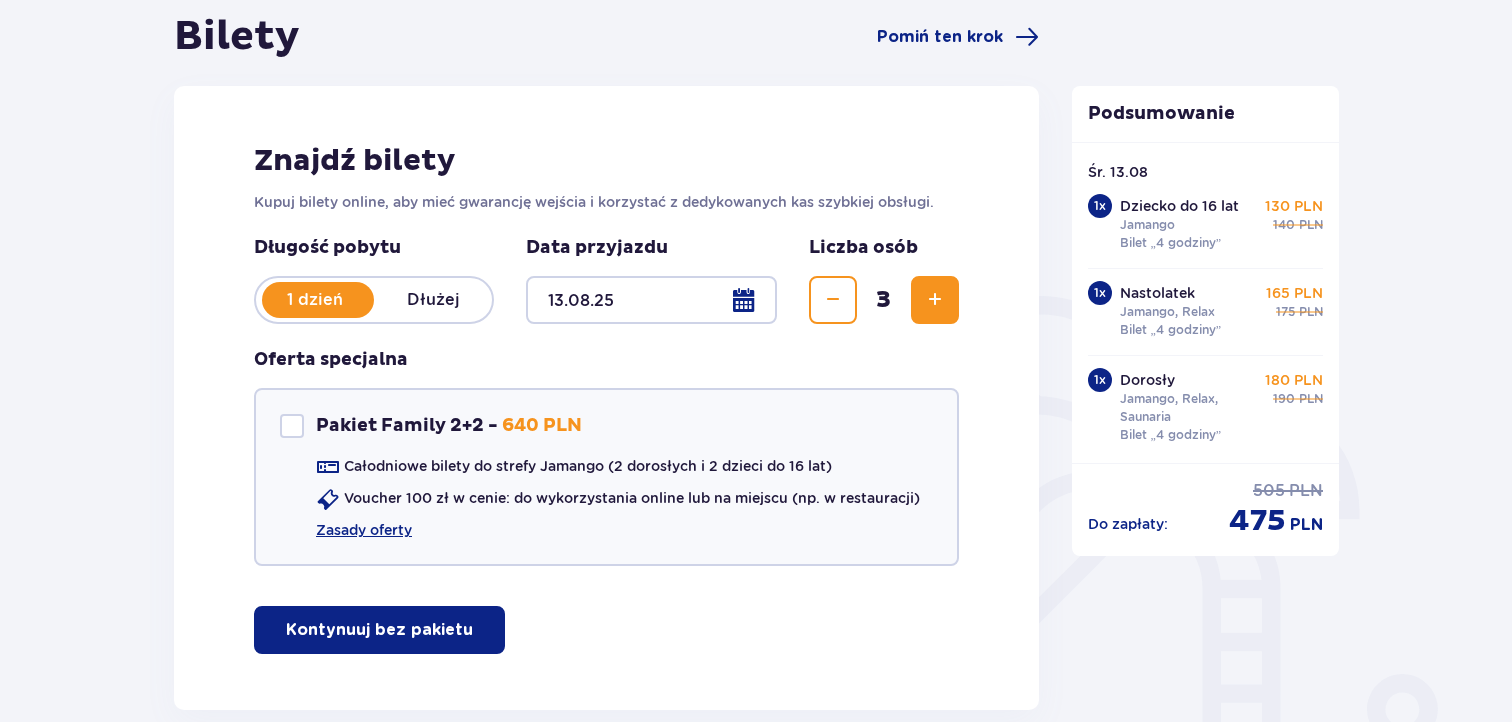 click on "Bilety Pomiń ten krok Znajdź bilety Kupuj bilety online, aby mieć gwarancję wejścia i korzystać z dedykowanych kas szybkiej obsługi. Długość pobytu 1 dzień Dłużej Data przyjazdu 13.08.25 Liczba osób 3 Oferta specjalna Pakiet Family 2+2    -  640 PLN Całodniowe bilety do strefy Jamango (2 dorosłych i 2 dzieci do 16 lat) Voucher 100 zł w cenie: do wykorzystania online lub na miejscu (np. w restauracji) Zasady oferty Kontynuuj bez pakietu Bilet   1 Usuń Wybierz typ gościa Dorosły 18 - 65 lat Dziecko do 90 cm Dziecko do 120 cm Dziecko do 16 lat Nastolatek 16 - 18 lat Senior 65+ lat W ciąży Z niepełno­sprawnością Wybierz strefy Pierwszy raz?  Poznaj strefy Suntago Jedna strefa Wybierz rodzaj biletu Bilet „2 godziny”   105 PLN „Tropikalne wieczory" (Ndz. - Pt.): Wejdź po 17:00 i zostań do 5 godzin w cenie 2. Zobacz zasady promocji Bilet „4 godziny”   140 PLN Bilet „Cały dzień”   155 PLN Bilet   2 Usuń Wybierz typ gościa Dorosły 18 - 65 lat Dziecko do 90 cm Dziecko" at bounding box center [756, 2831] 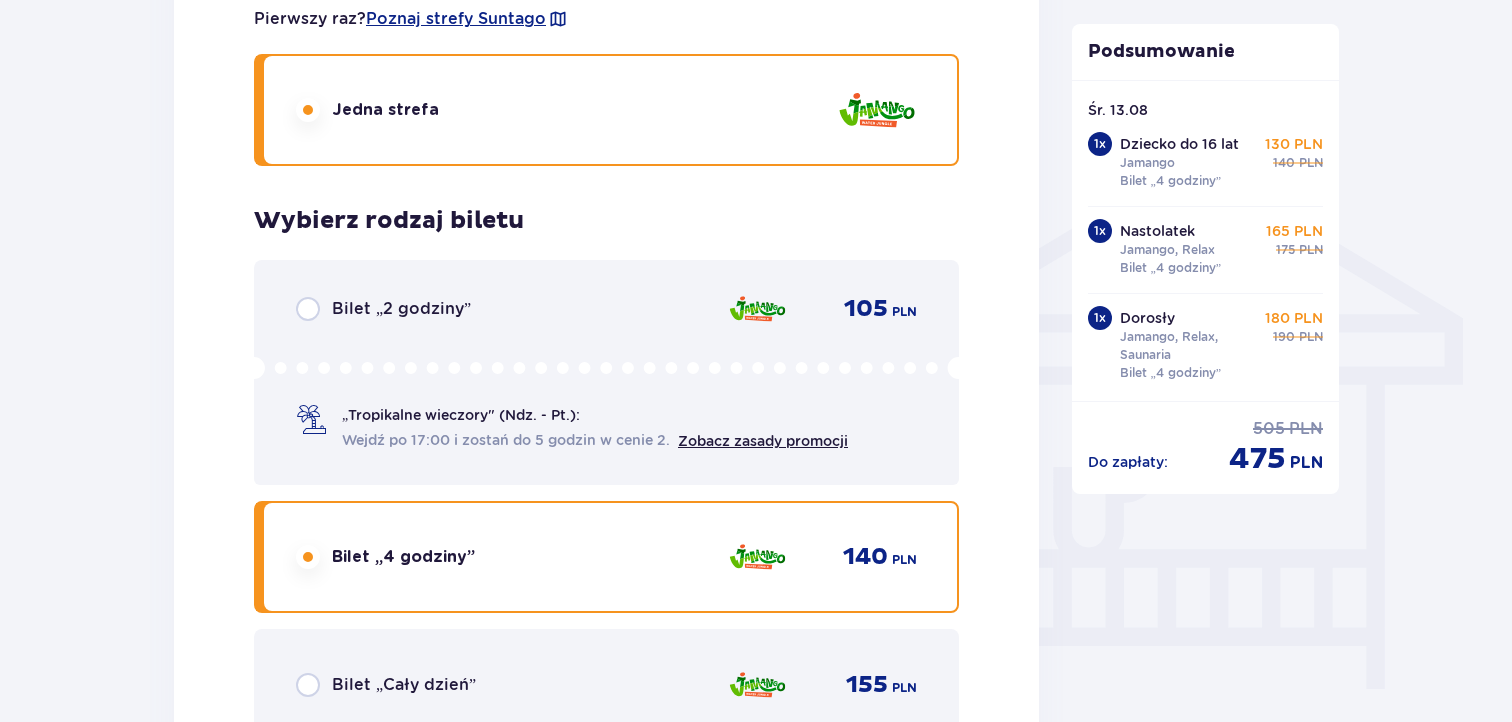 scroll, scrollTop: 1500, scrollLeft: 0, axis: vertical 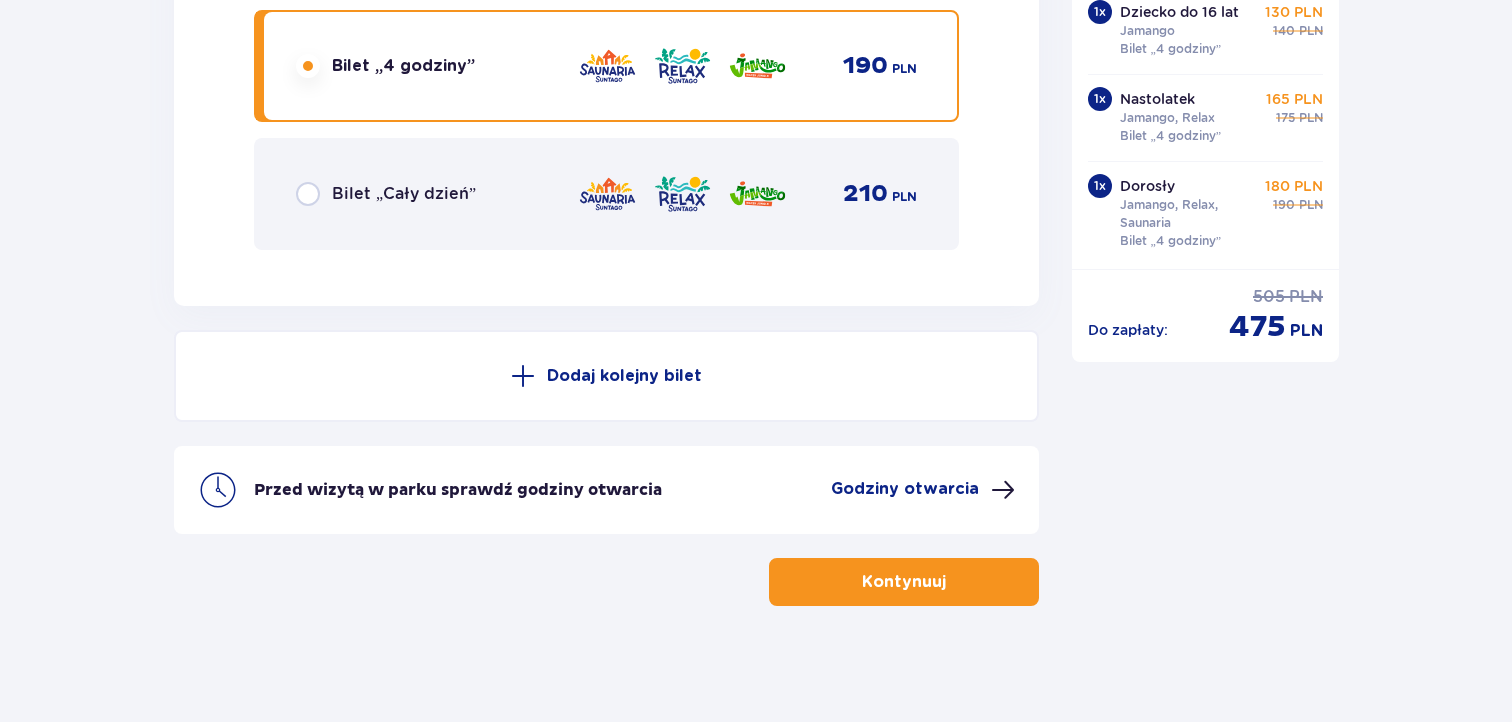 click on "Godziny otwarcia" at bounding box center [905, 489] 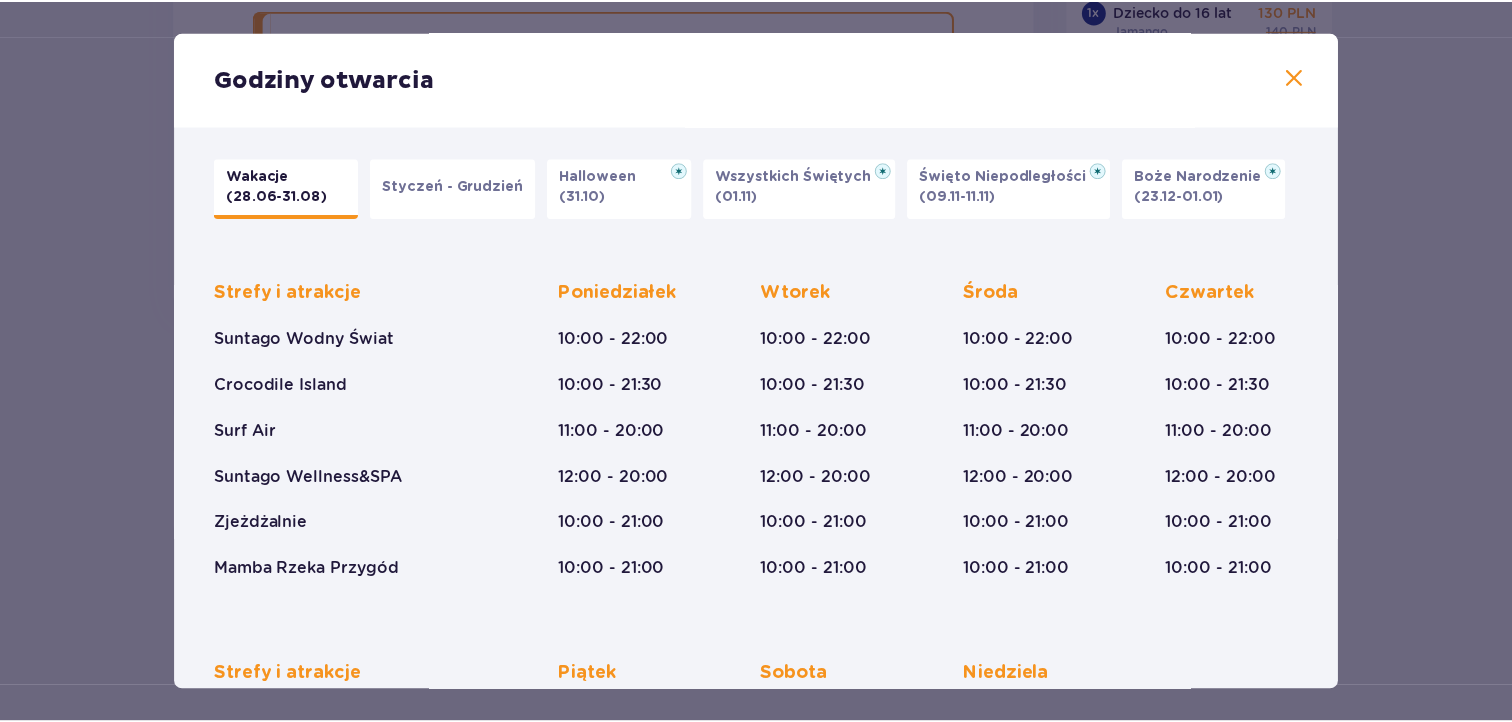 scroll, scrollTop: 0, scrollLeft: 0, axis: both 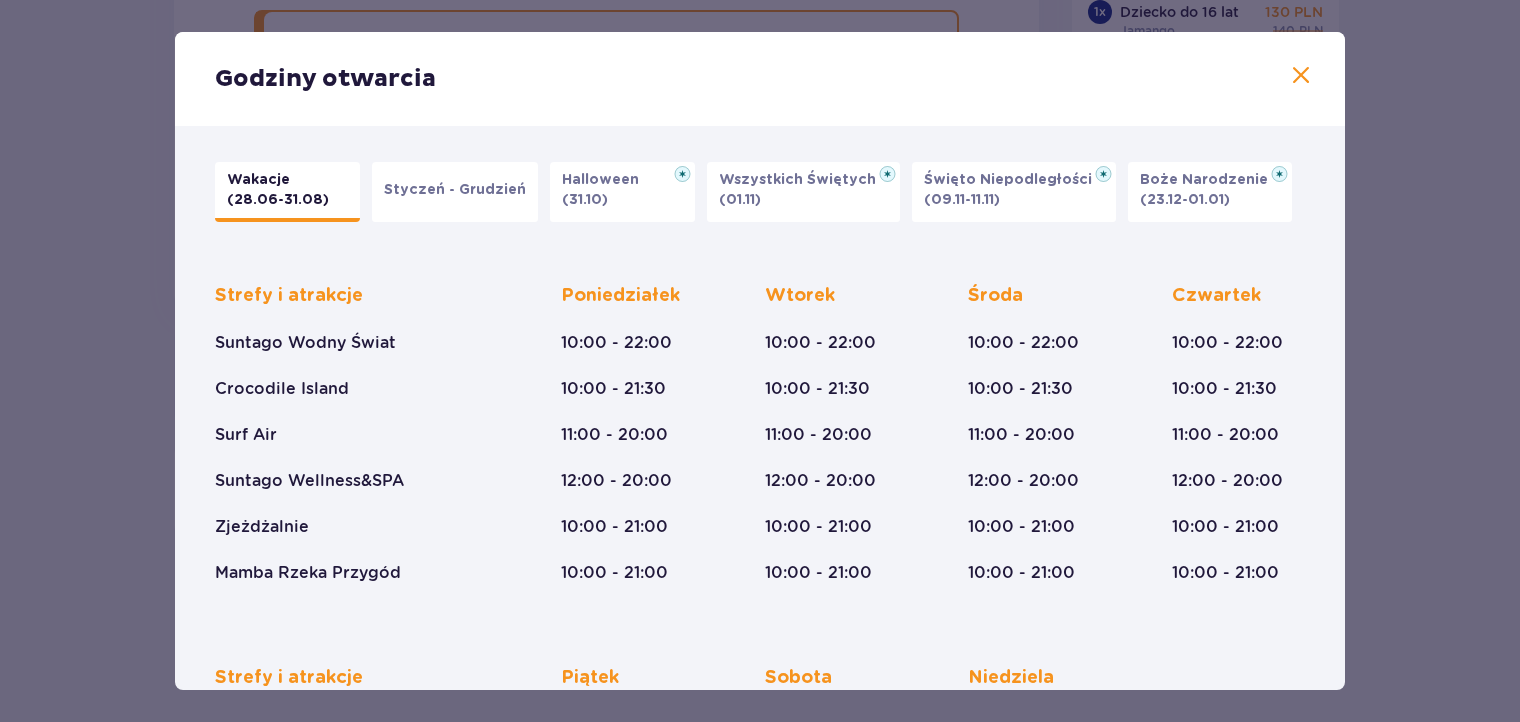 click at bounding box center (1301, 76) 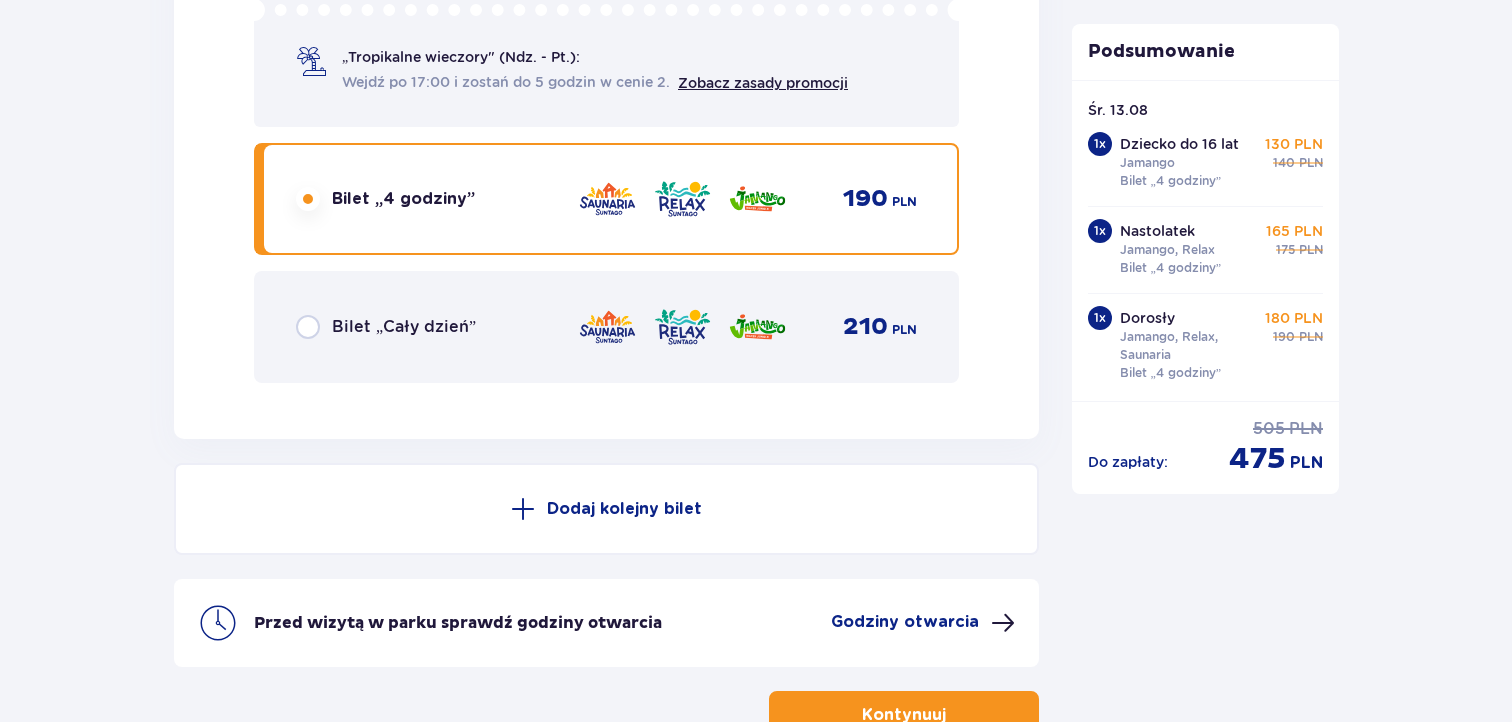 scroll, scrollTop: 5181, scrollLeft: 0, axis: vertical 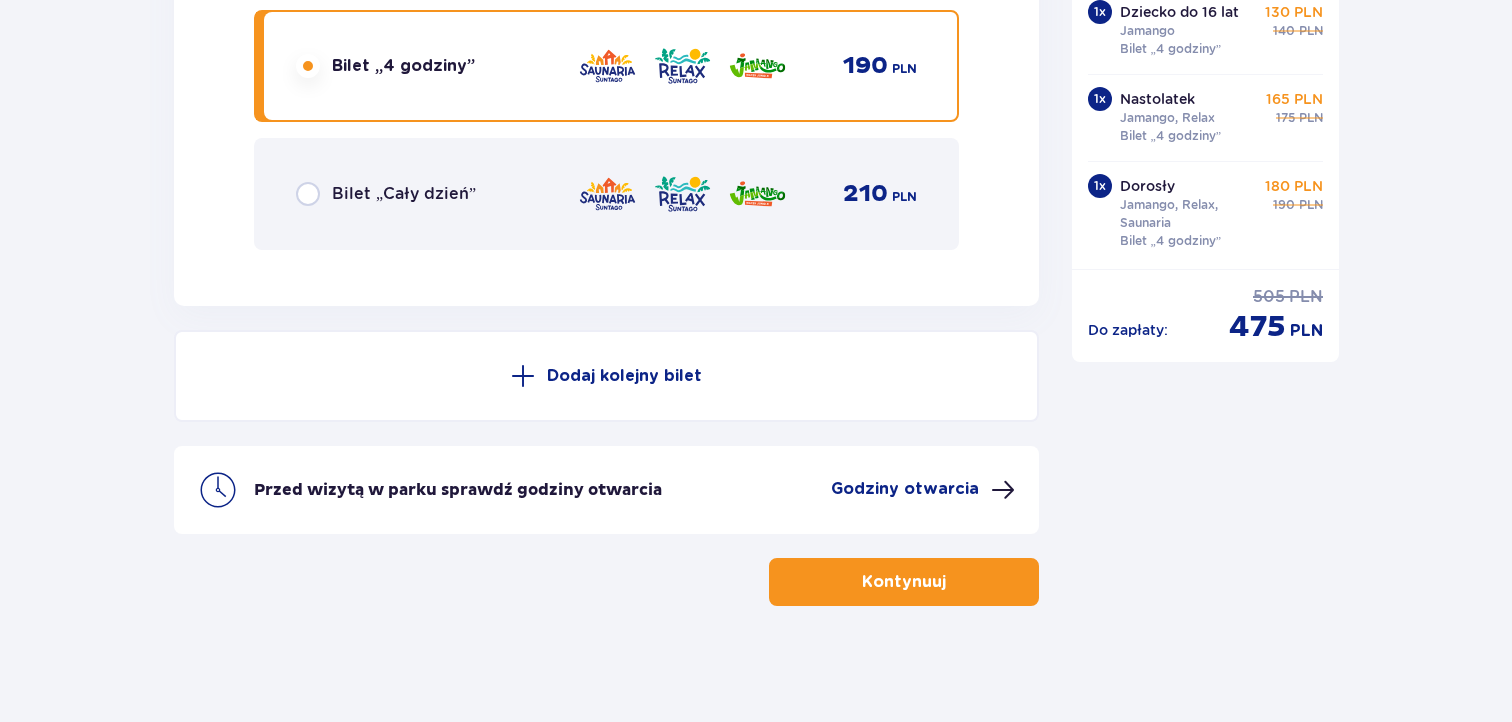 click on "Kontynuuj" at bounding box center (904, 582) 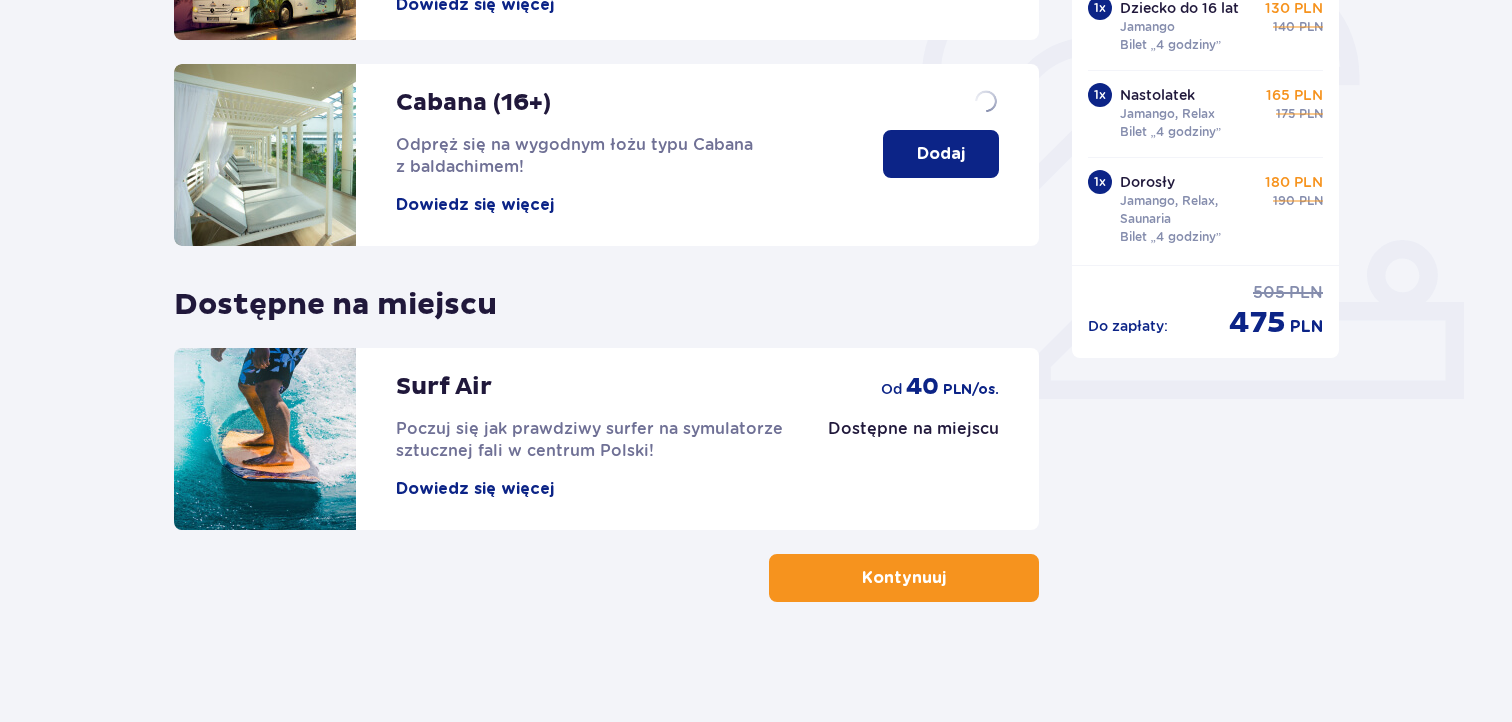 scroll, scrollTop: 0, scrollLeft: 0, axis: both 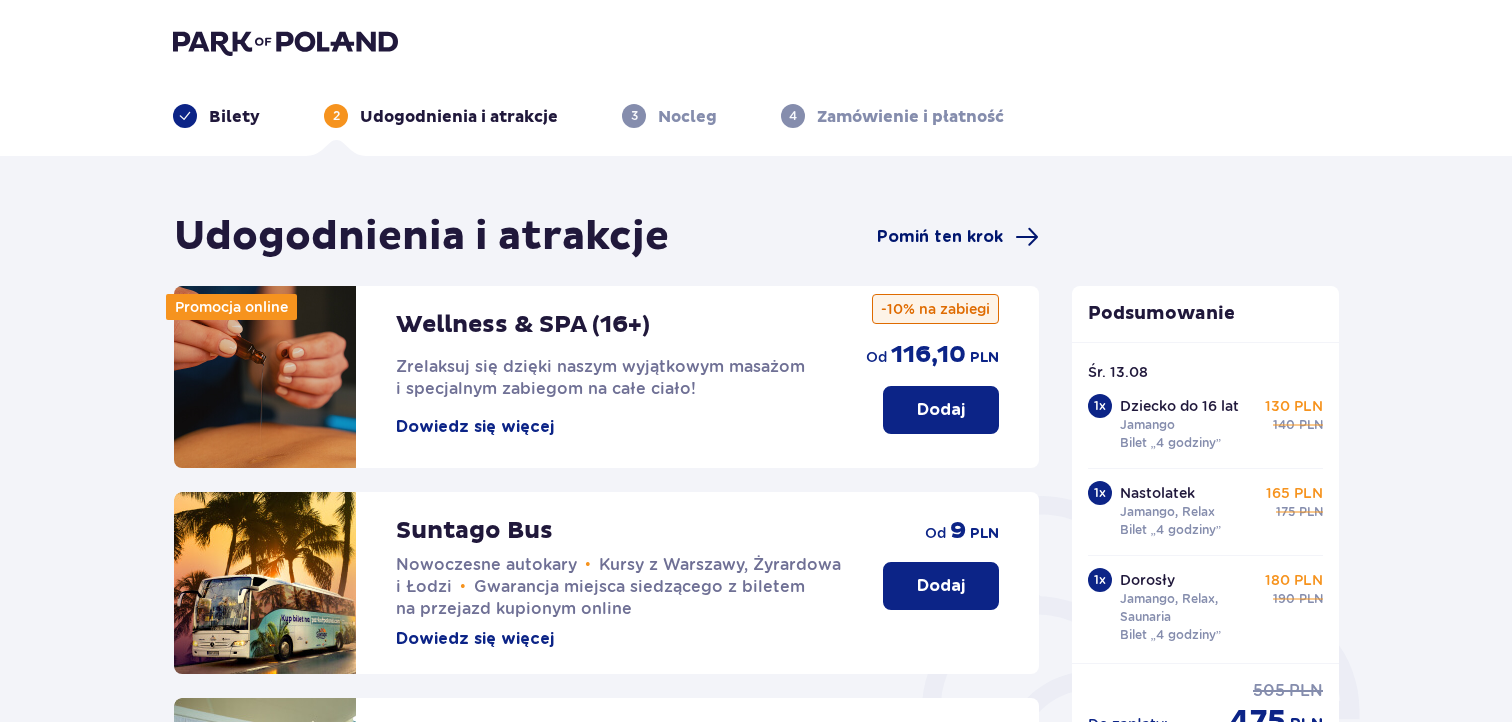 click on "Pomiń ten krok" at bounding box center (940, 237) 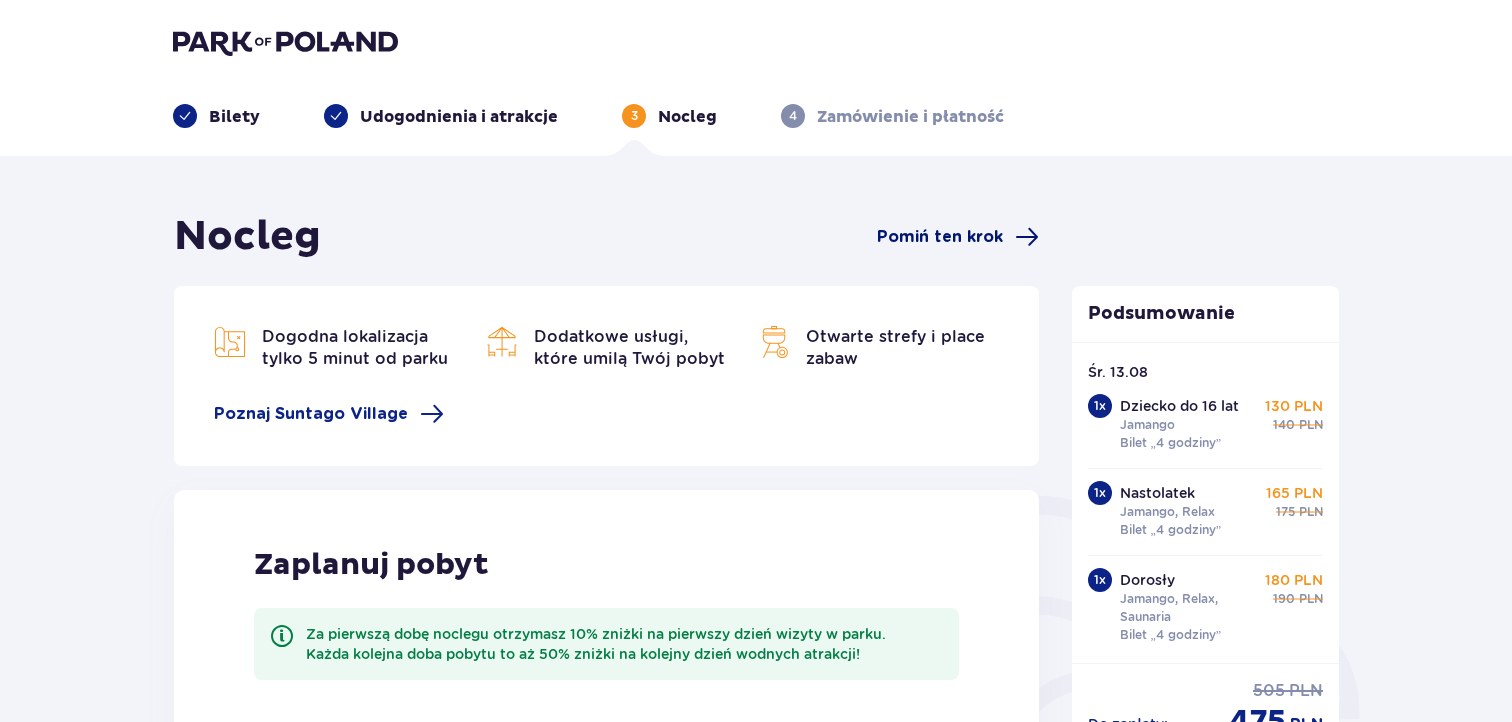 click on "Pomiń ten krok" at bounding box center [940, 237] 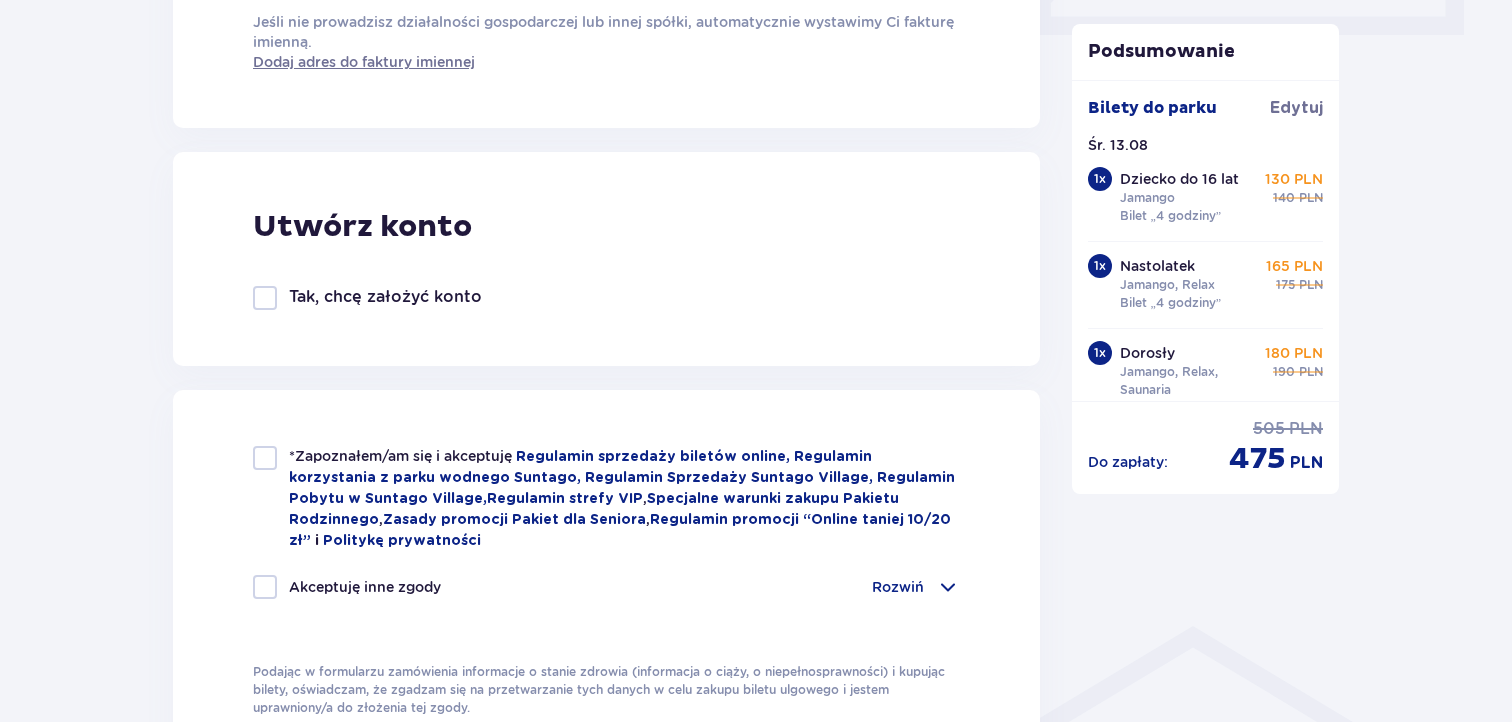scroll, scrollTop: 1000, scrollLeft: 0, axis: vertical 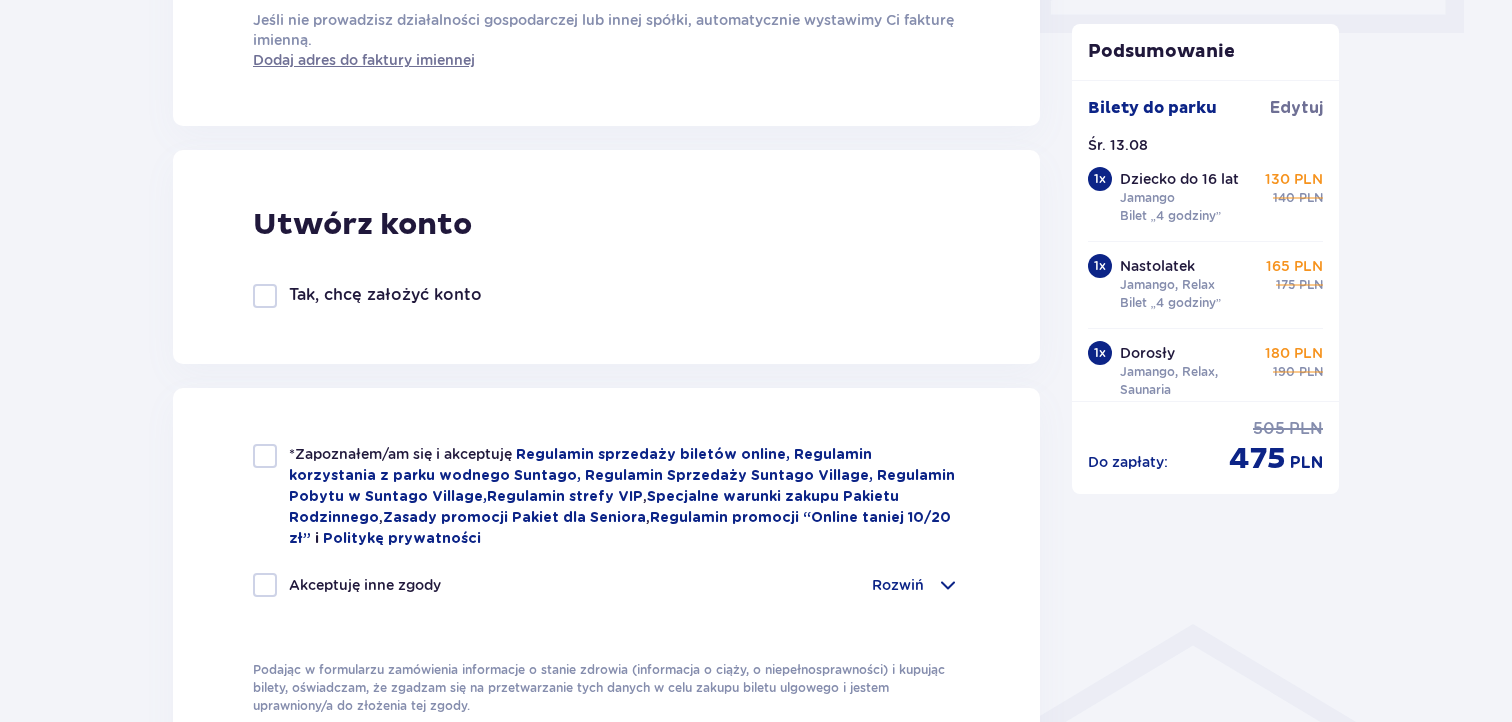 click on "*Zapoznałem/am się i akceptuję" at bounding box center (402, 454) 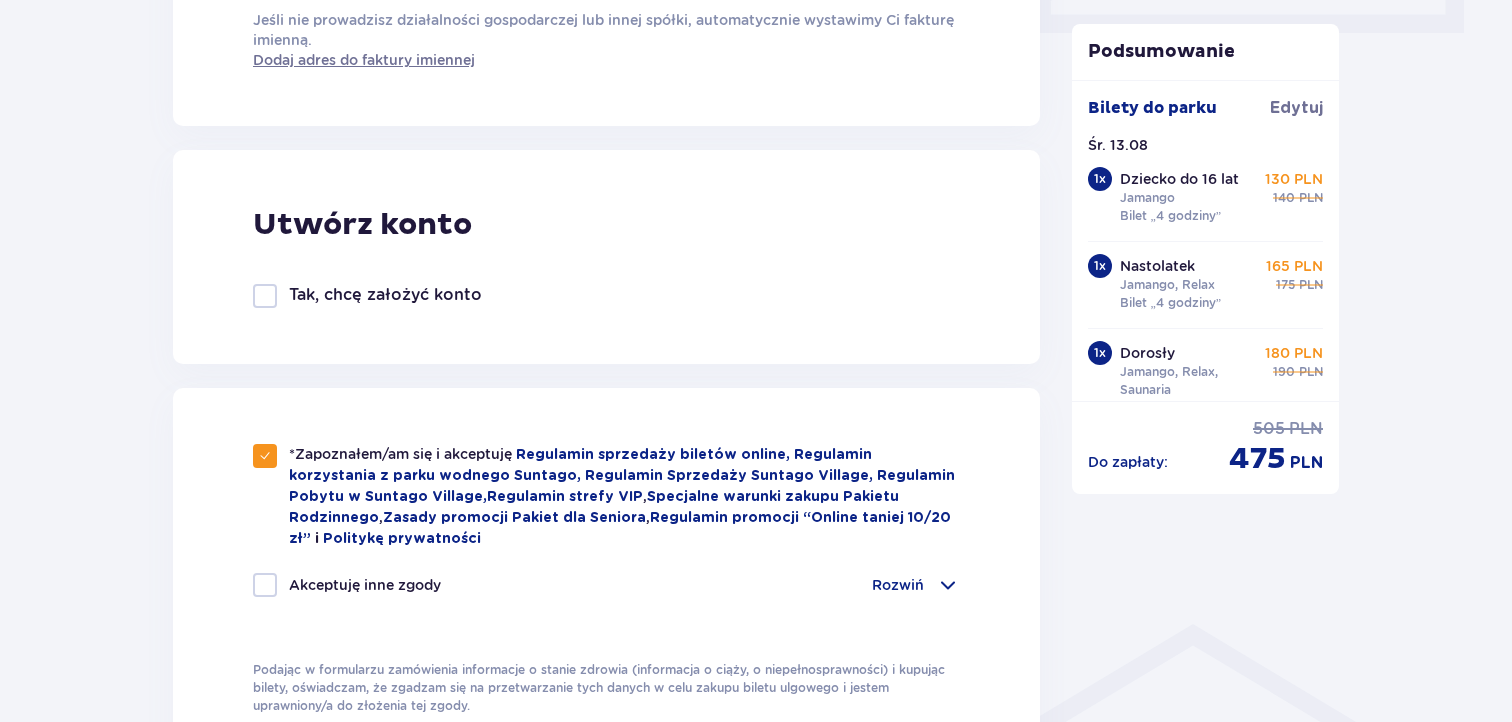 click at bounding box center [265, 585] 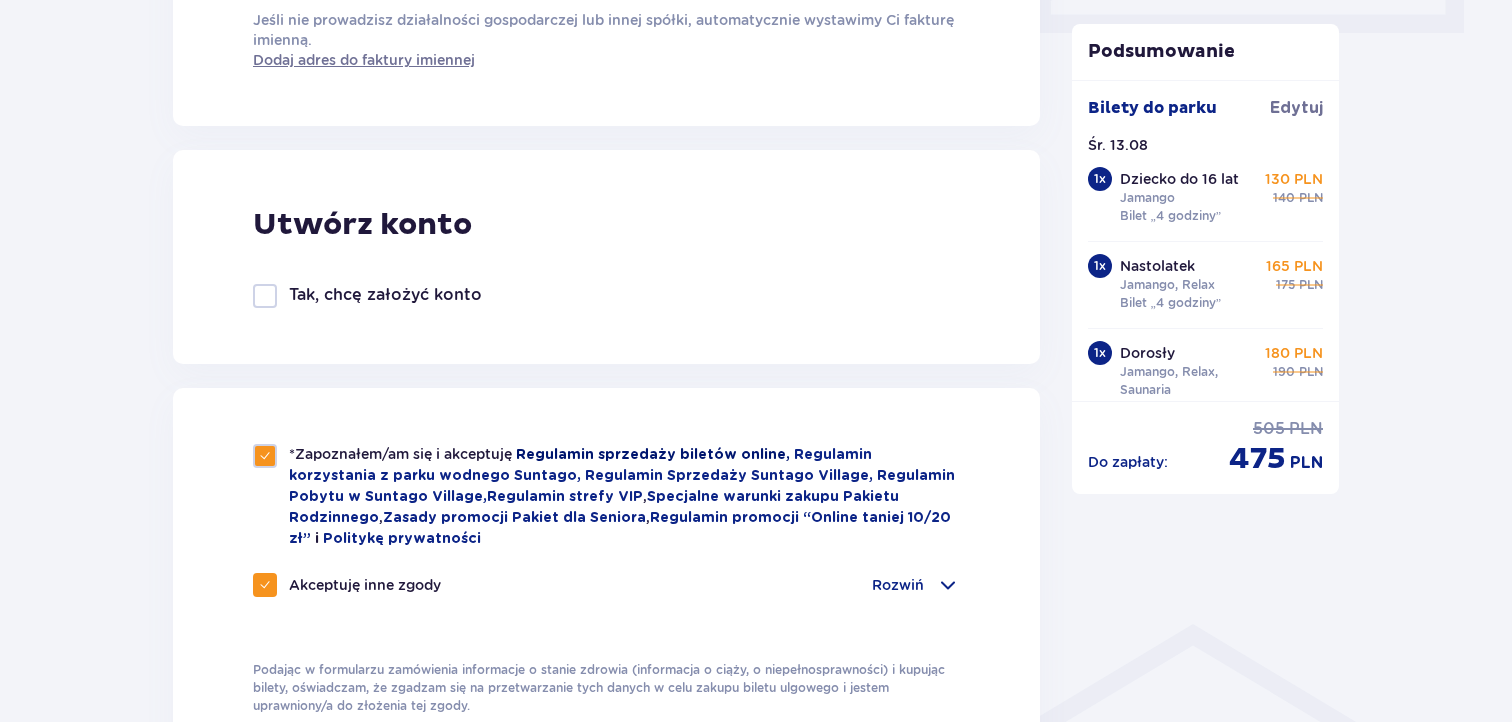 click on "Regulamin sprzedaży biletów online," at bounding box center (655, 455) 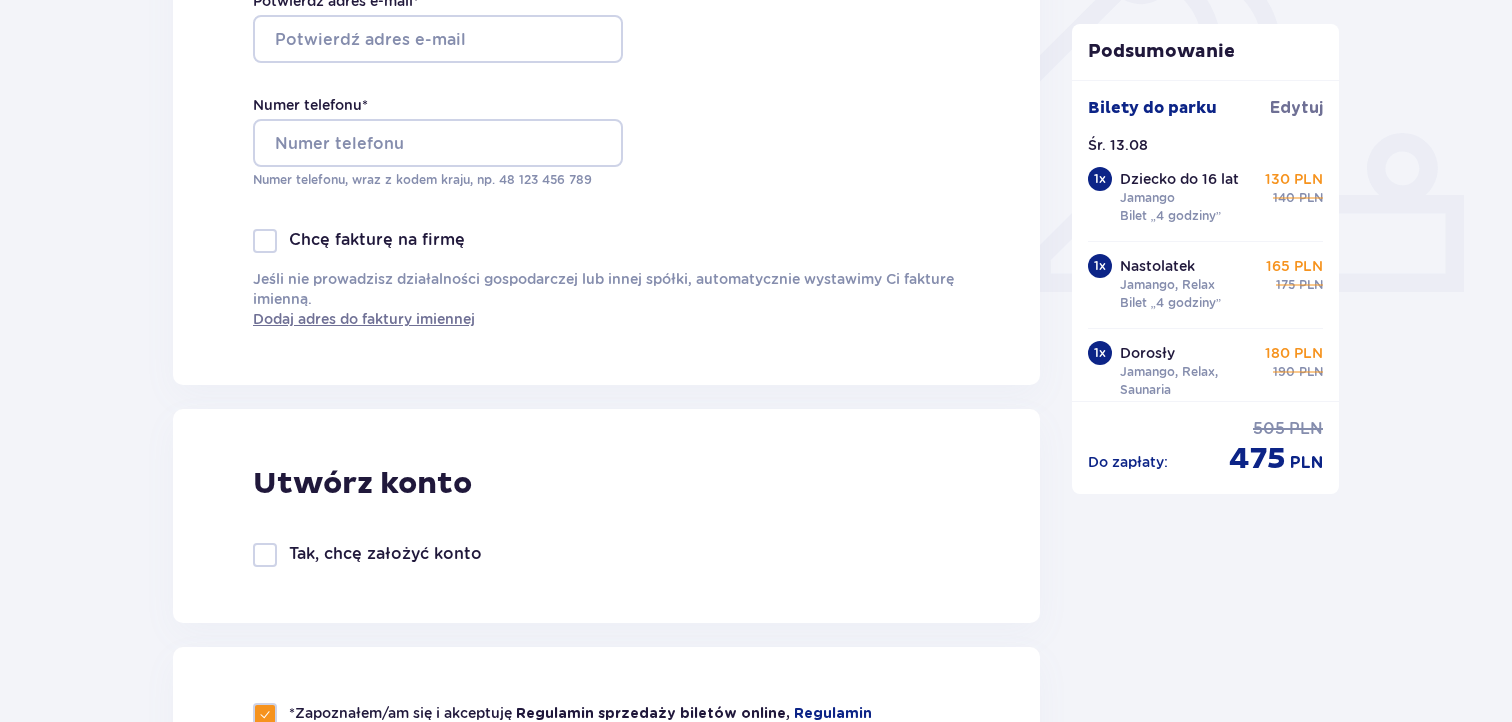 scroll, scrollTop: 0, scrollLeft: 0, axis: both 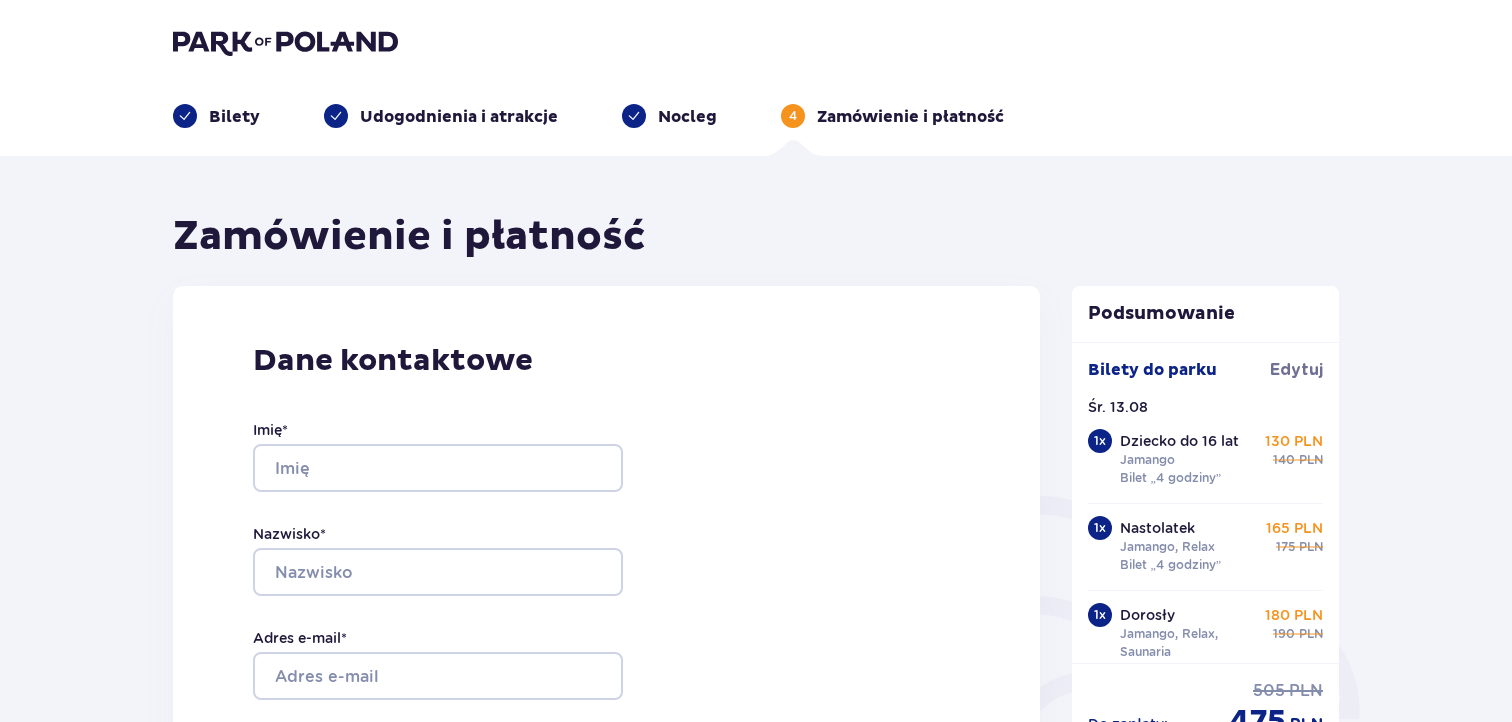 click on "Bilety" at bounding box center (234, 117) 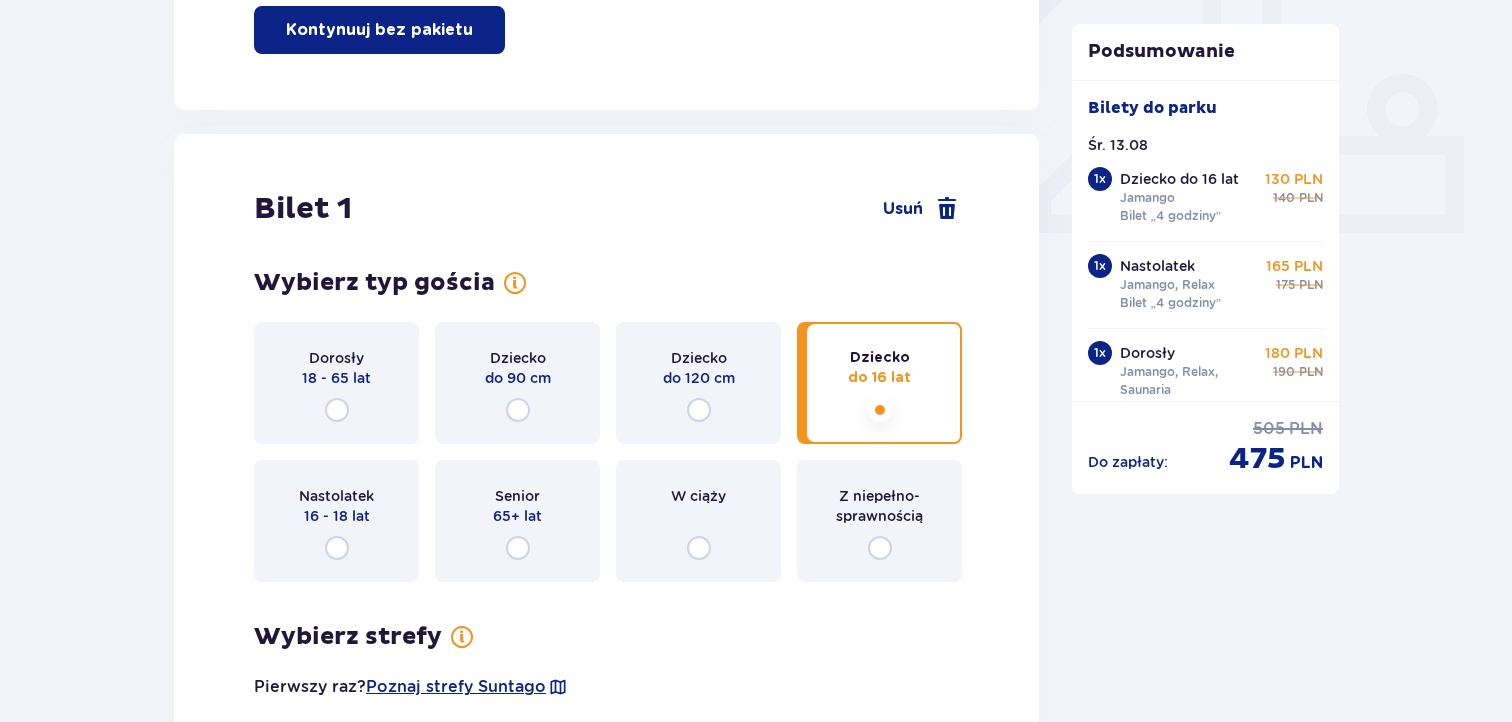 scroll, scrollTop: 800, scrollLeft: 0, axis: vertical 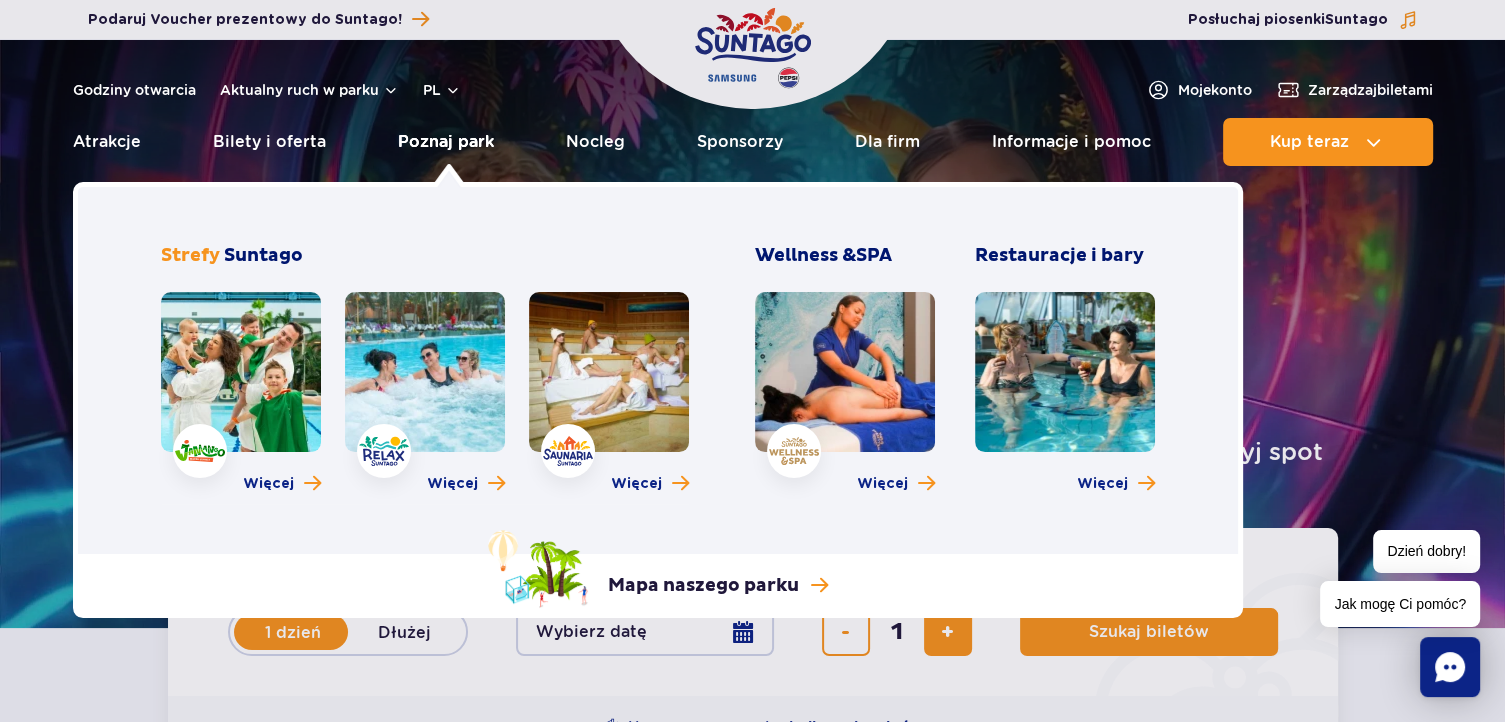 click on "Poznaj park" at bounding box center [446, 142] 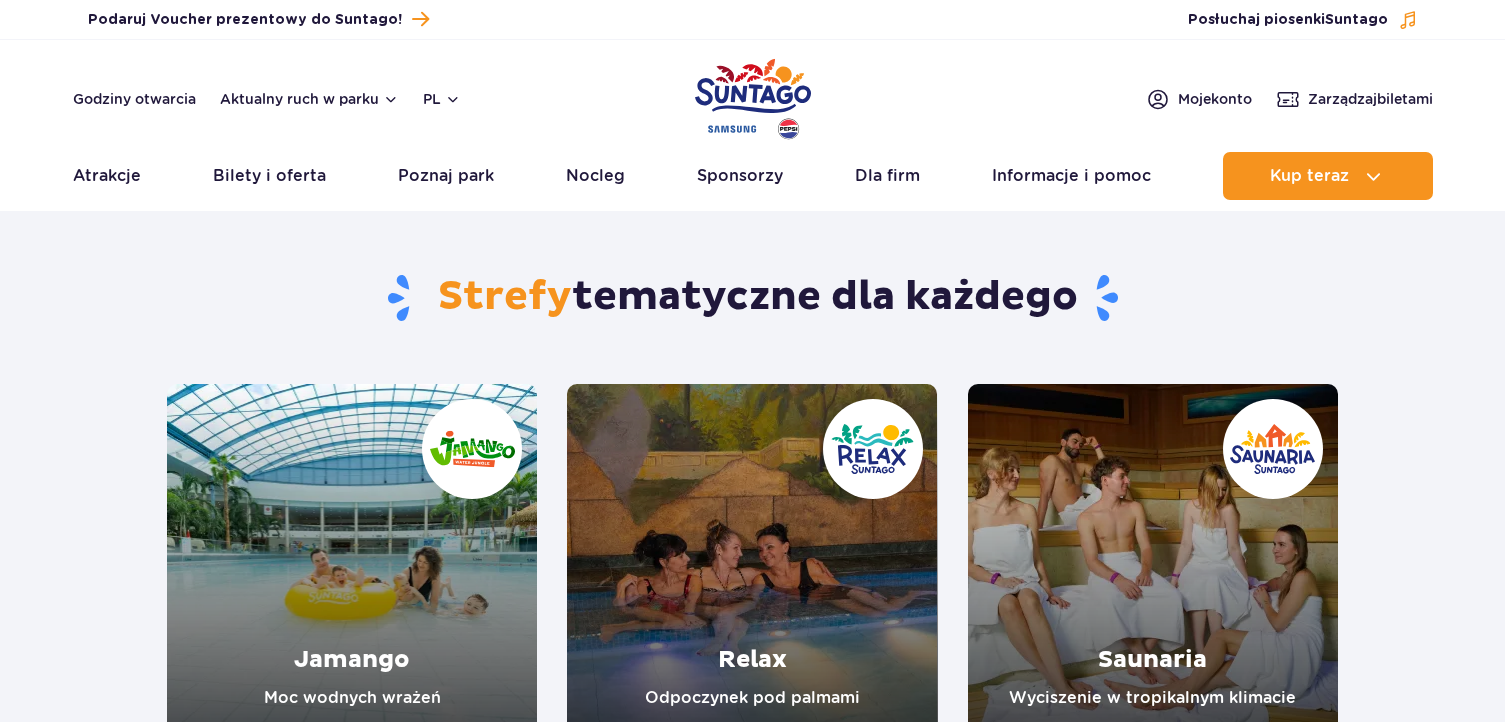 scroll, scrollTop: 0, scrollLeft: 0, axis: both 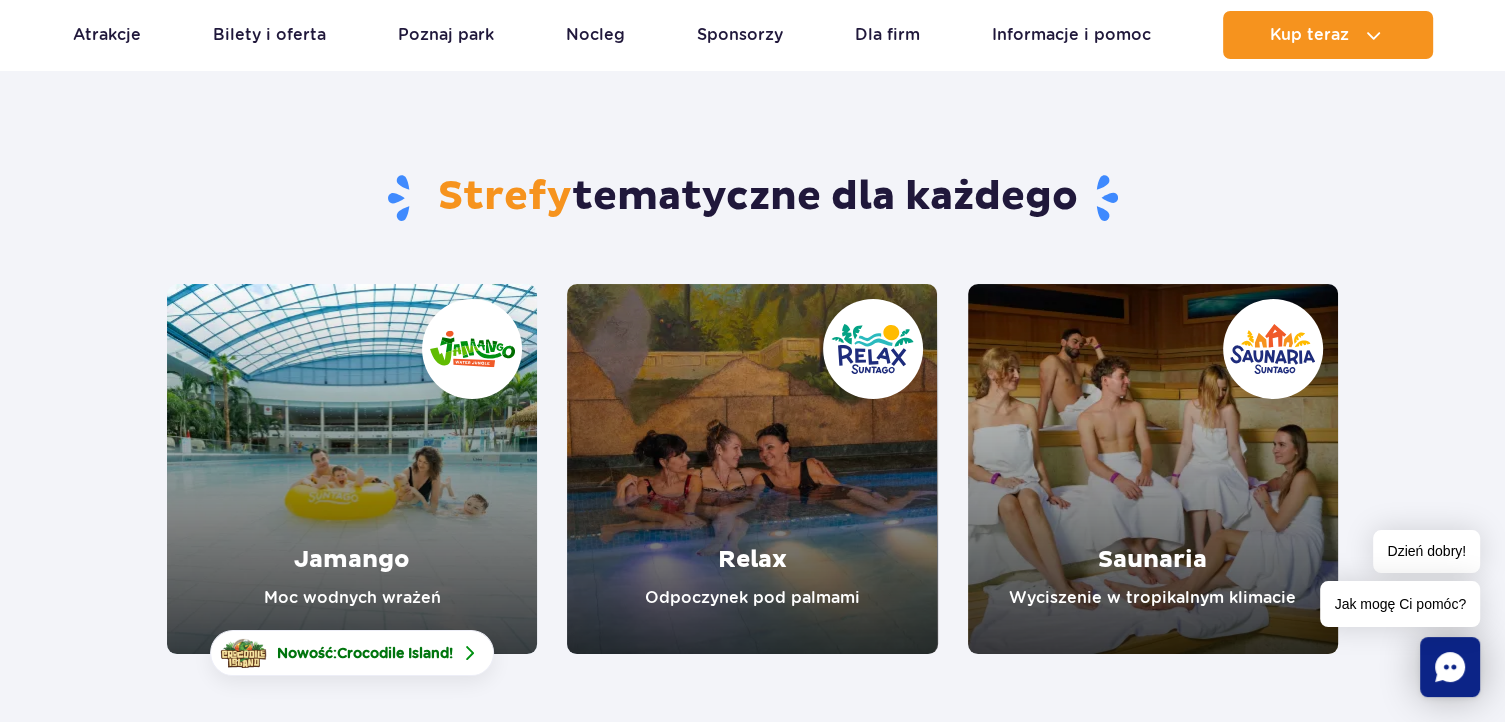 click at bounding box center [352, 469] 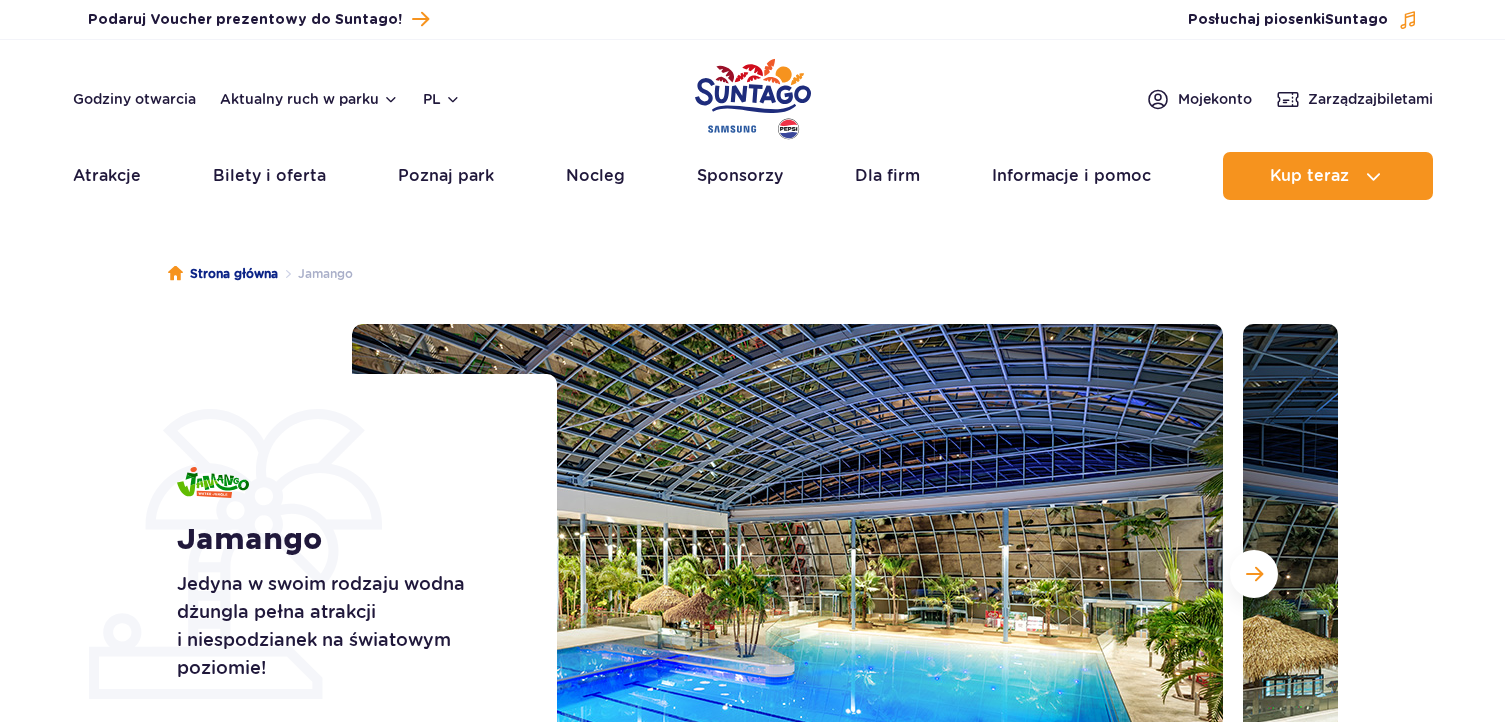 scroll, scrollTop: 0, scrollLeft: 0, axis: both 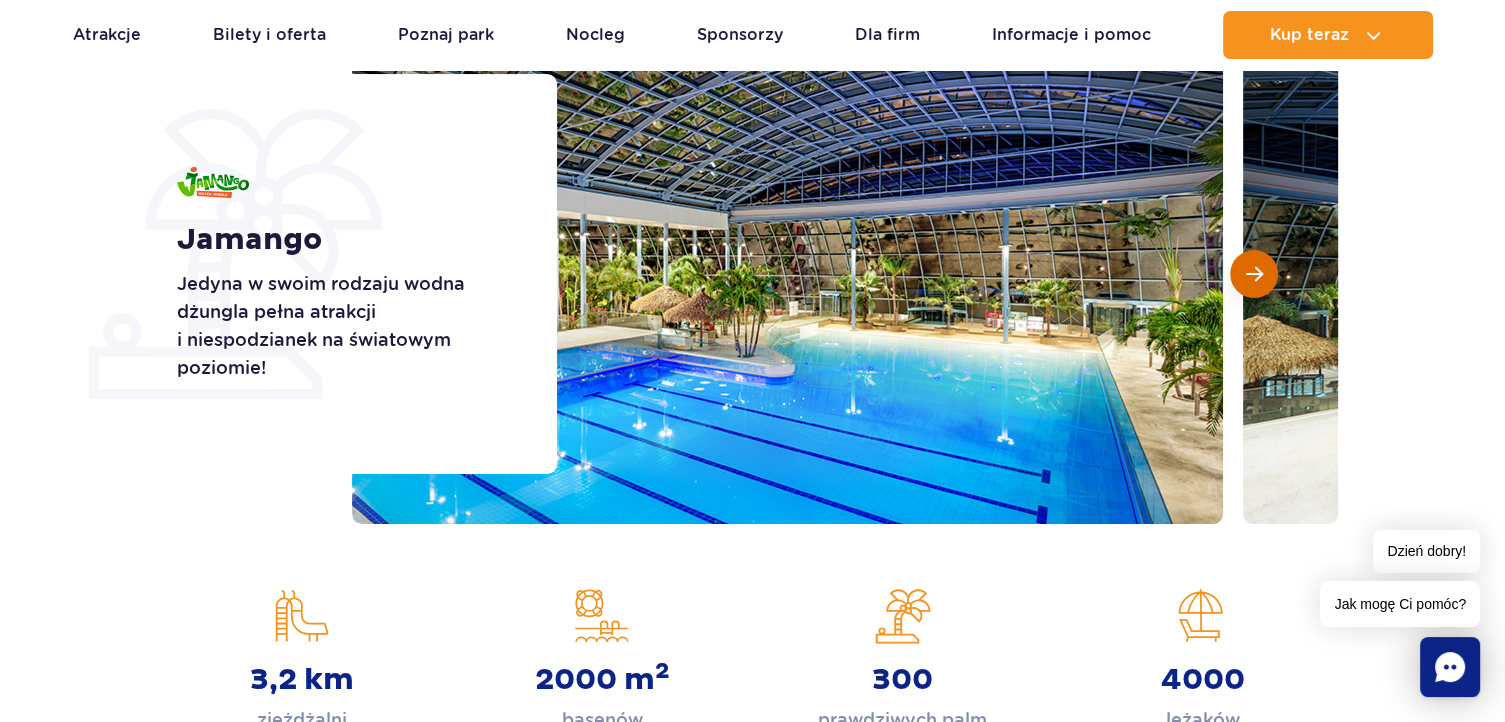 click at bounding box center (1254, 274) 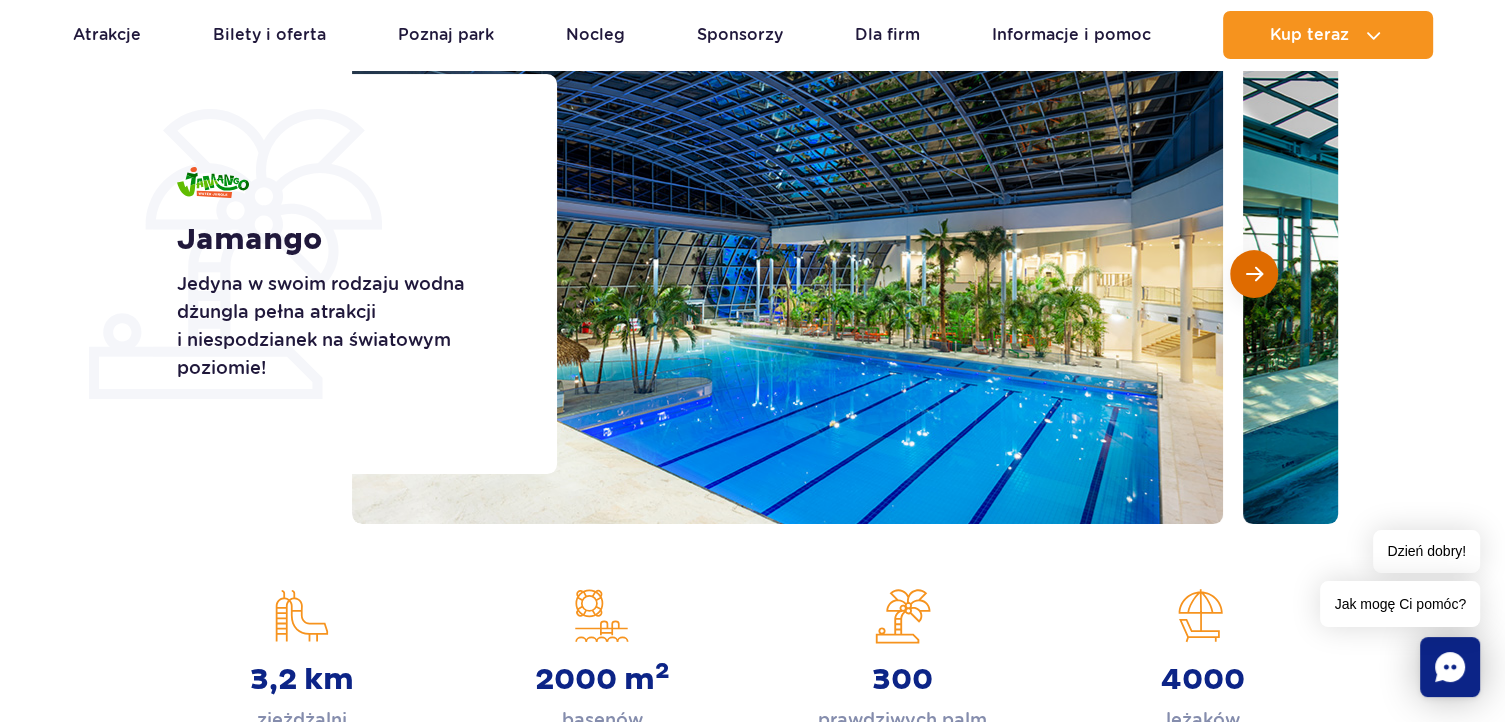 click at bounding box center (1254, 274) 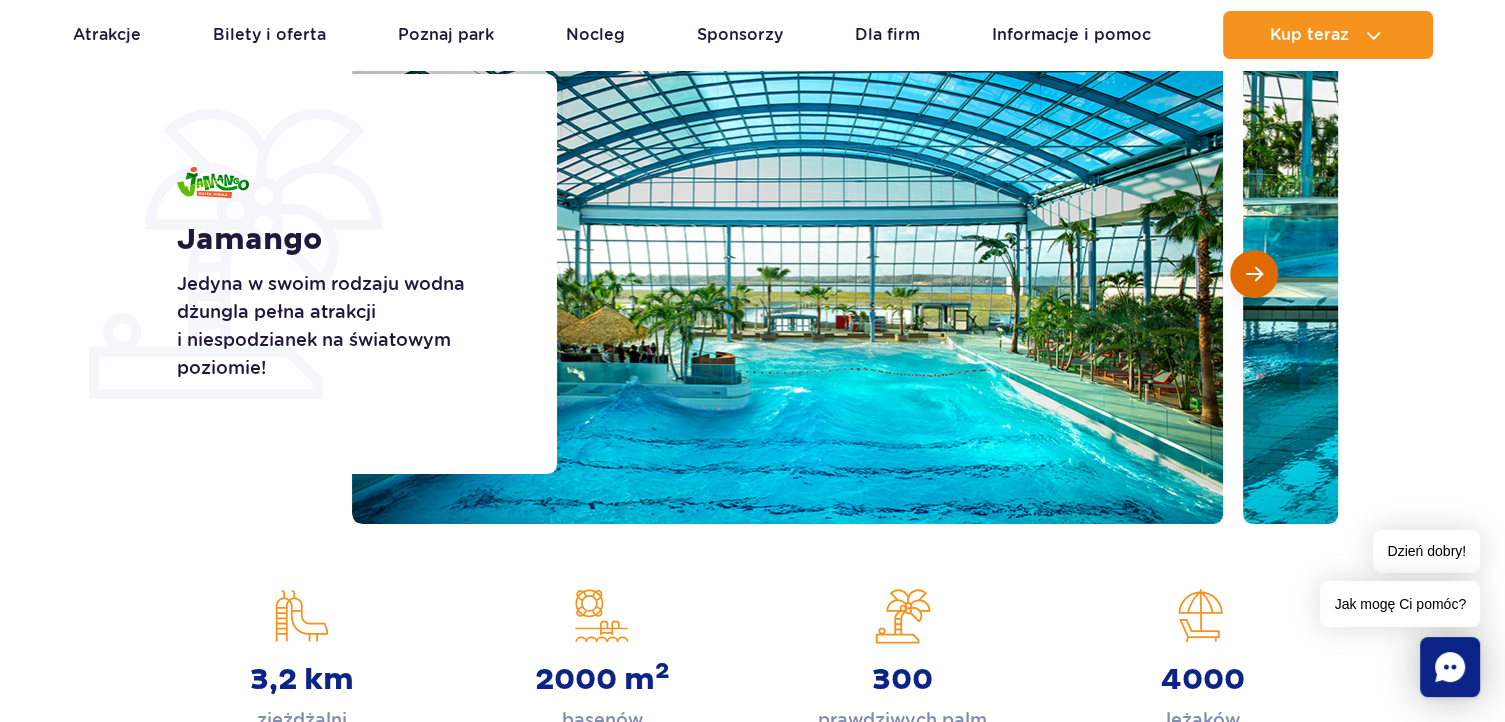 click at bounding box center (1254, 274) 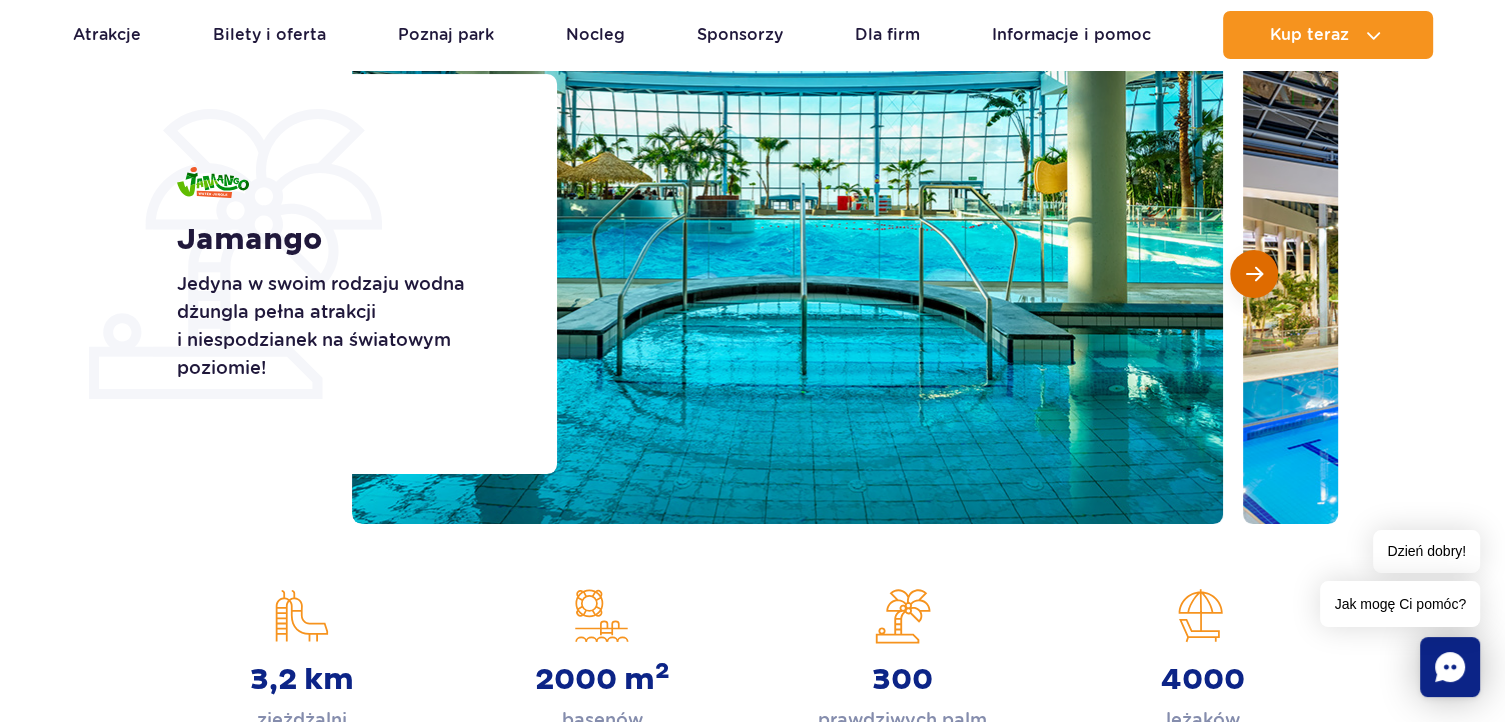 click at bounding box center (1254, 274) 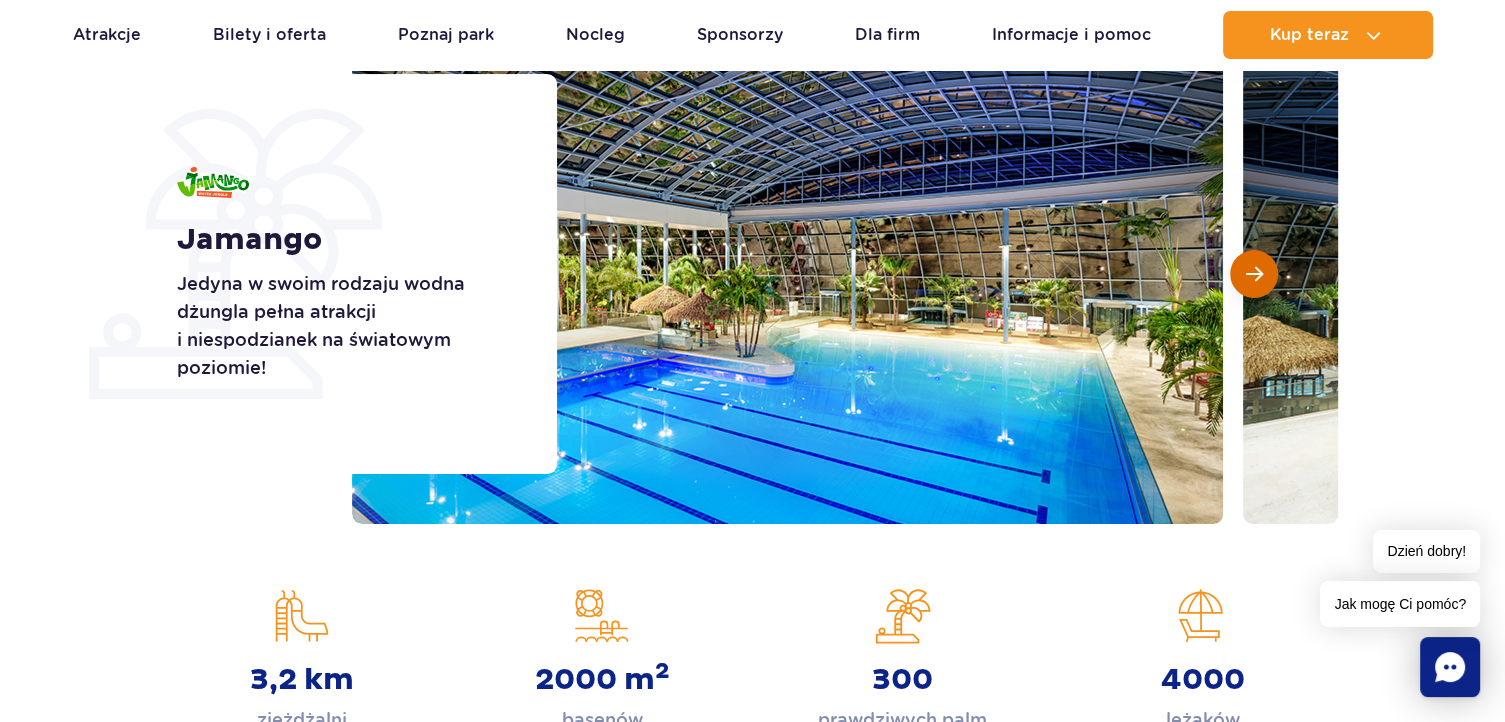 click at bounding box center [1254, 274] 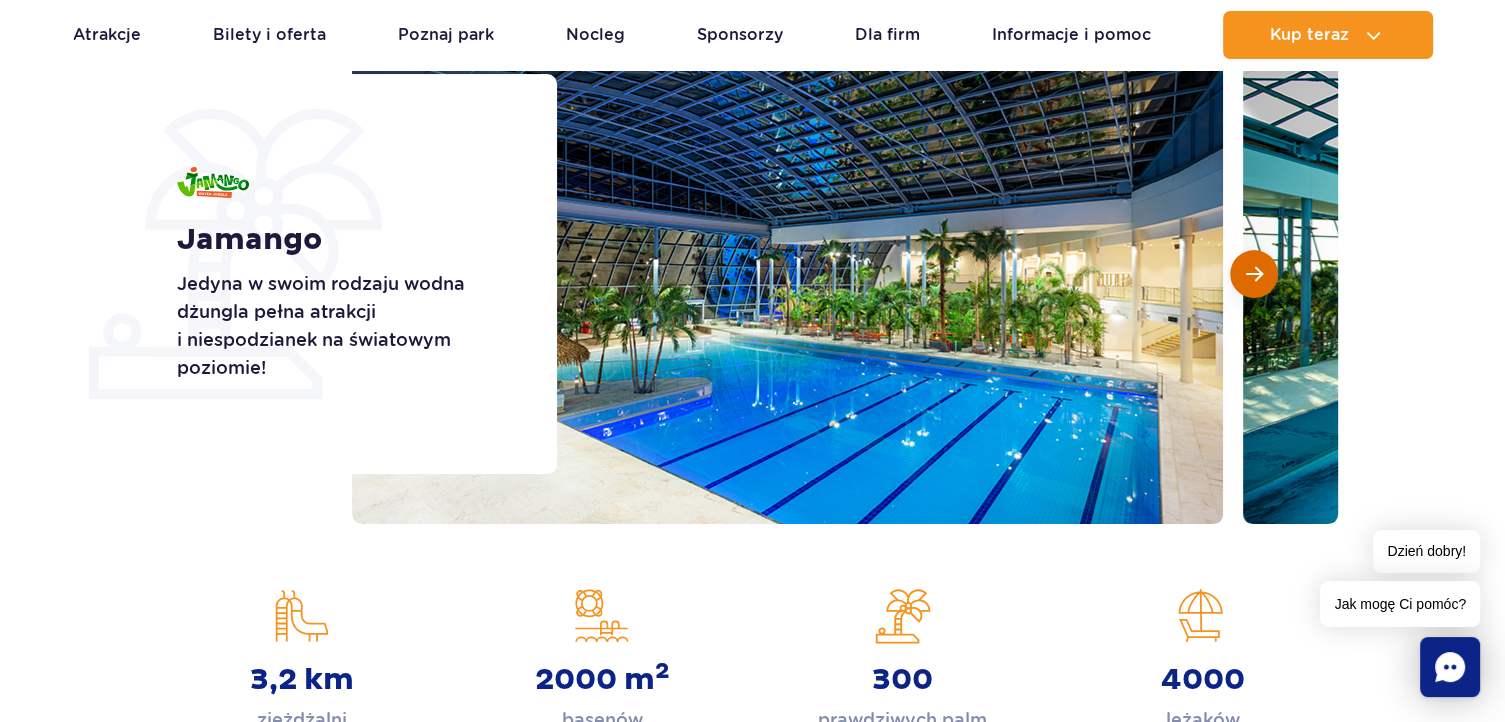 click at bounding box center (1254, 274) 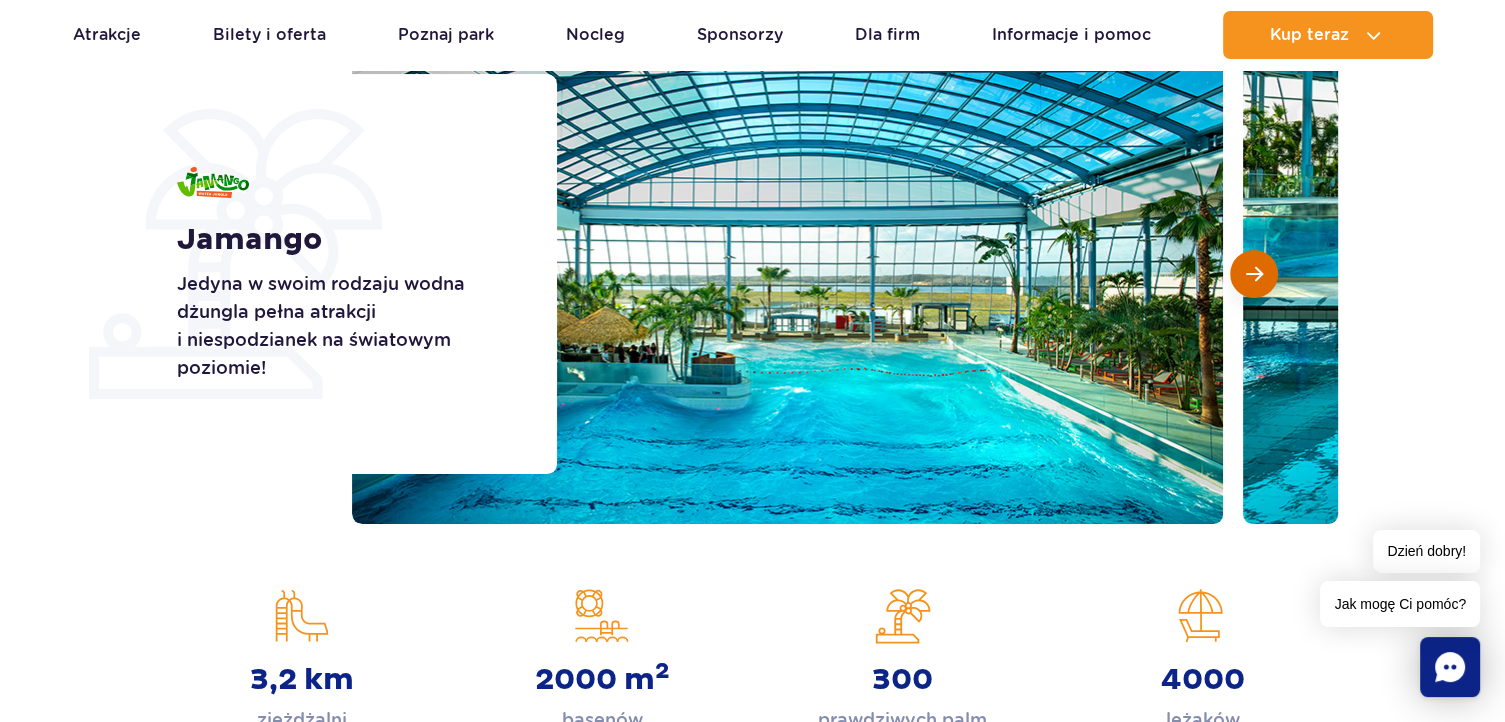 click at bounding box center (1254, 274) 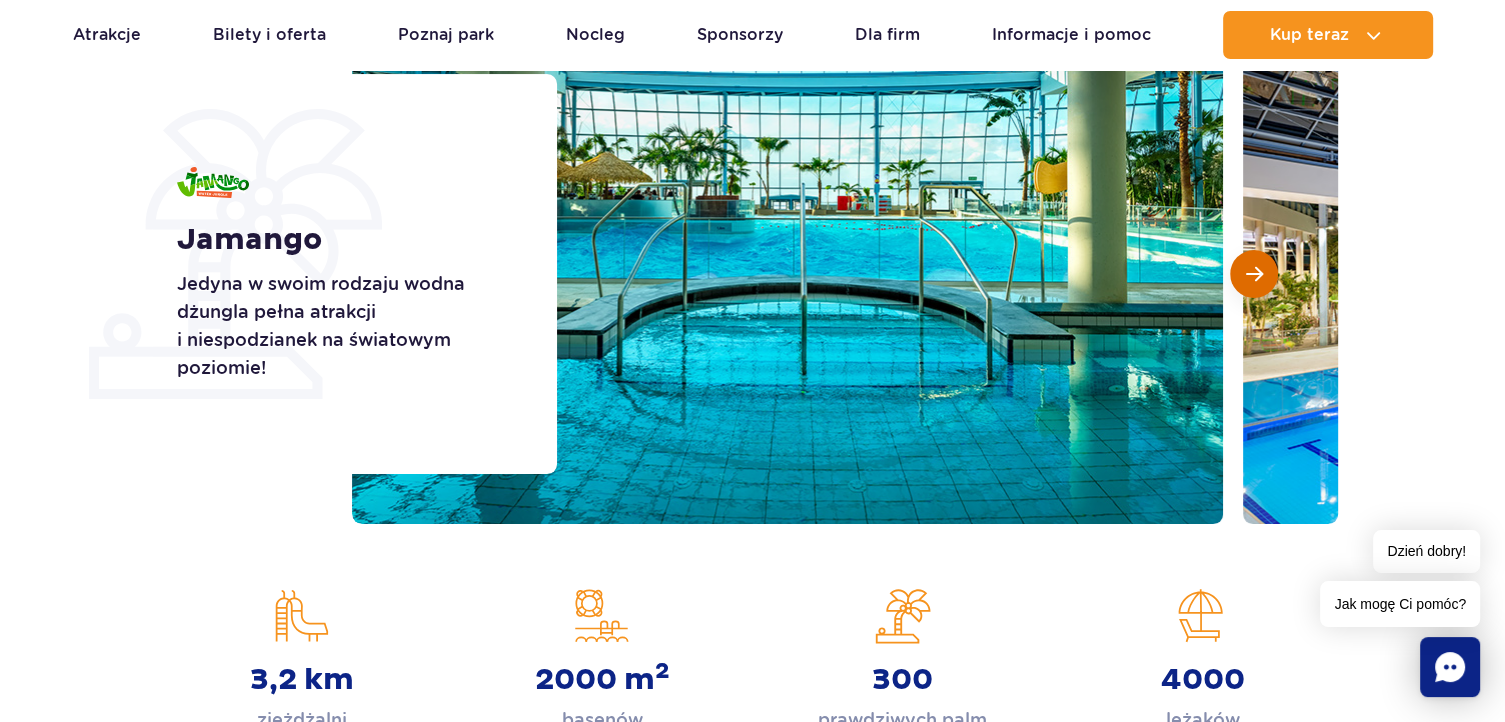 click at bounding box center (1254, 274) 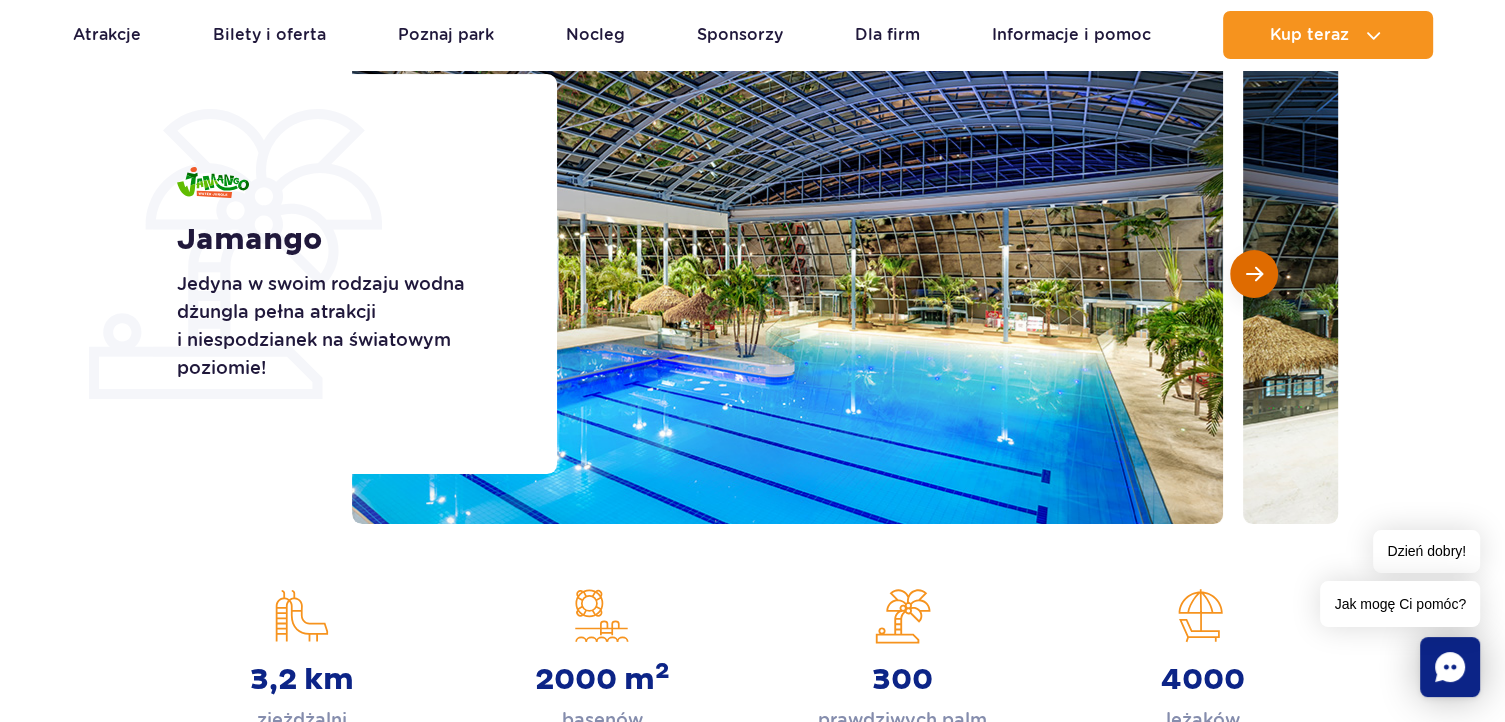 click at bounding box center (1254, 274) 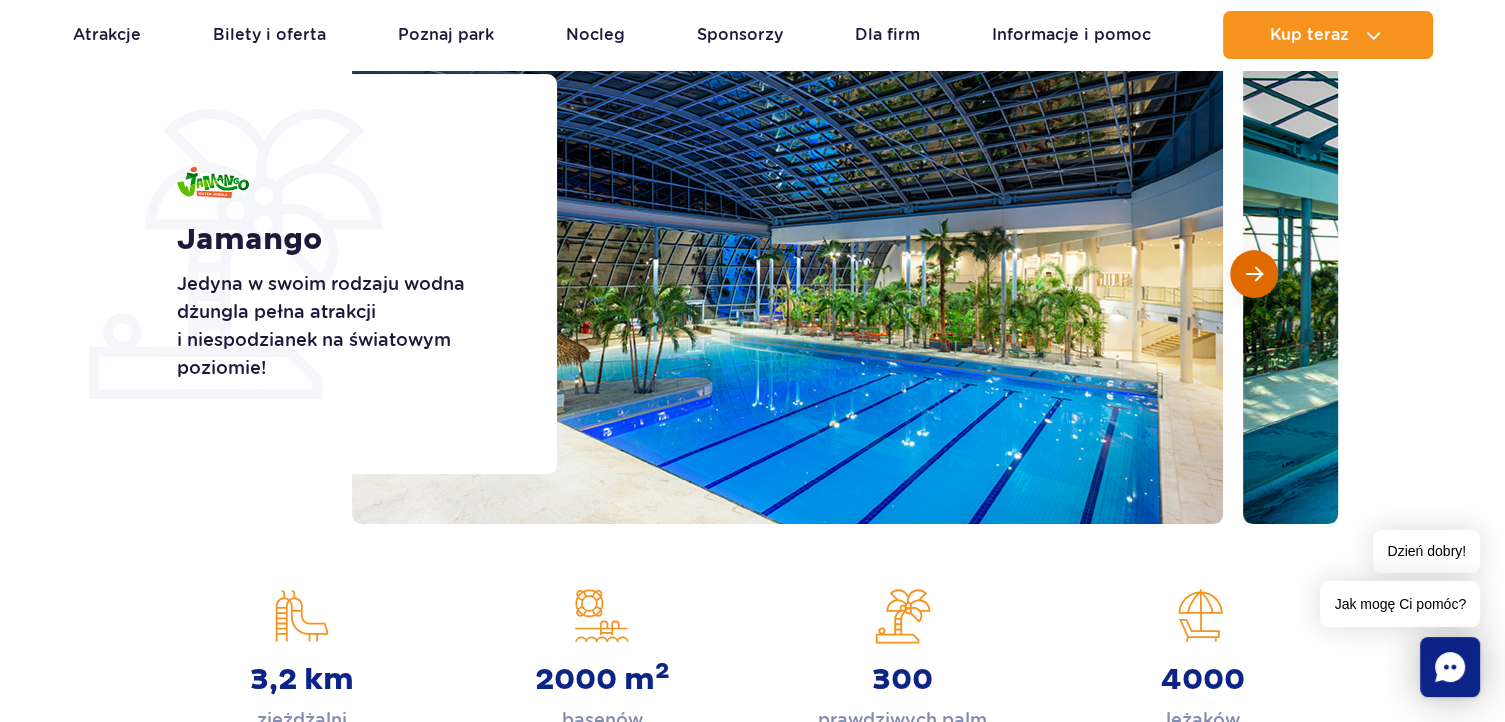 click at bounding box center [1254, 274] 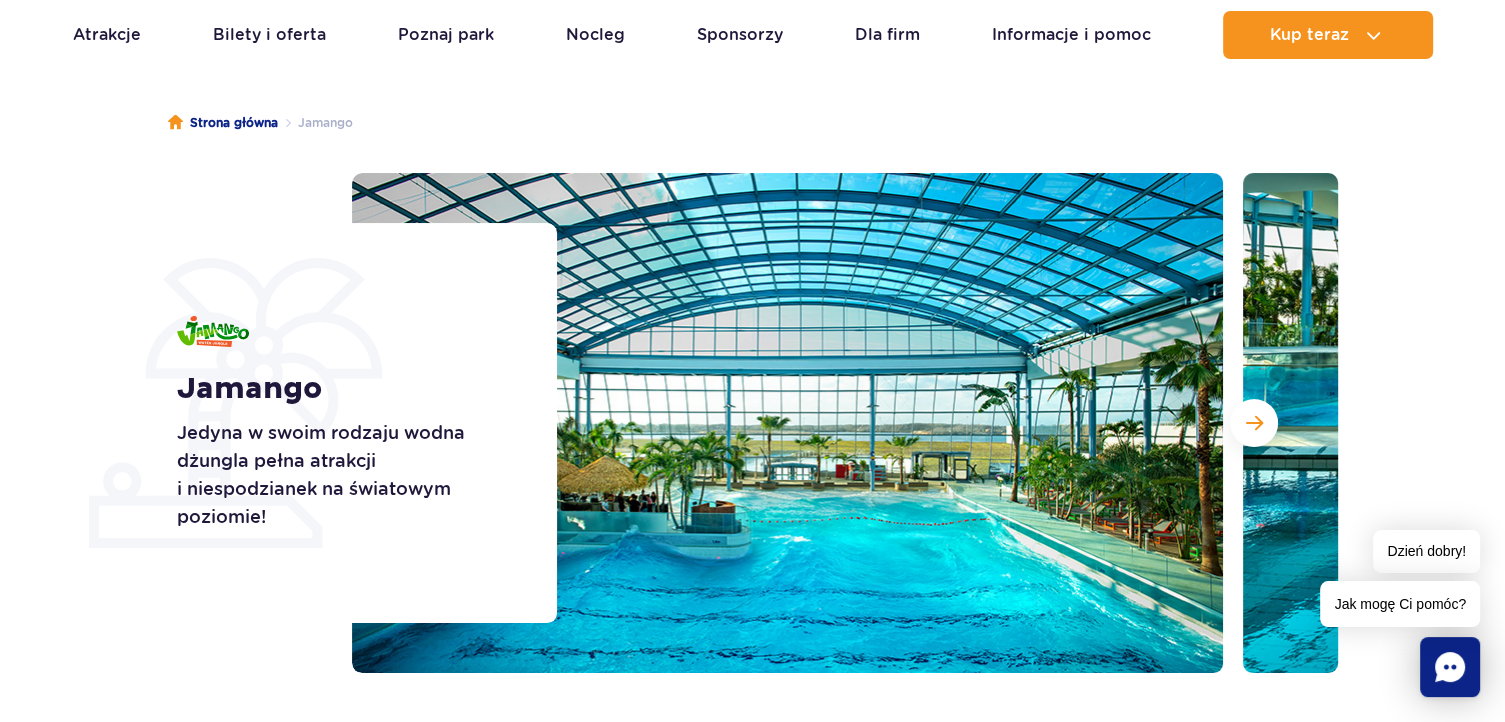 scroll, scrollTop: 100, scrollLeft: 0, axis: vertical 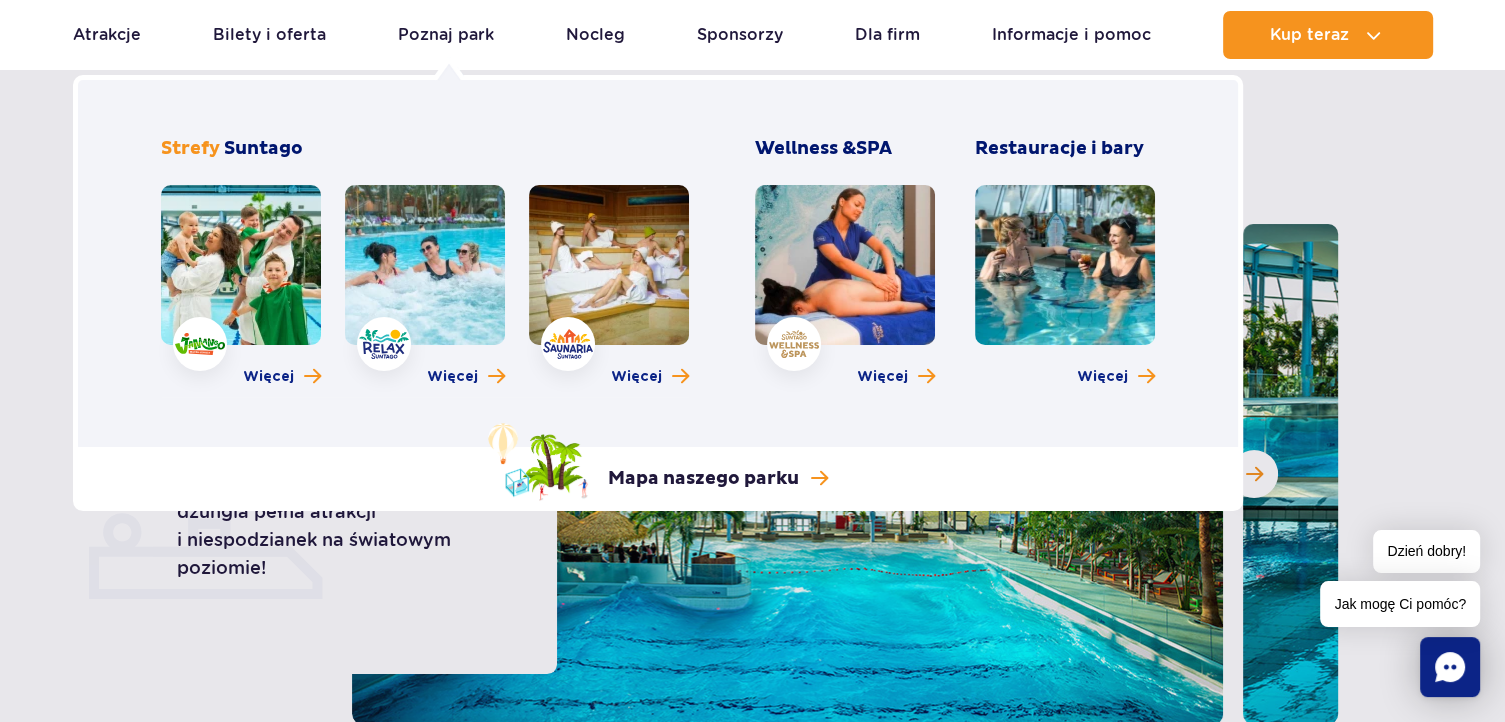 click at bounding box center [425, 265] 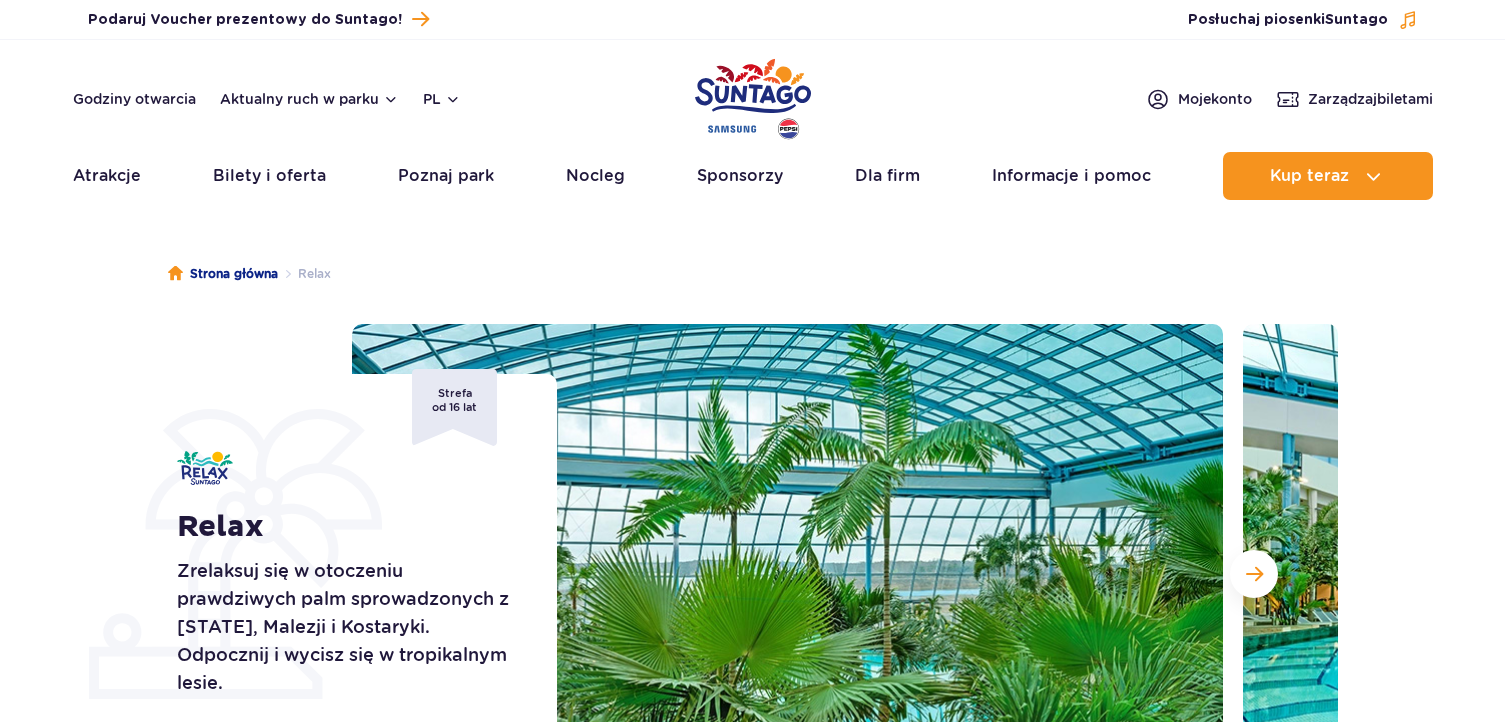 scroll, scrollTop: 0, scrollLeft: 0, axis: both 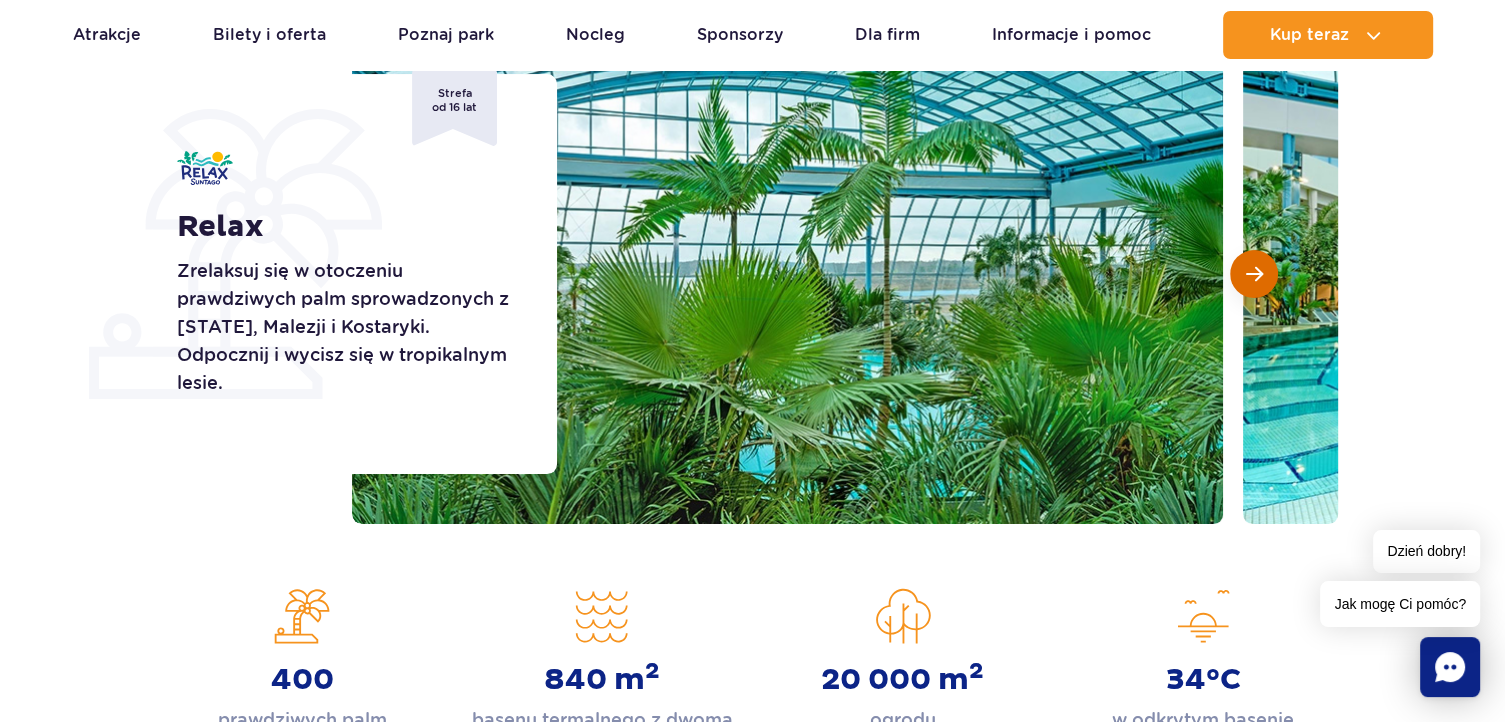 click at bounding box center [1254, 274] 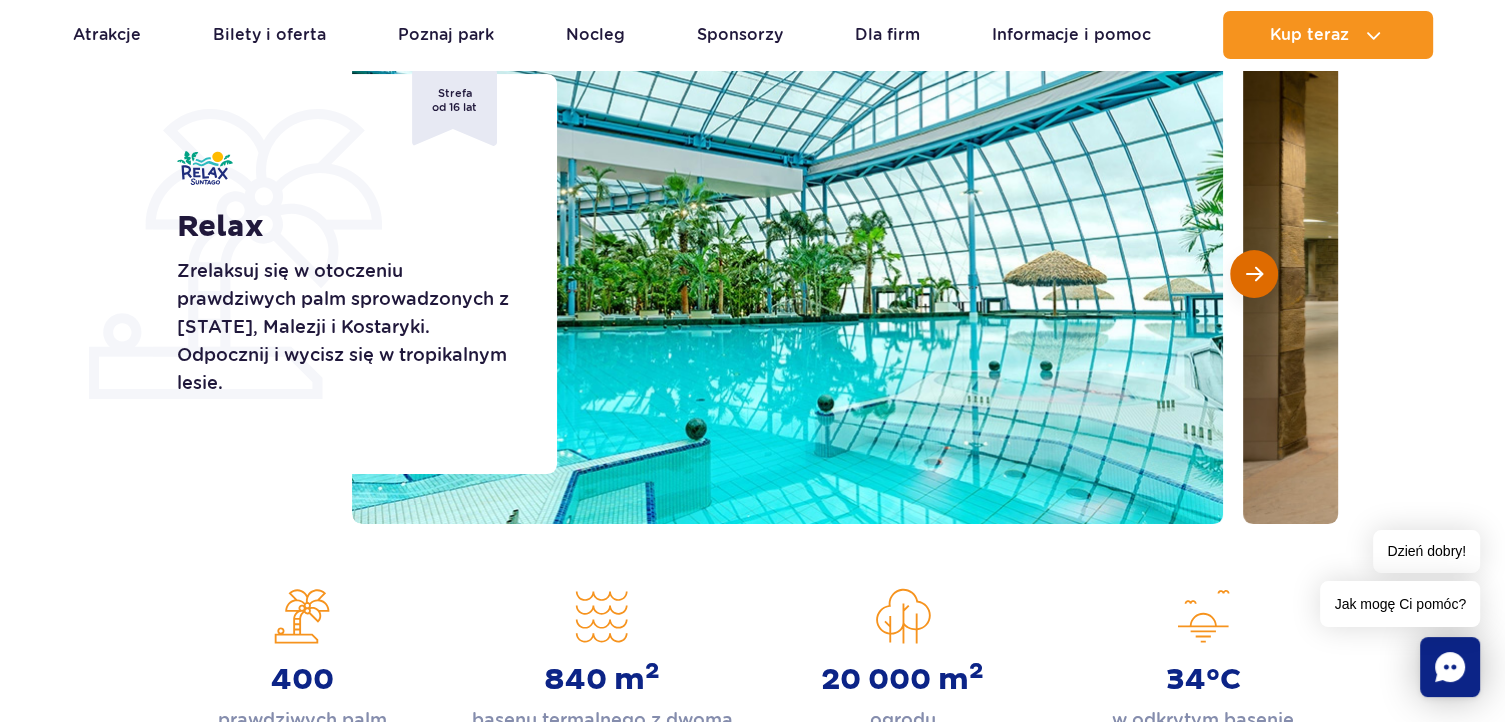 click at bounding box center (1254, 274) 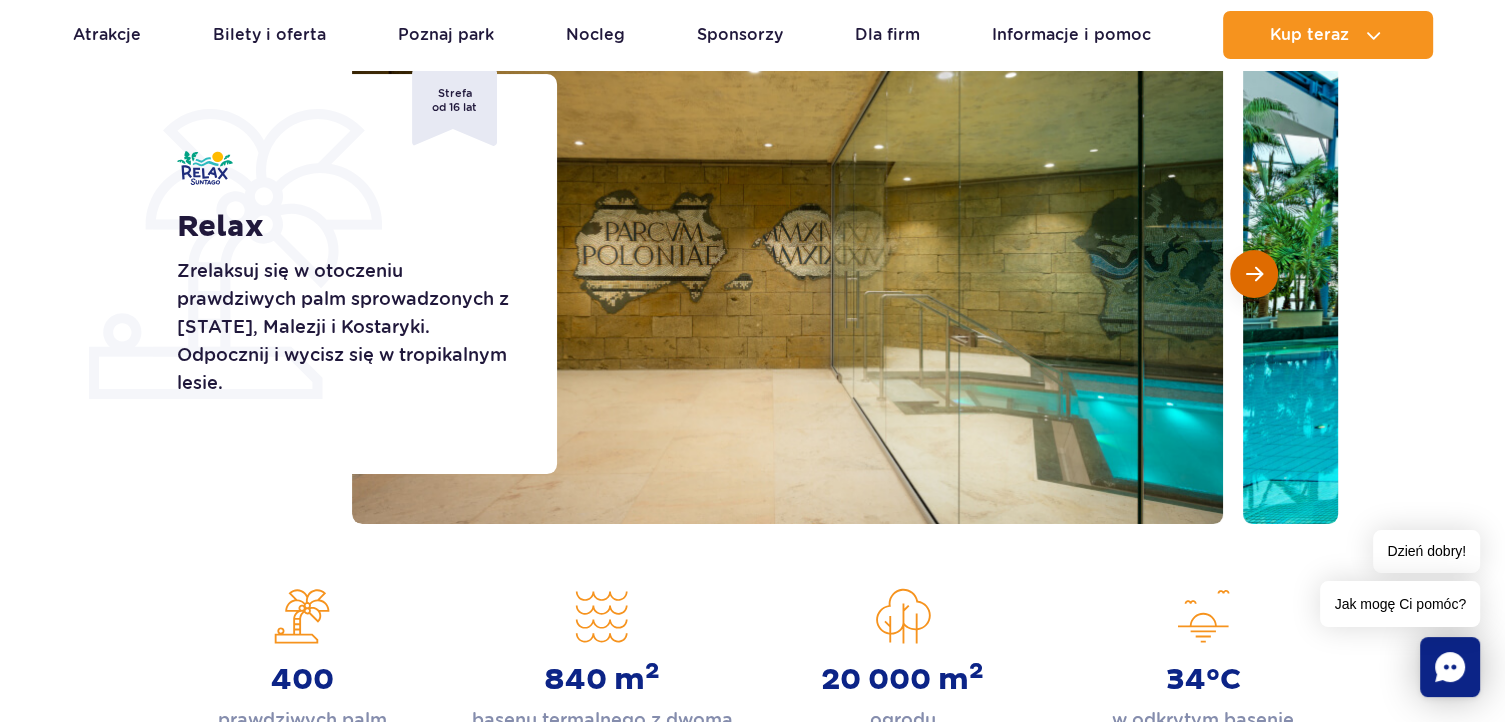 click at bounding box center [1254, 274] 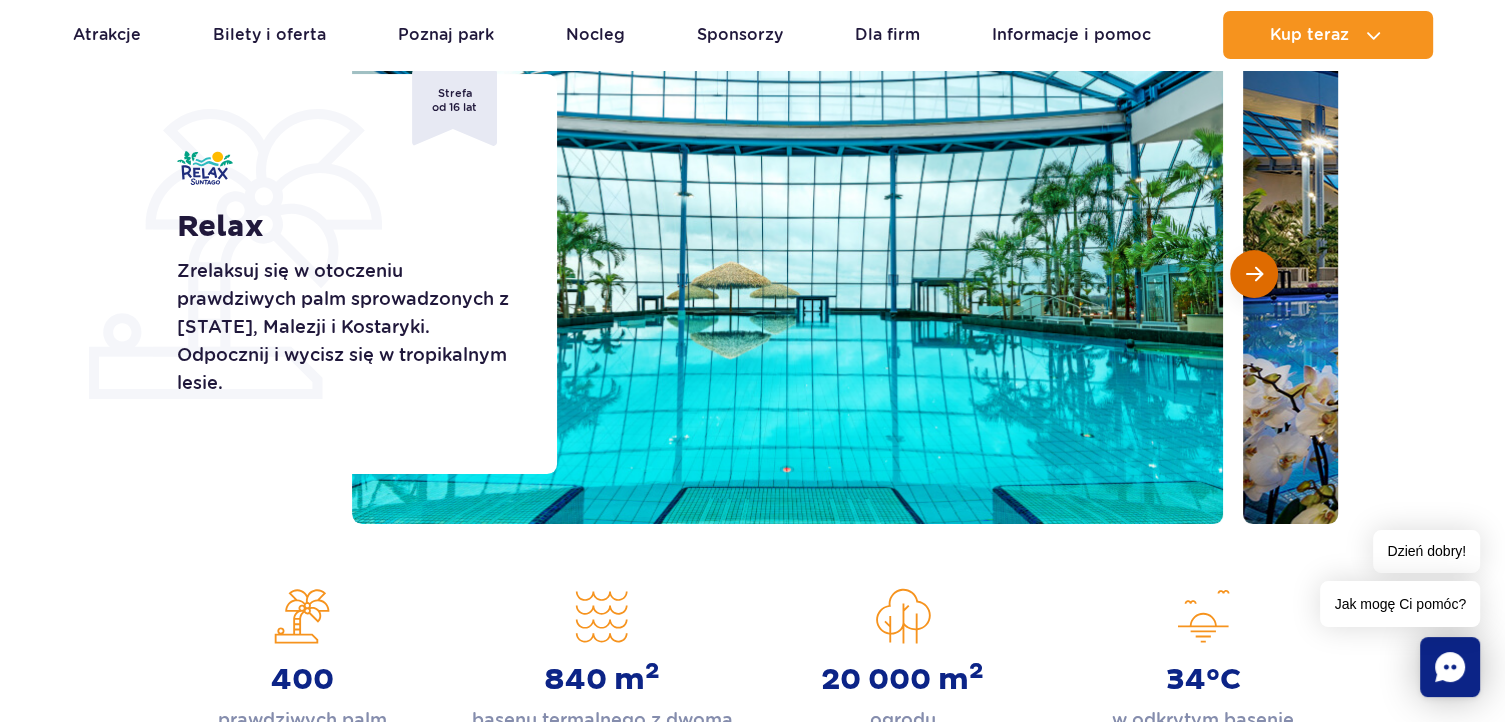 click at bounding box center (1254, 274) 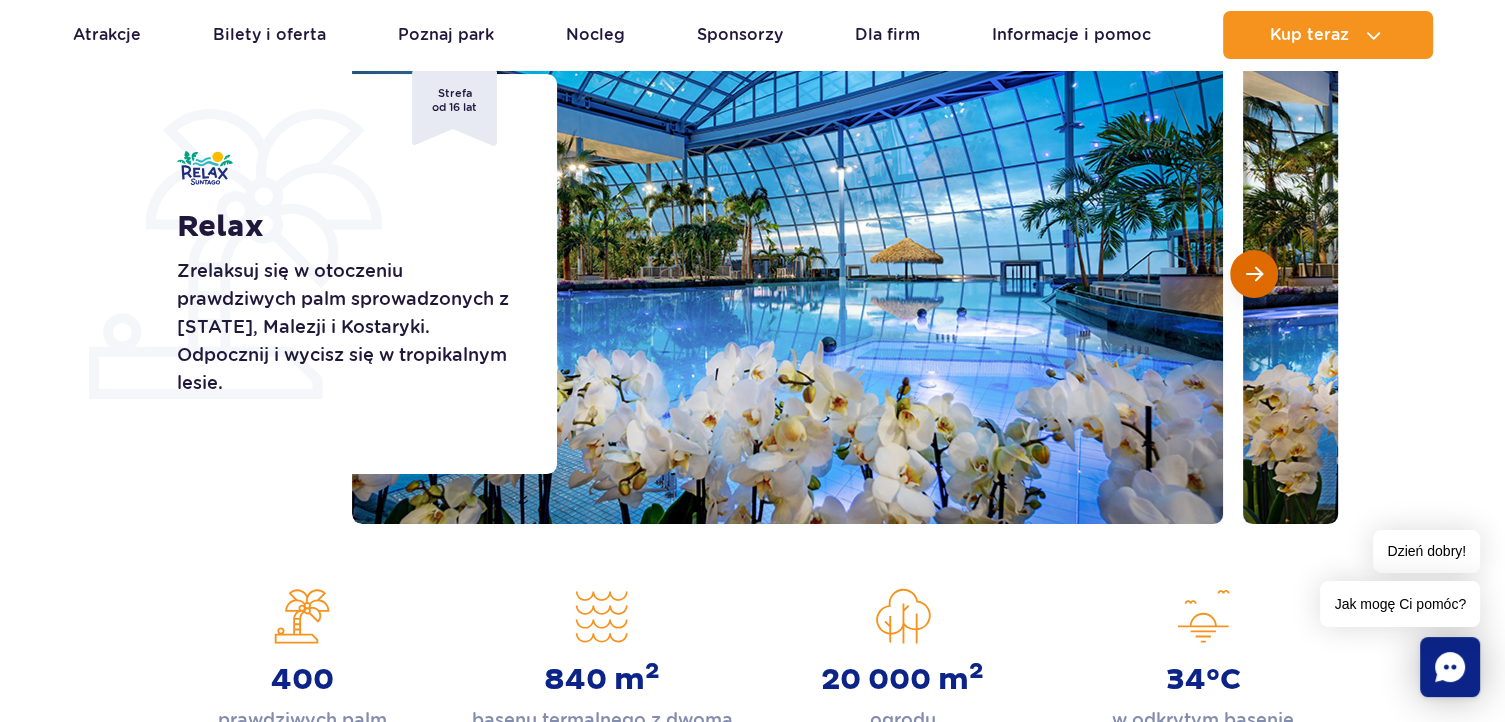 click at bounding box center (1254, 274) 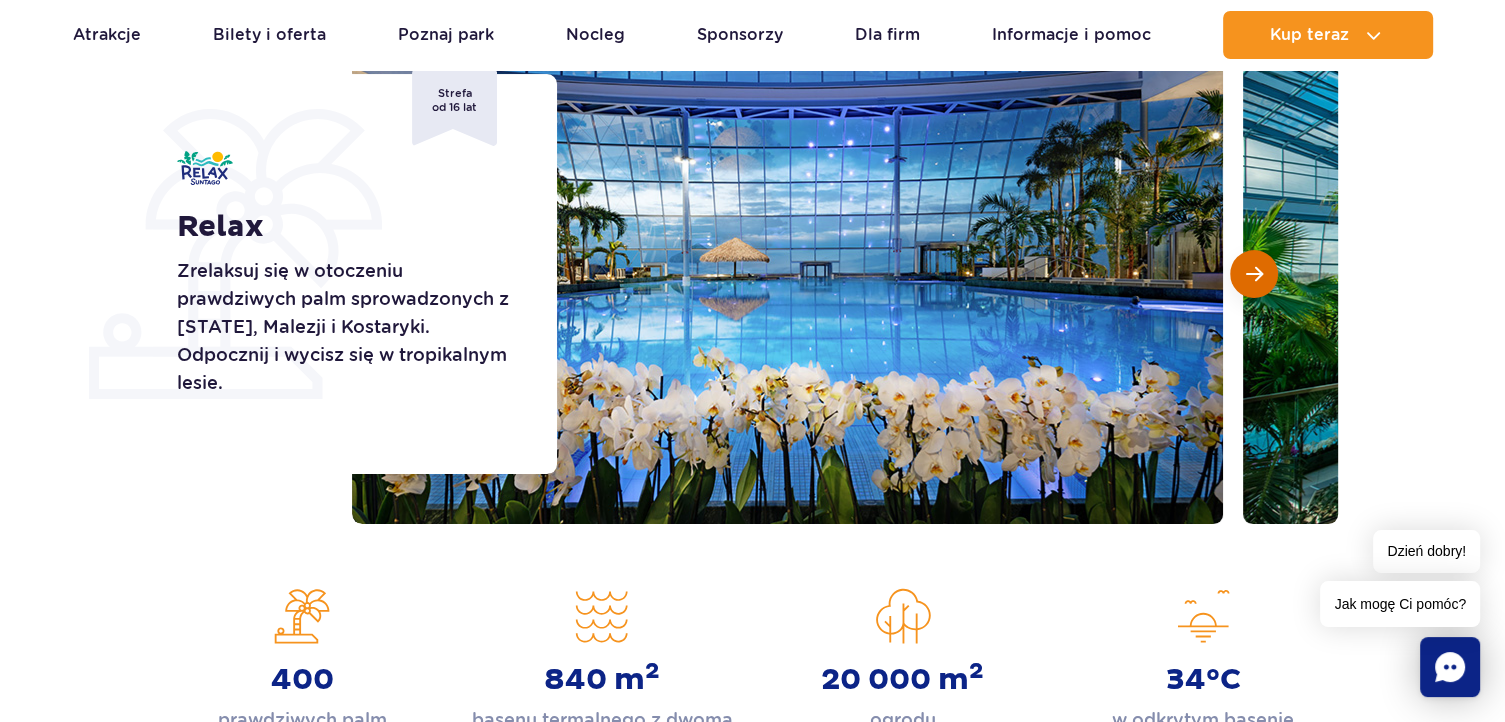 click at bounding box center [1254, 274] 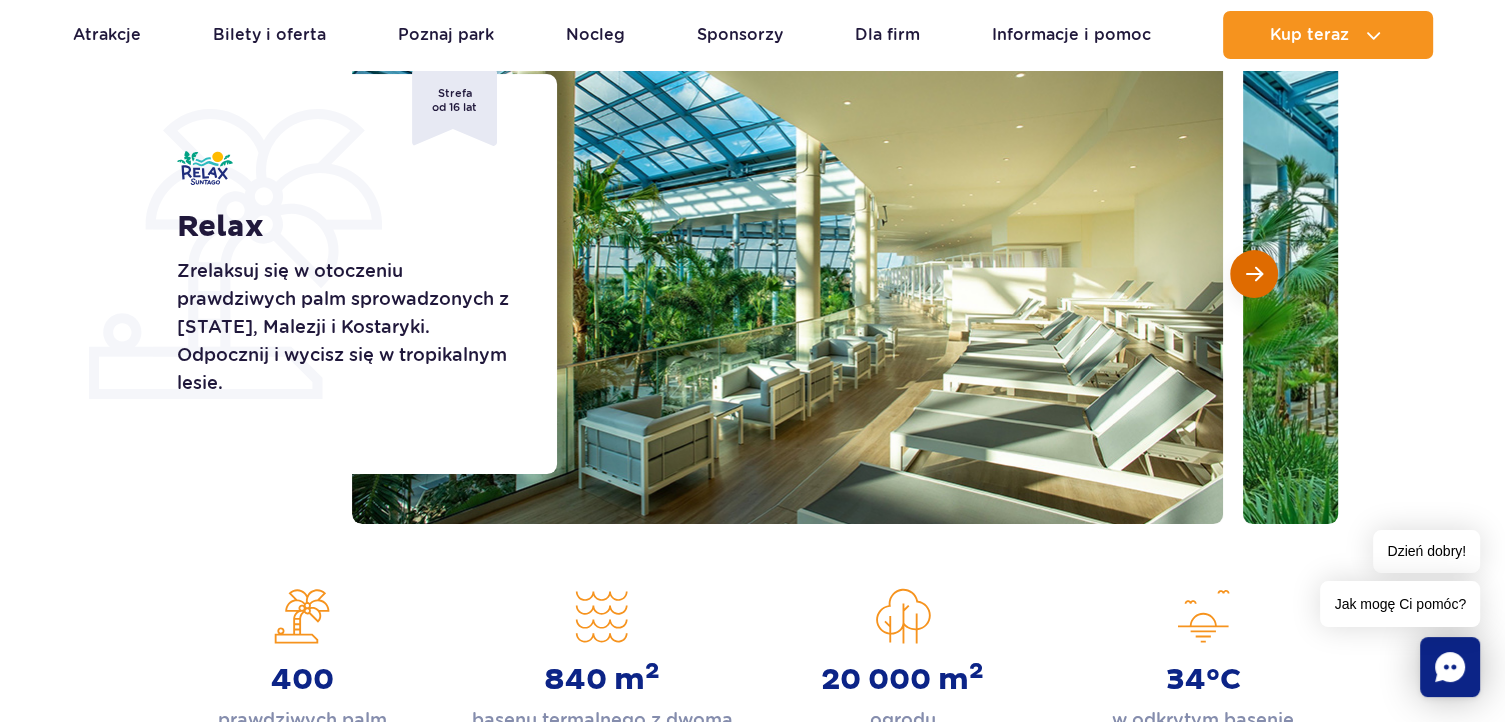 click at bounding box center [1254, 274] 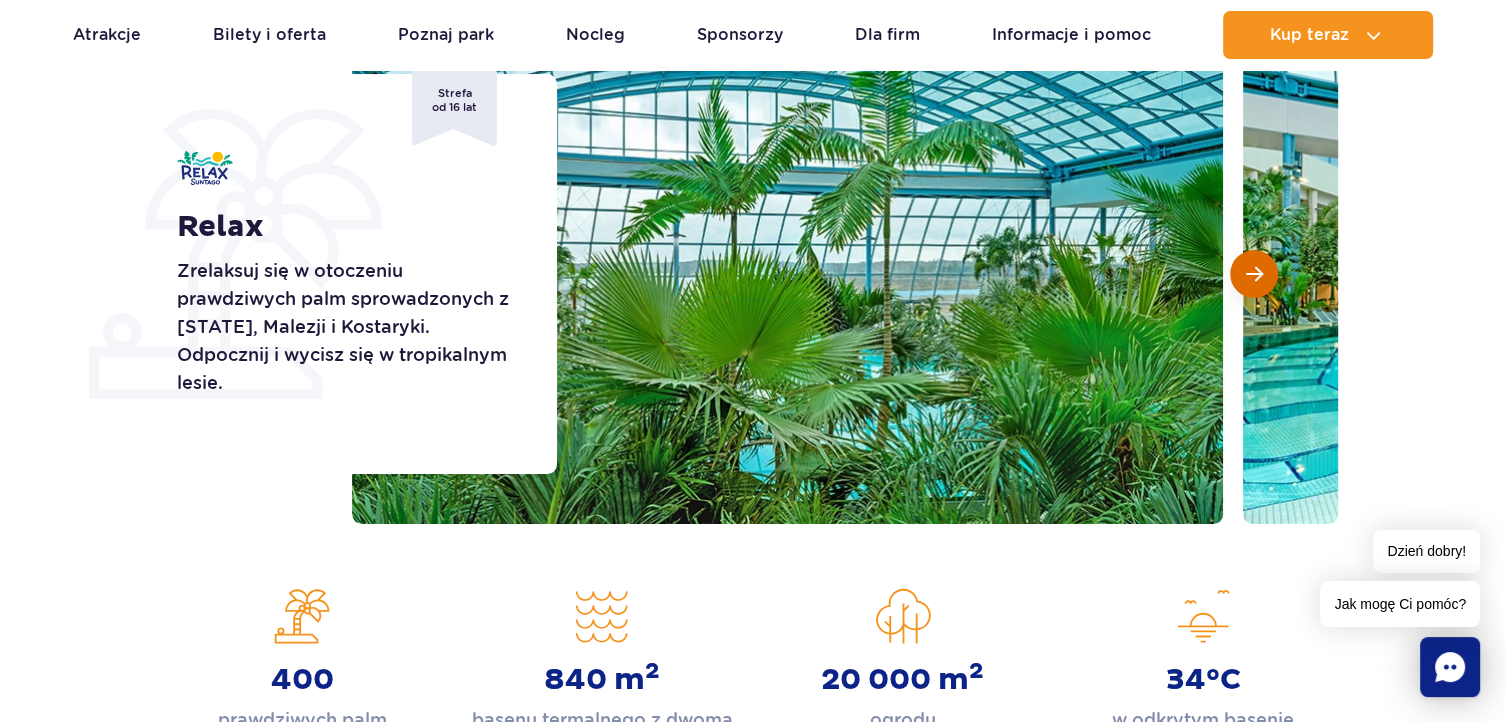 click at bounding box center (1254, 274) 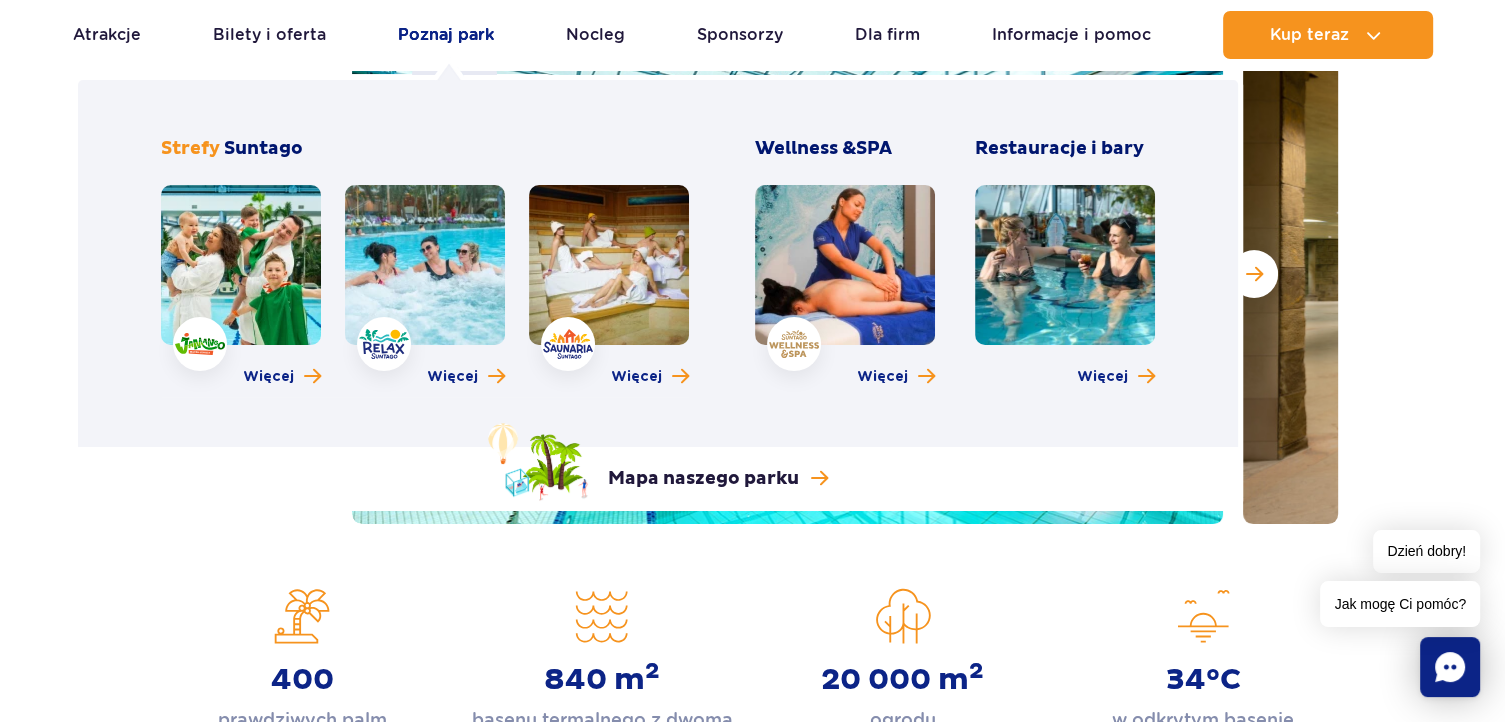 click on "Poznaj park" at bounding box center [446, 35] 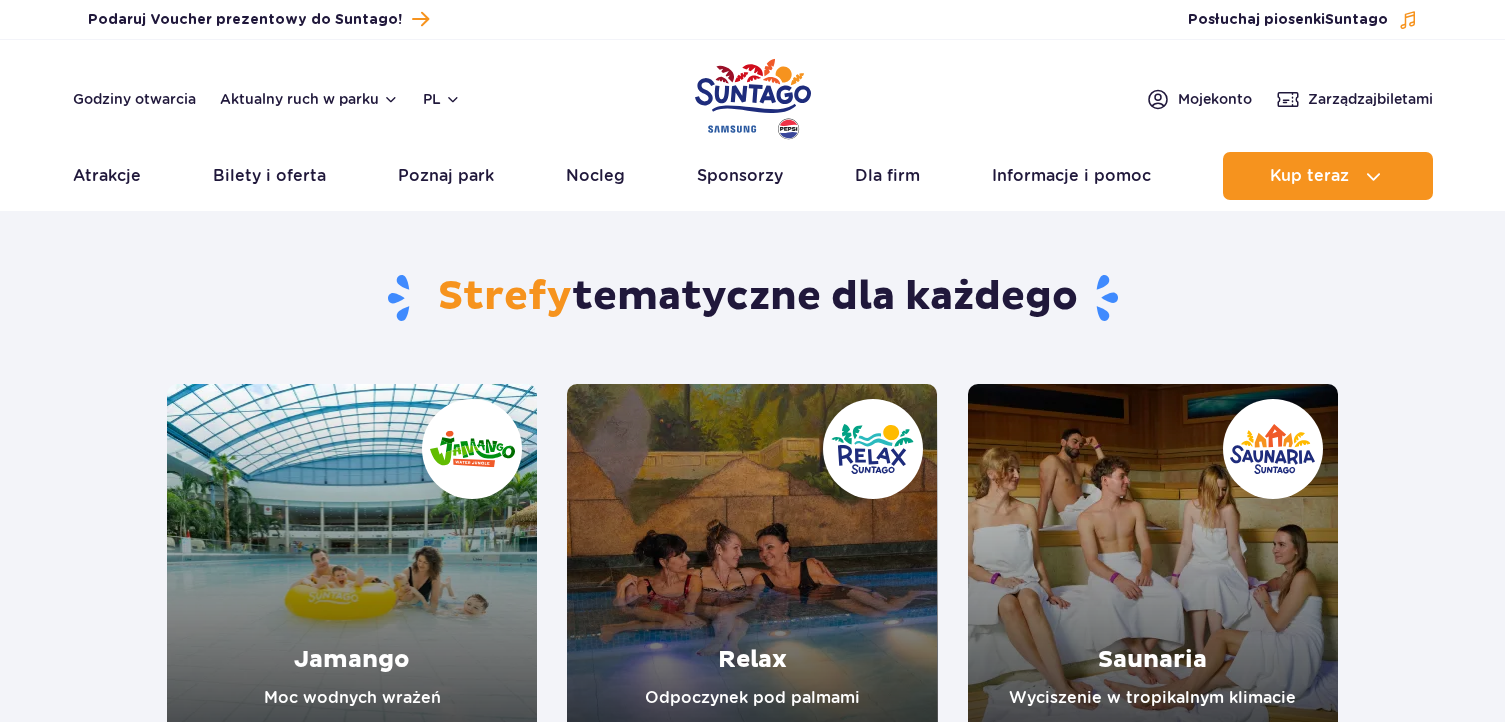 scroll, scrollTop: 0, scrollLeft: 0, axis: both 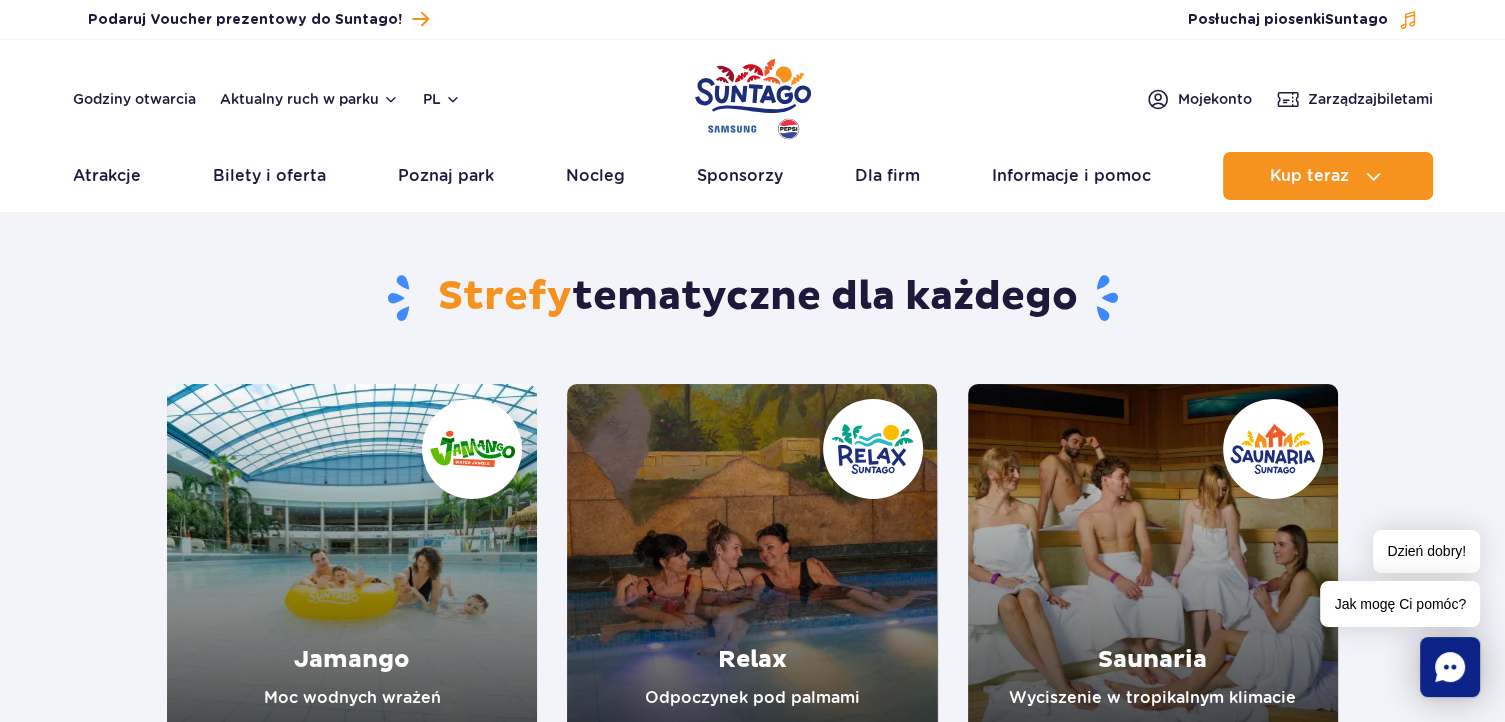 click at bounding box center [1153, 569] 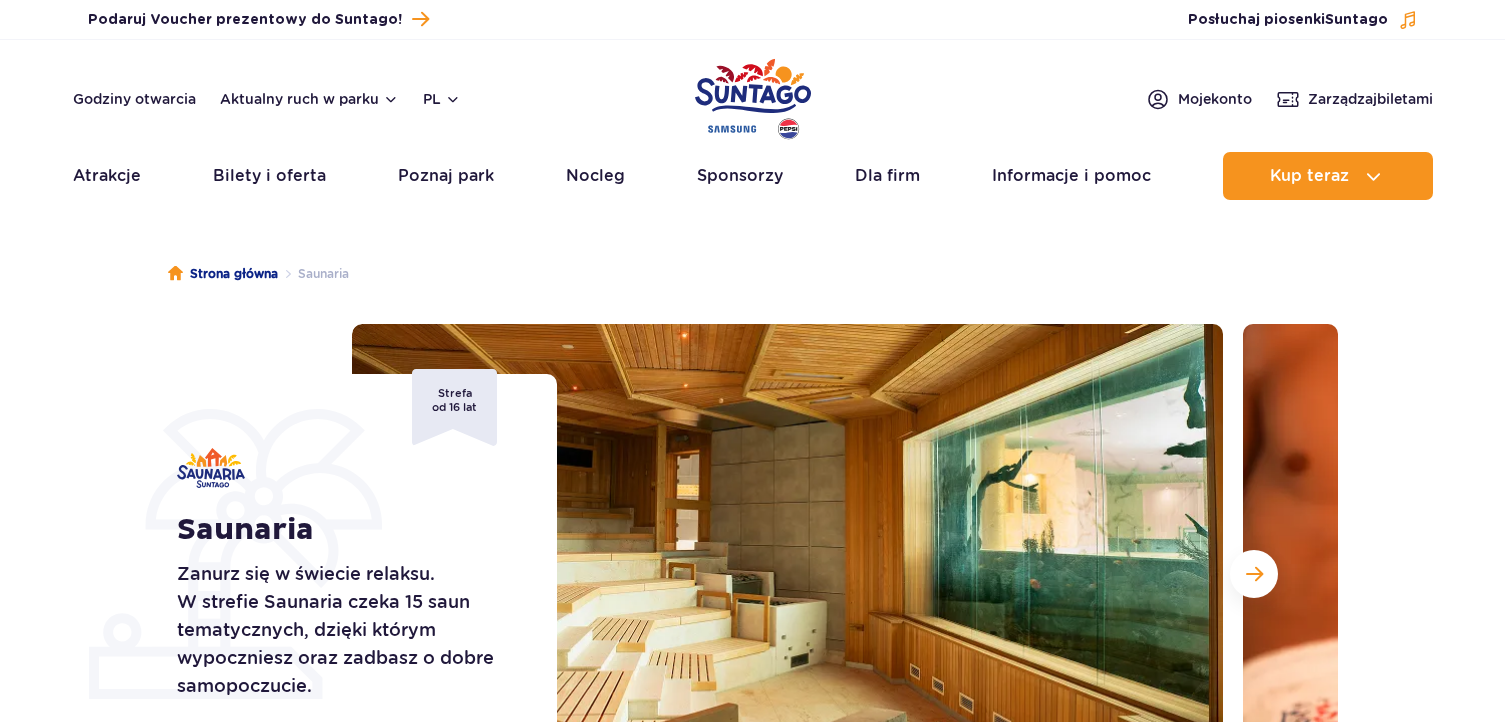 scroll, scrollTop: 0, scrollLeft: 0, axis: both 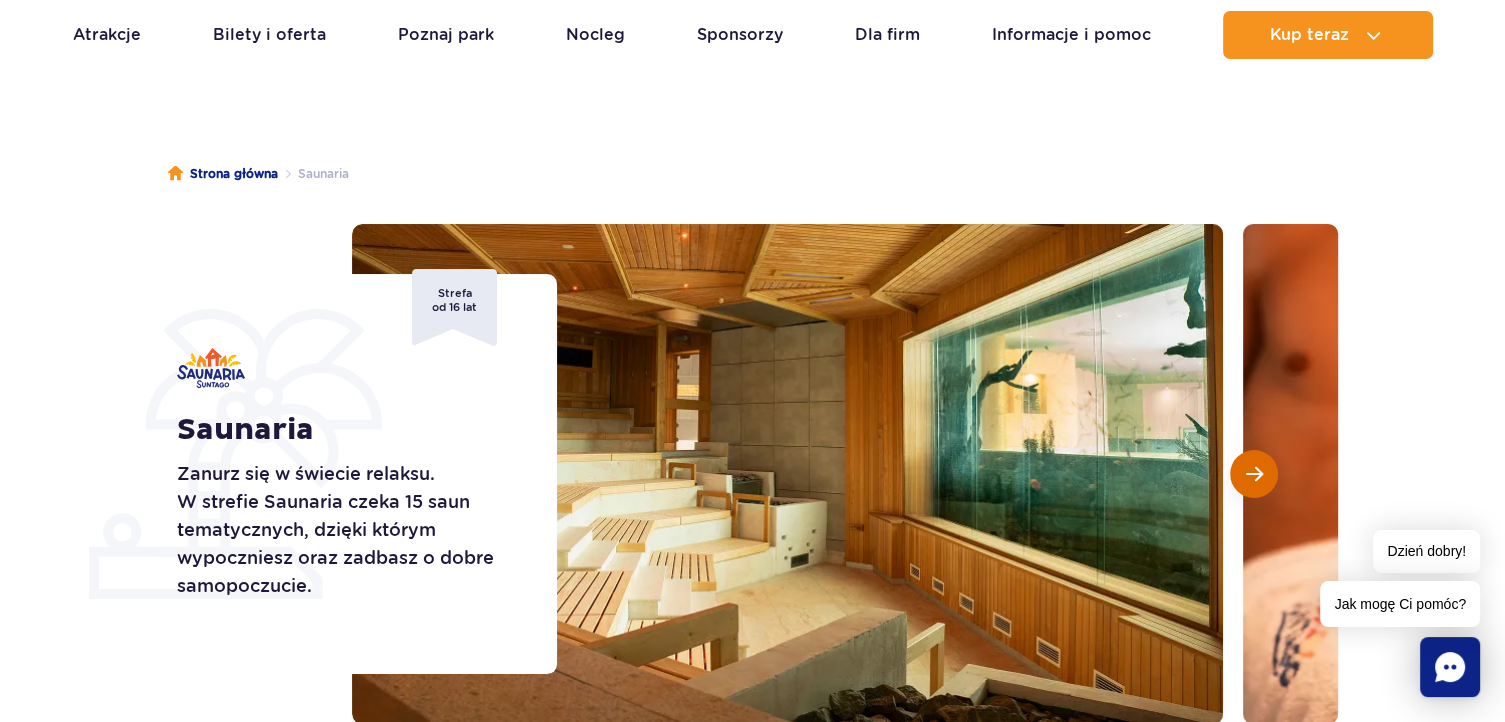 click at bounding box center (1254, 474) 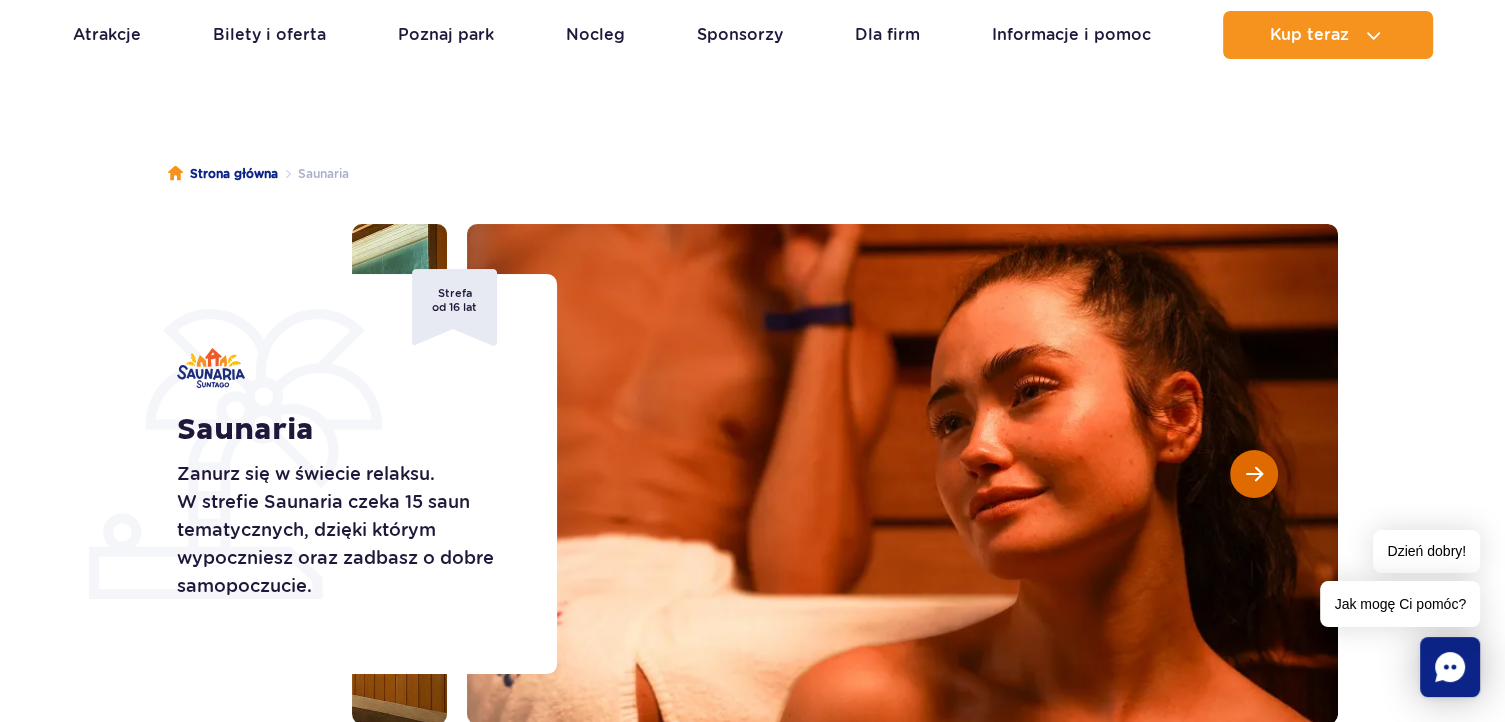 click at bounding box center (1254, 474) 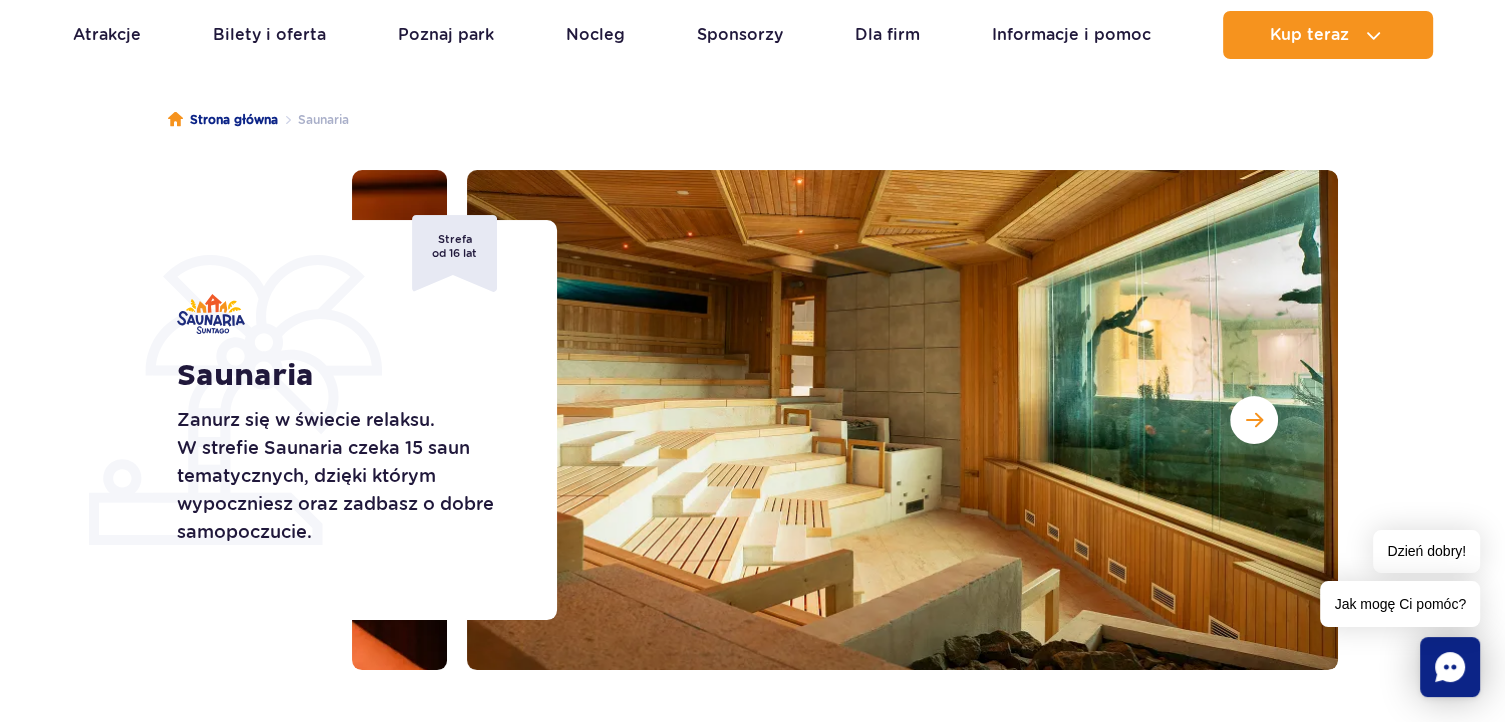 scroll, scrollTop: 200, scrollLeft: 0, axis: vertical 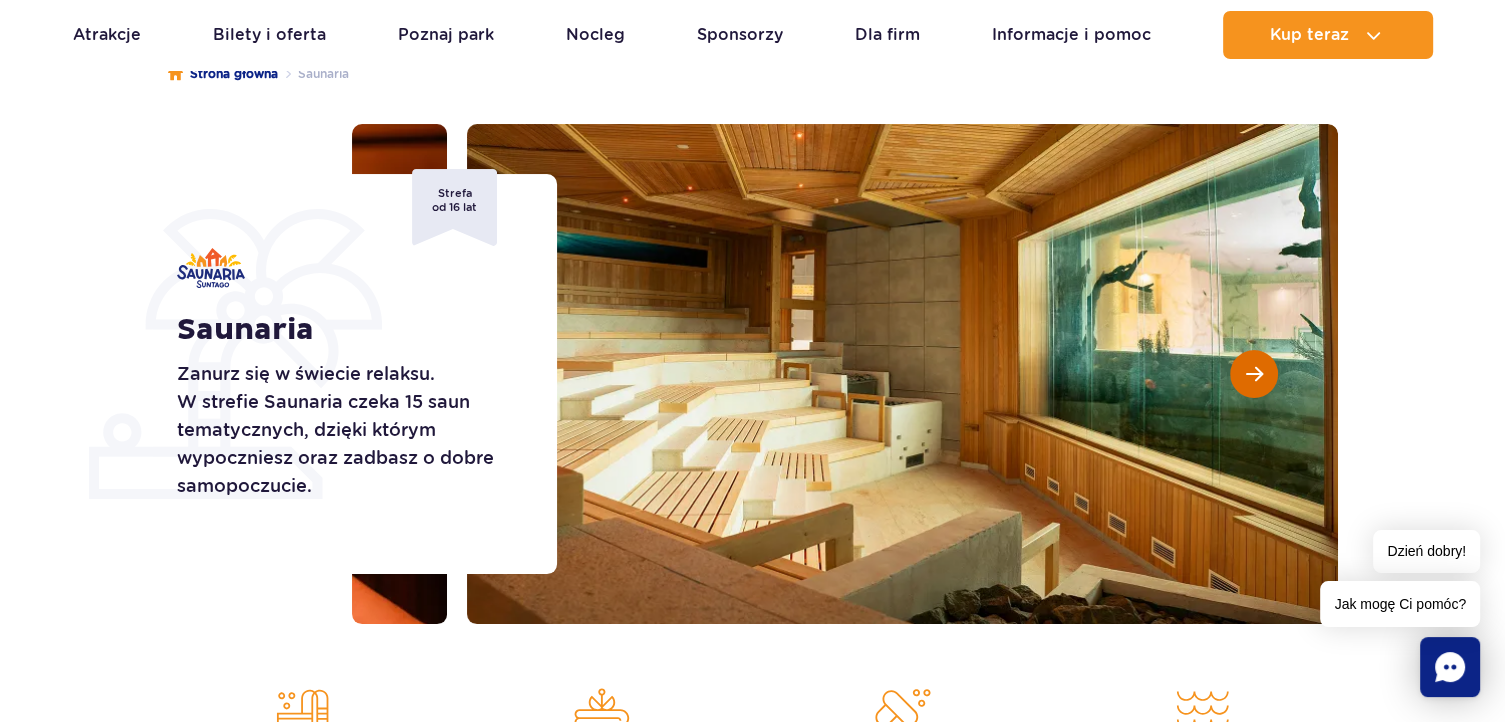 click at bounding box center [1254, 374] 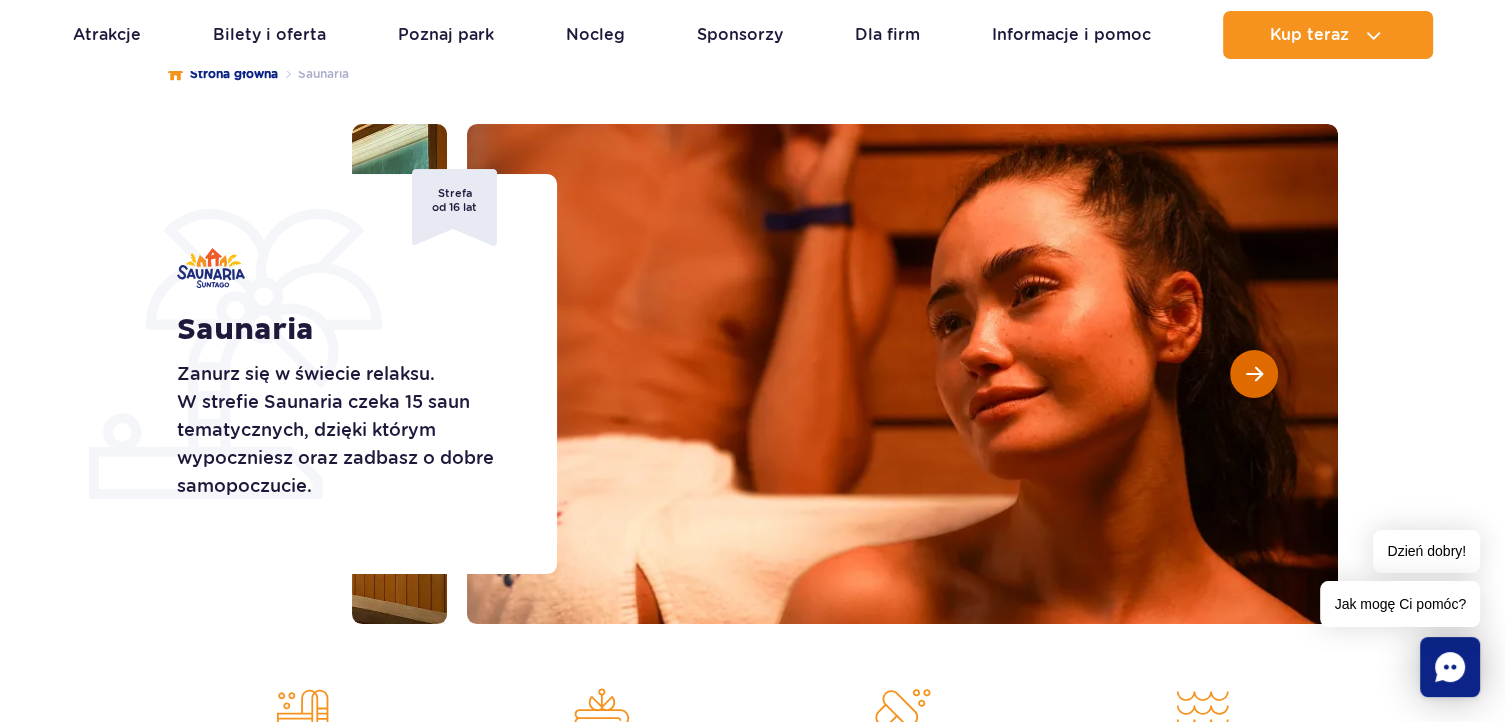 click at bounding box center (1254, 374) 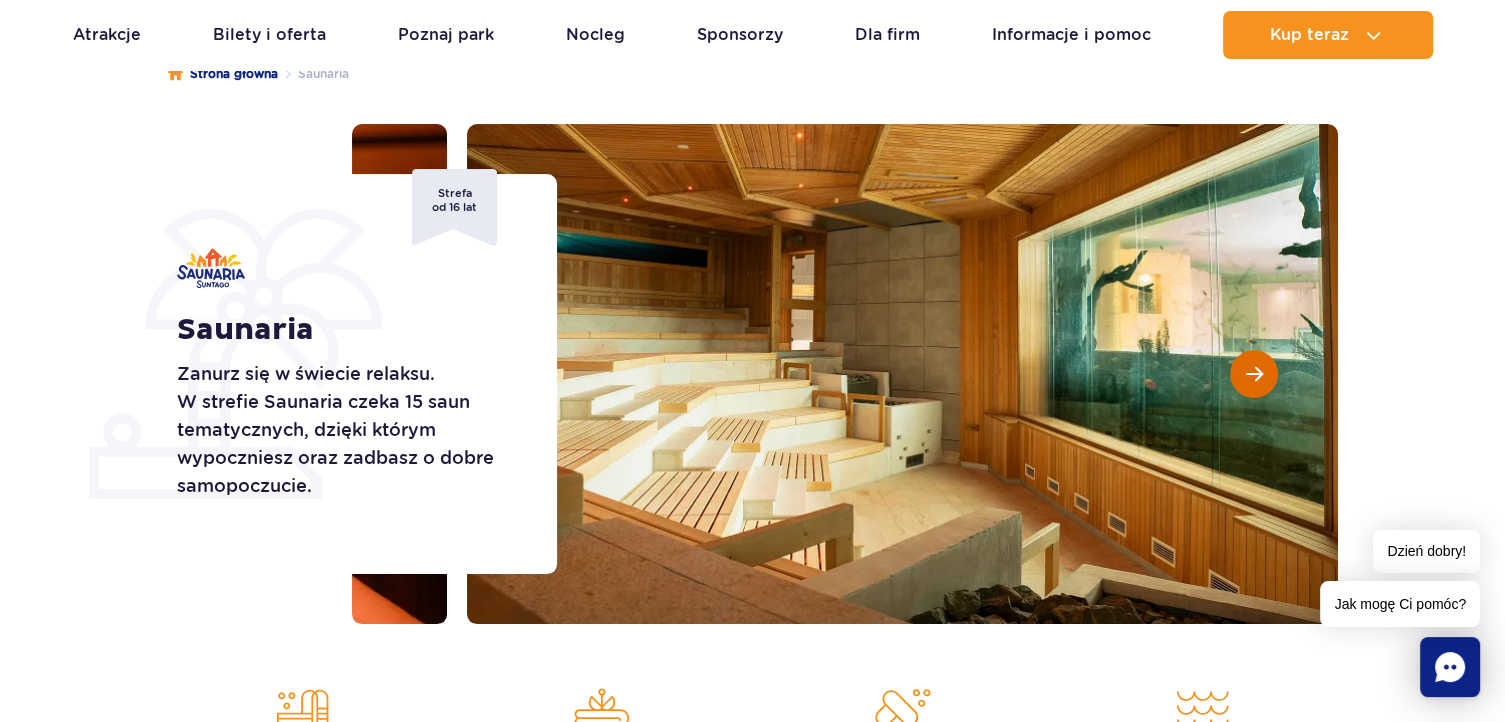 click at bounding box center [1254, 374] 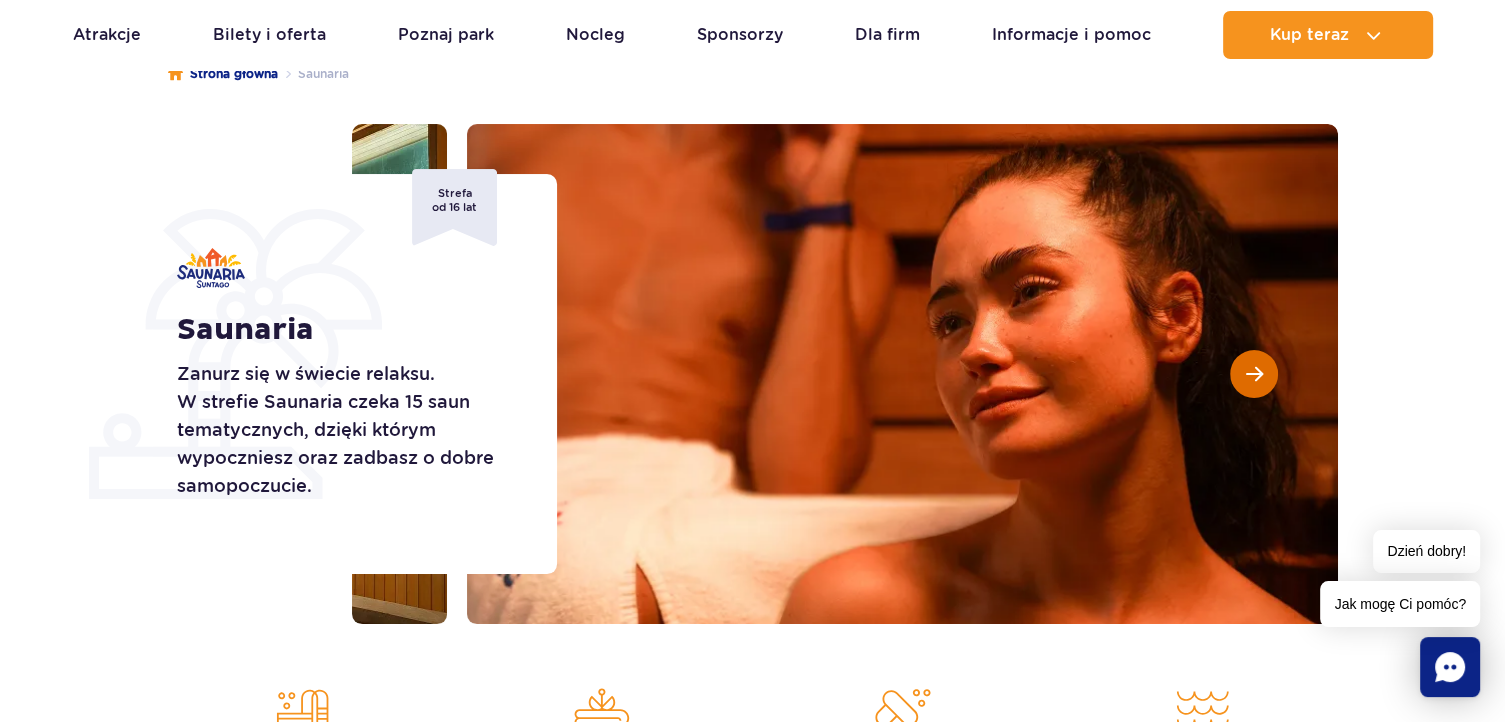 click at bounding box center (1254, 374) 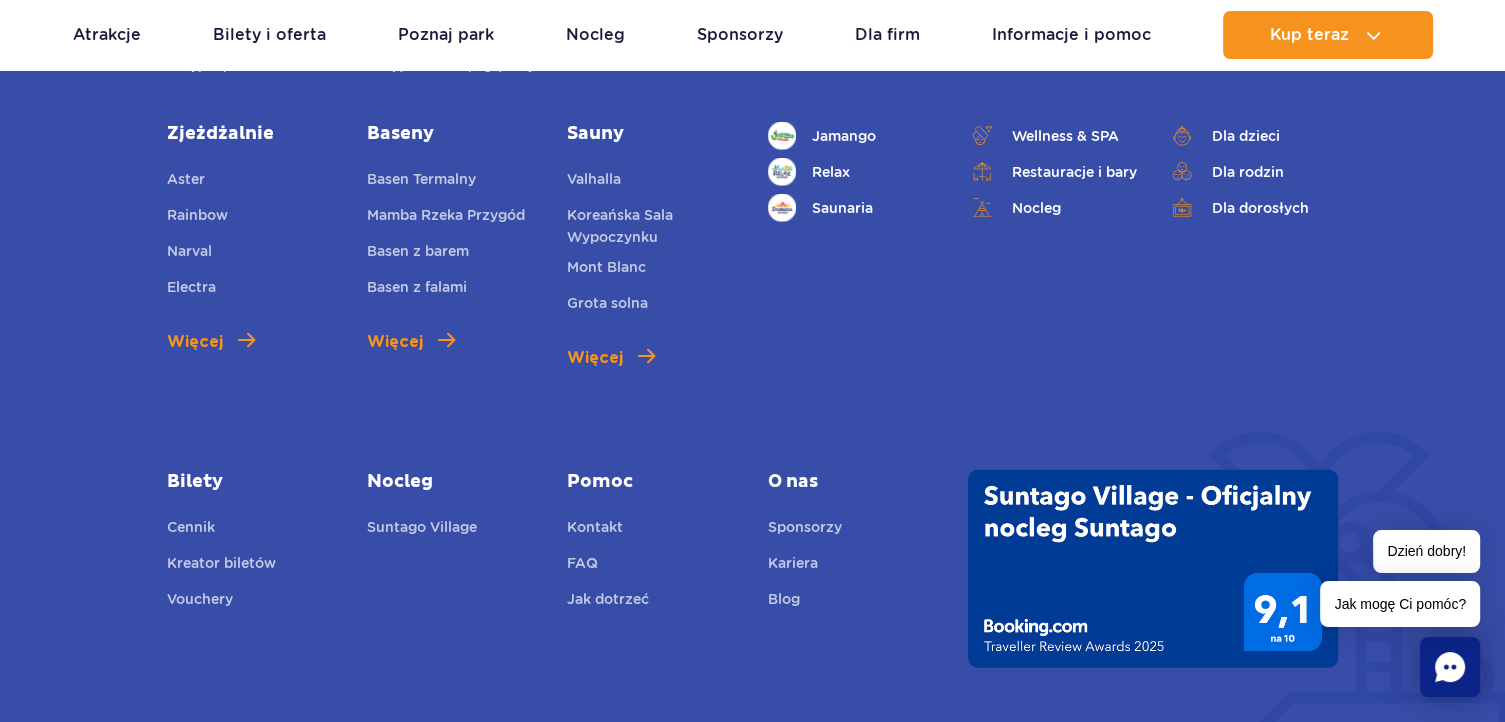scroll, scrollTop: 4900, scrollLeft: 0, axis: vertical 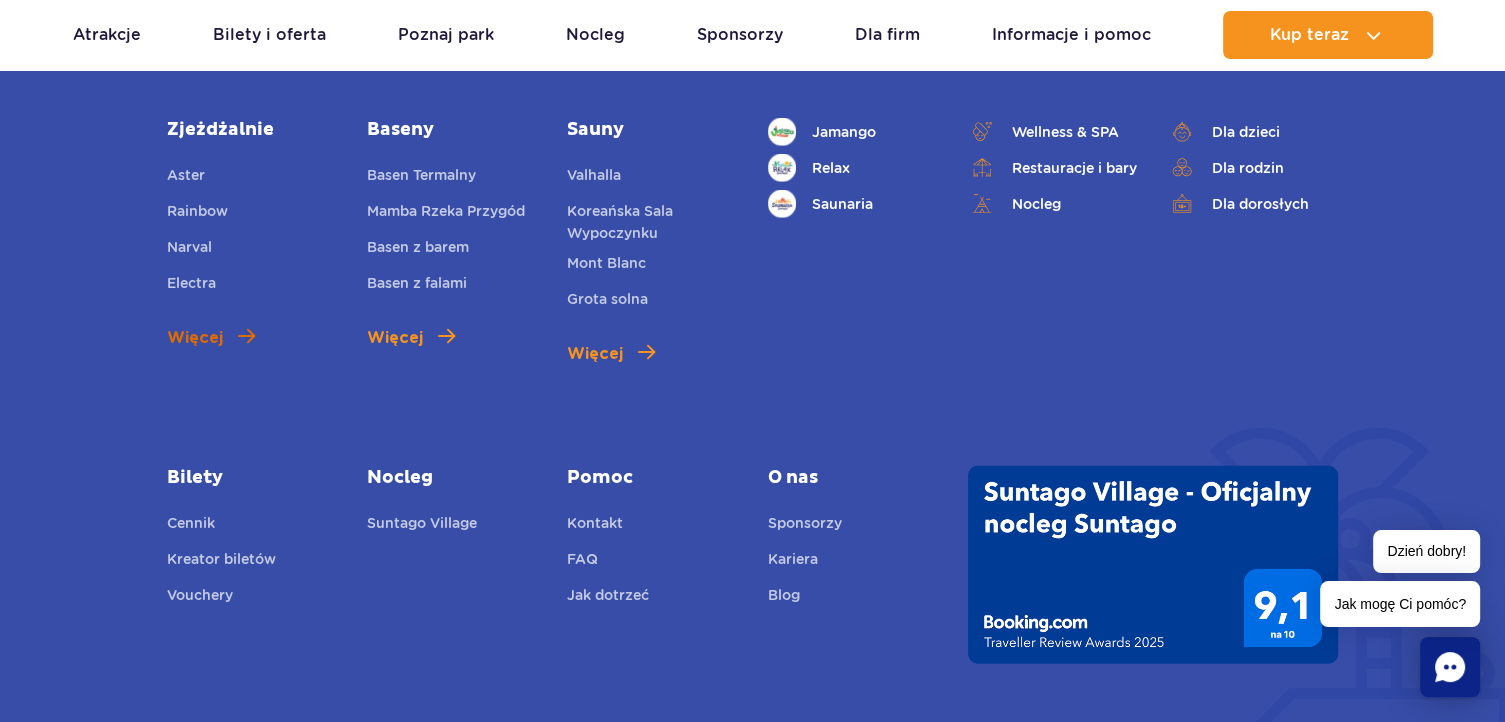 click on "Więcej" at bounding box center (195, 338) 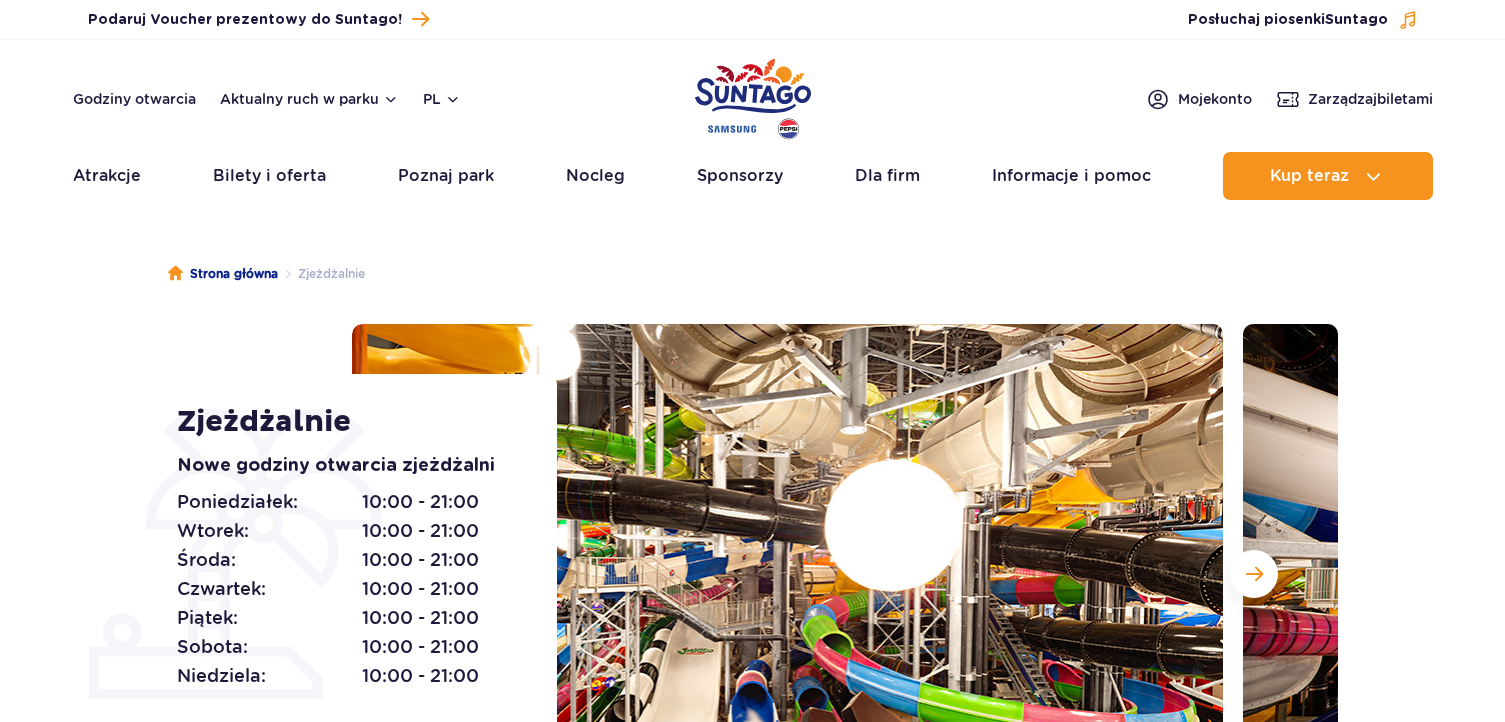 scroll, scrollTop: 0, scrollLeft: 0, axis: both 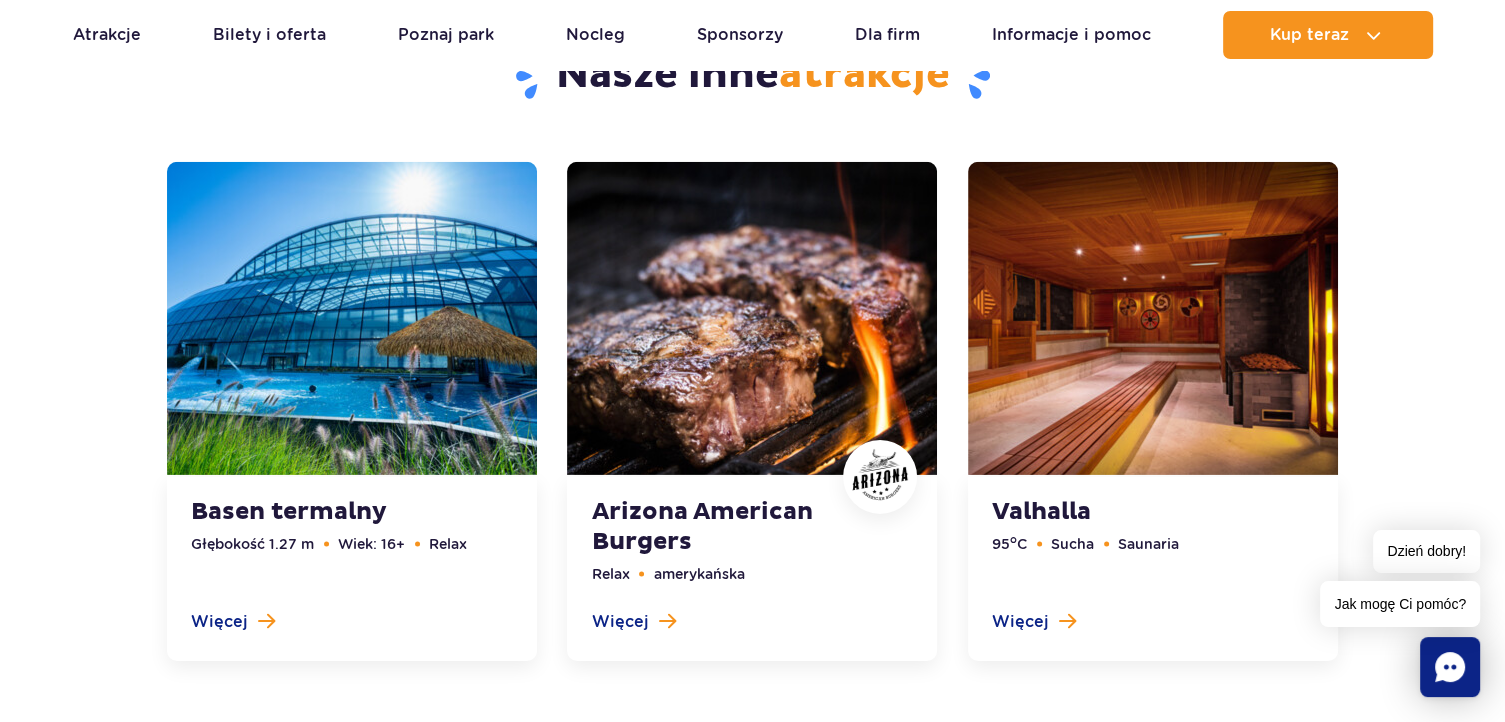 click at bounding box center [352, 411] 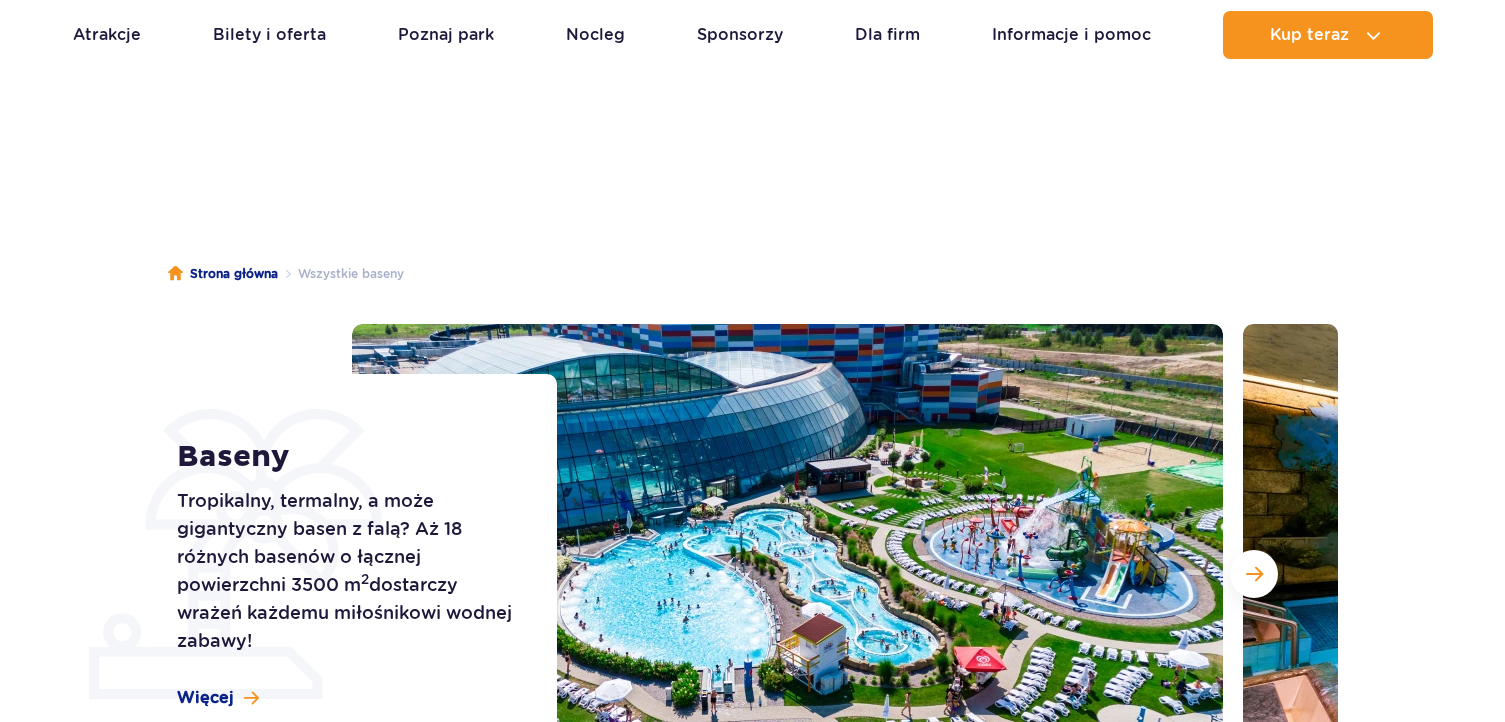 scroll, scrollTop: 1149, scrollLeft: 0, axis: vertical 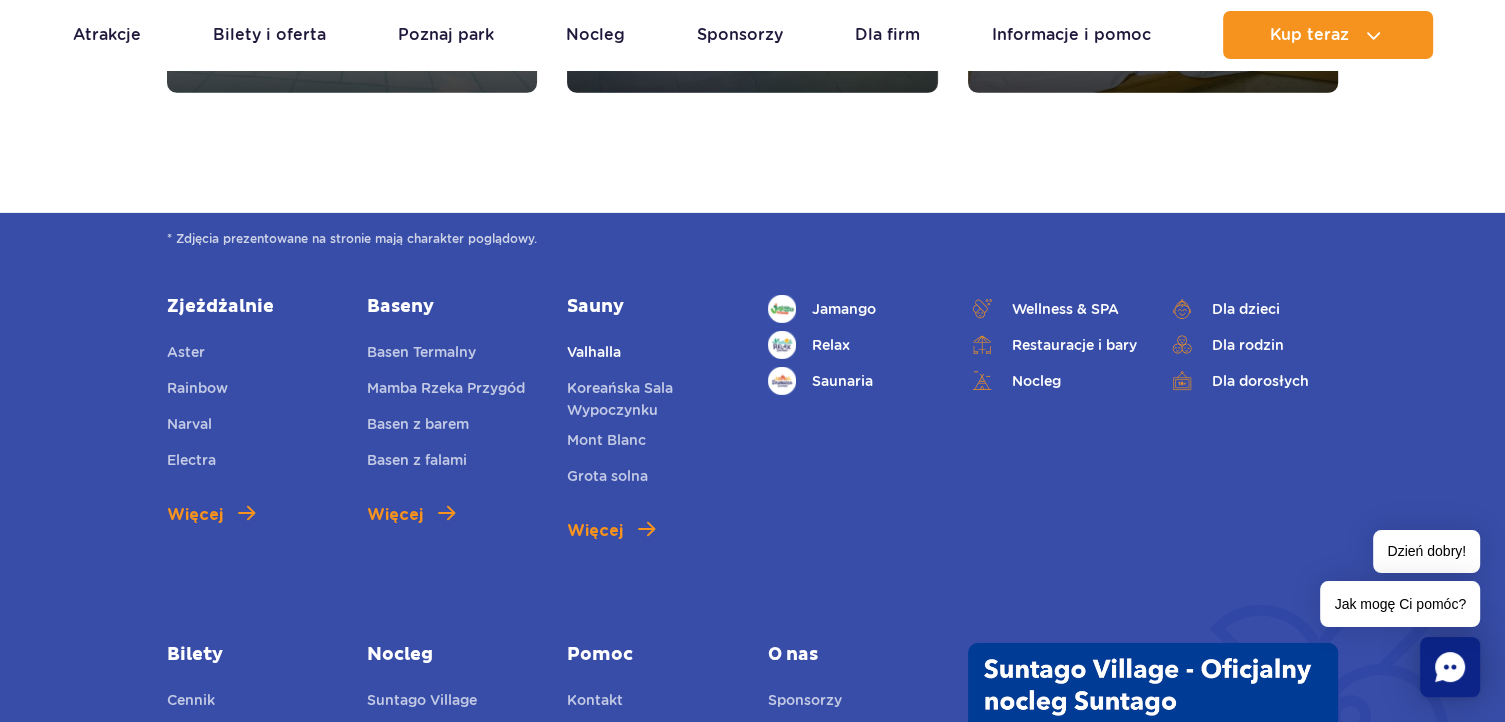 click on "Valhalla" at bounding box center (594, 352) 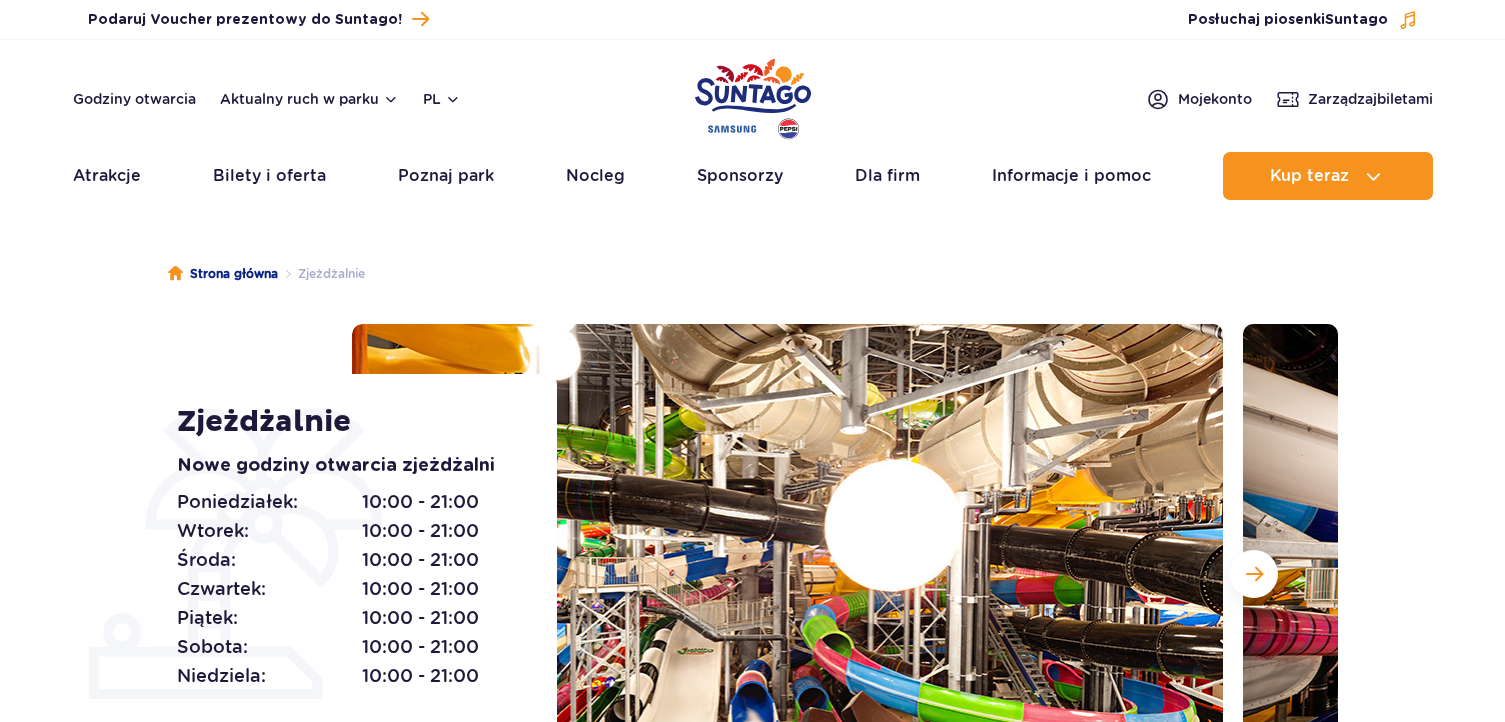 scroll, scrollTop: 0, scrollLeft: 0, axis: both 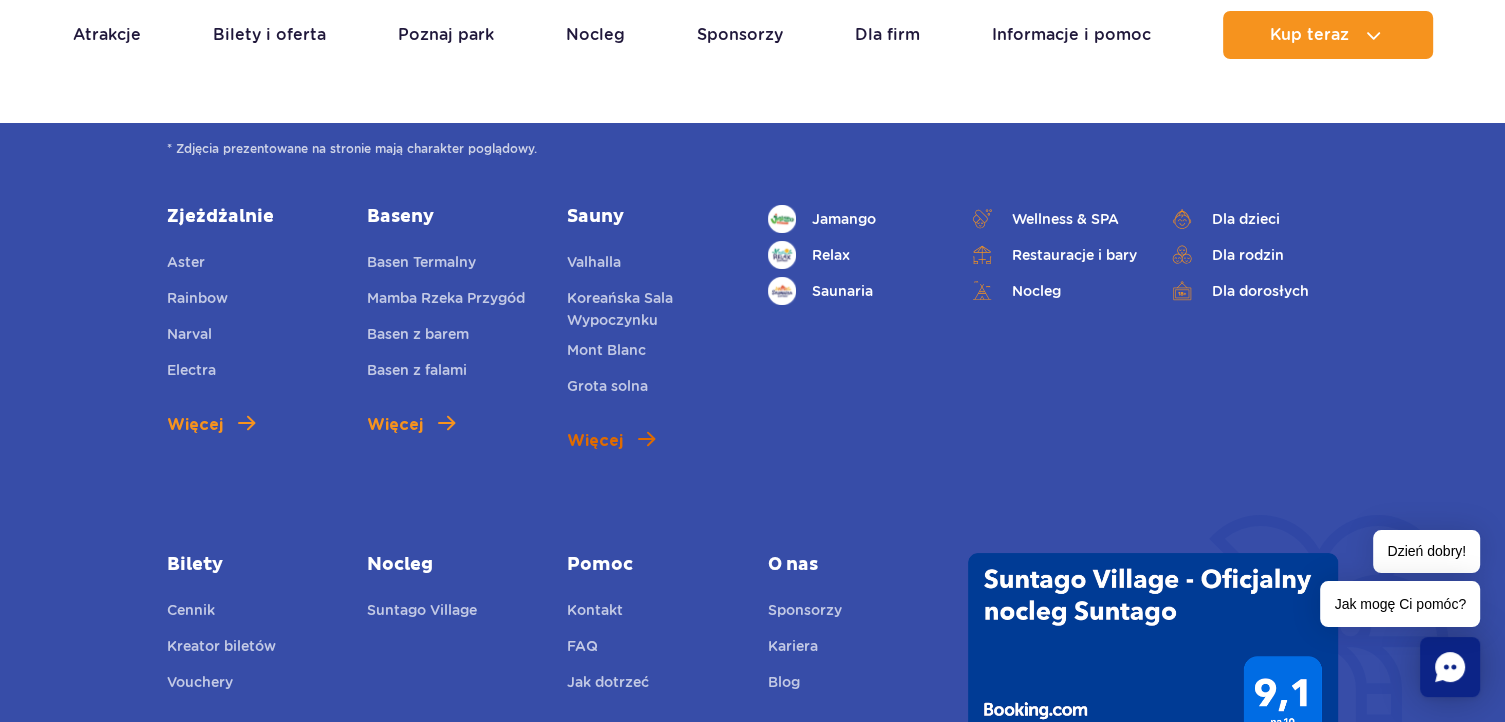 click on "Więcej" at bounding box center (611, 441) 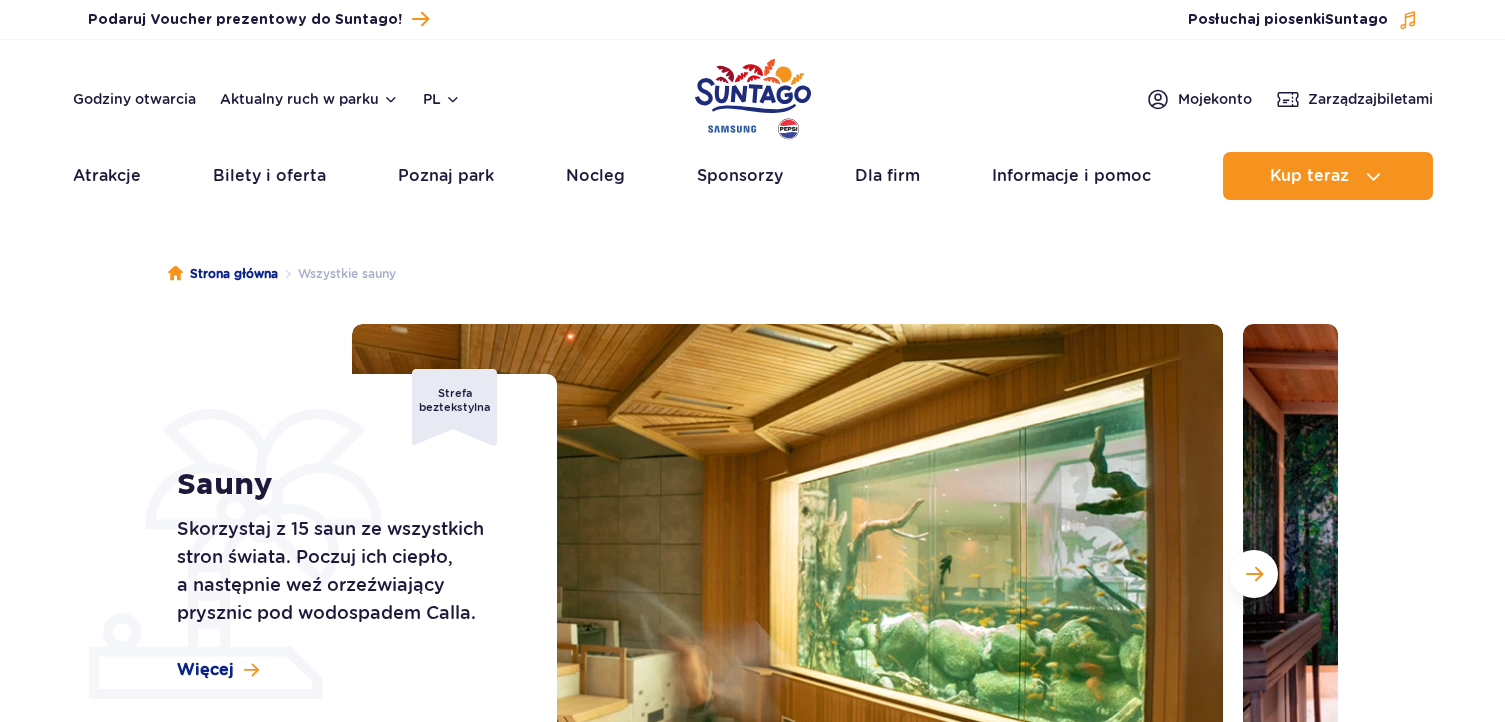 scroll, scrollTop: 0, scrollLeft: 0, axis: both 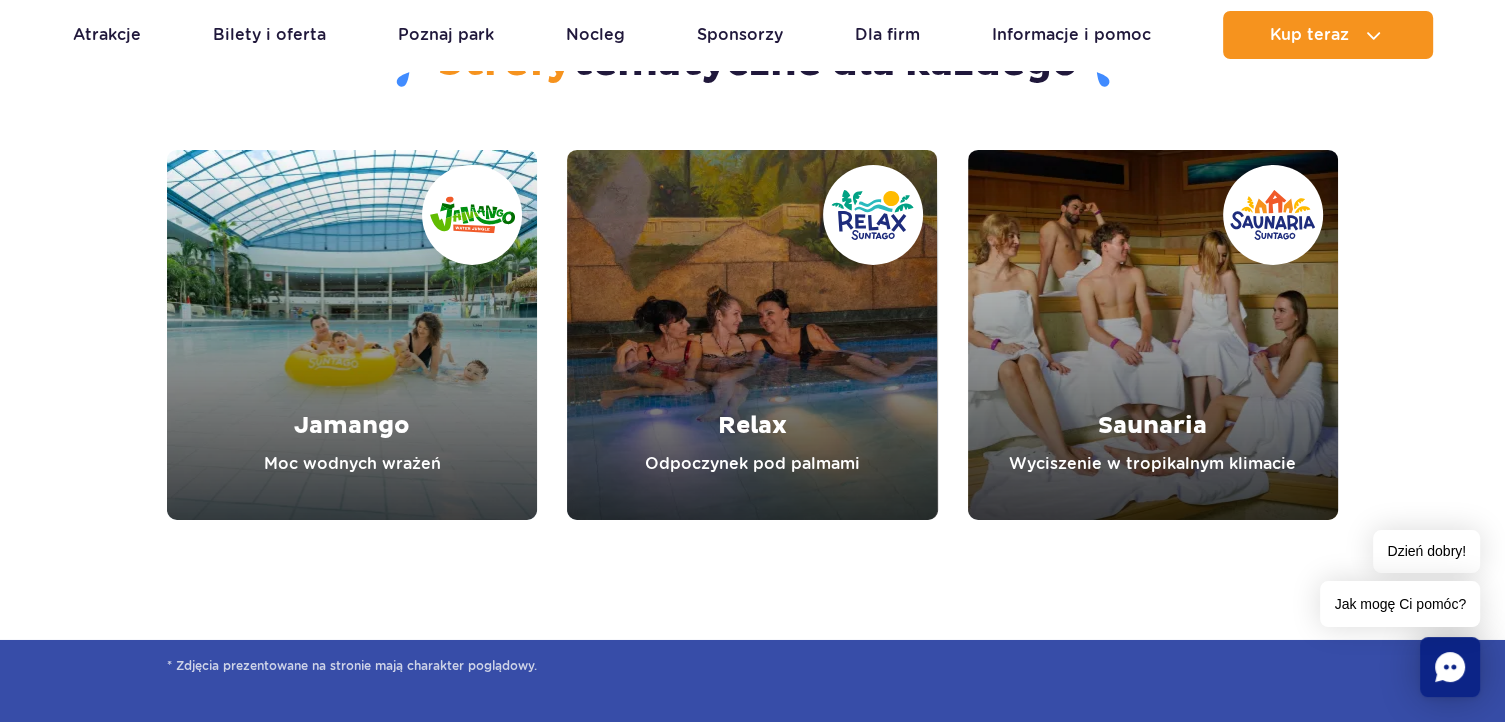 click at bounding box center [1153, 335] 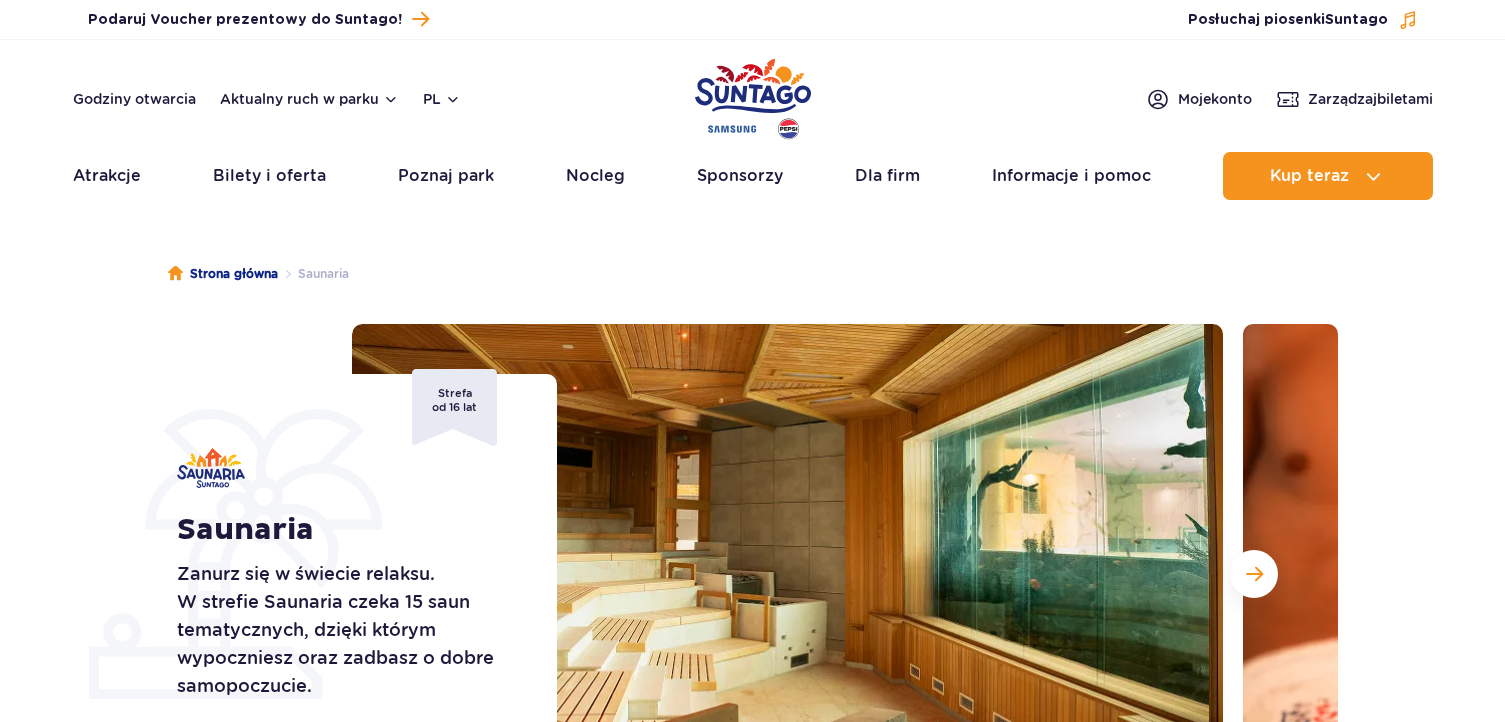 scroll, scrollTop: 0, scrollLeft: 0, axis: both 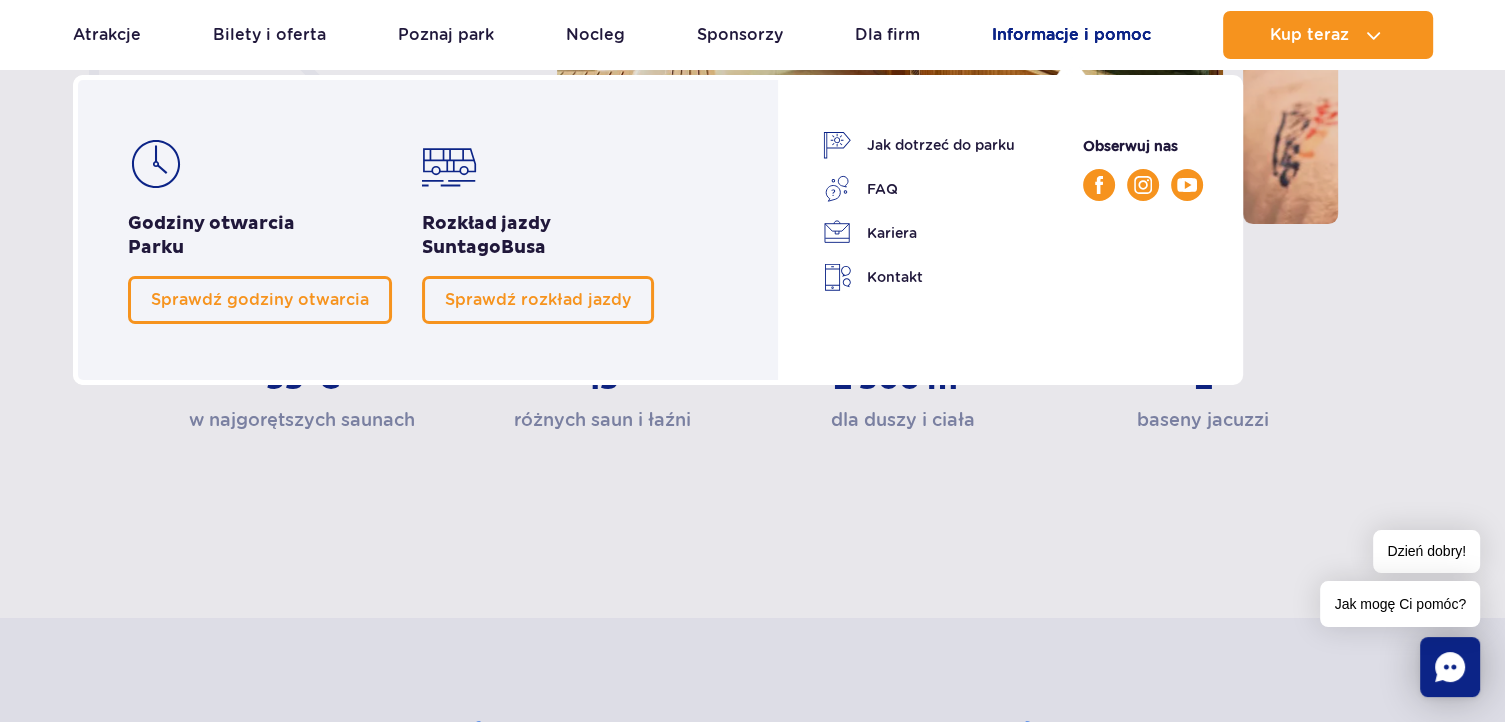 click on "Informacje i pomoc" at bounding box center [1071, 35] 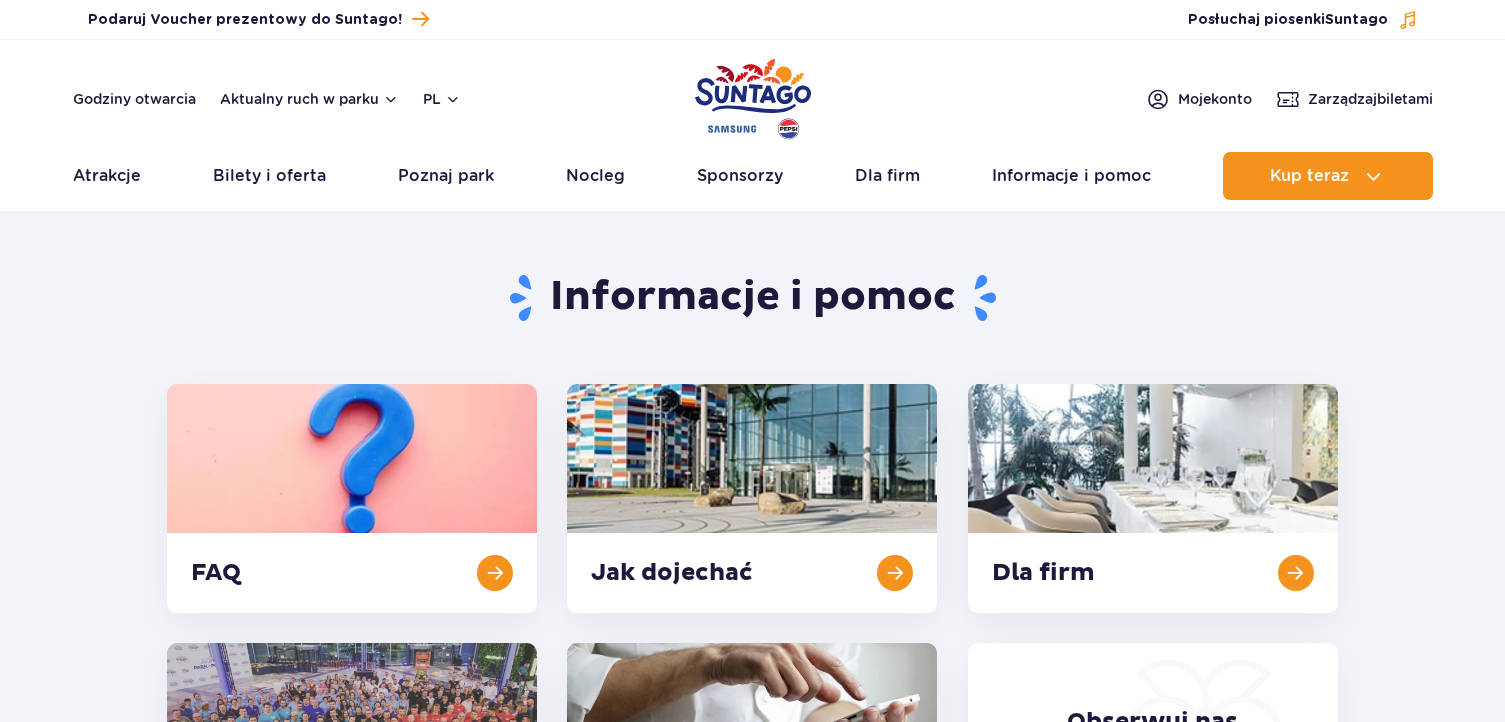 scroll, scrollTop: 0, scrollLeft: 0, axis: both 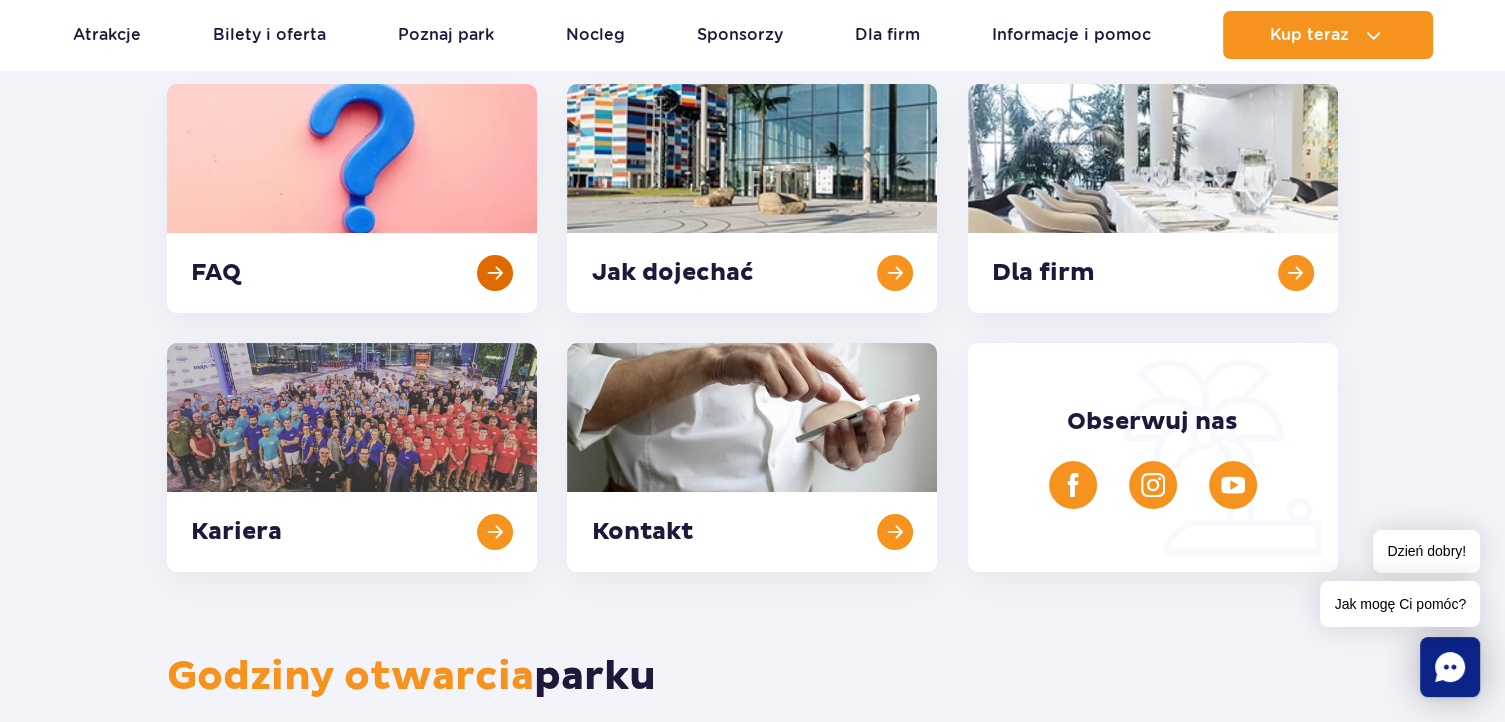 click at bounding box center [352, 198] 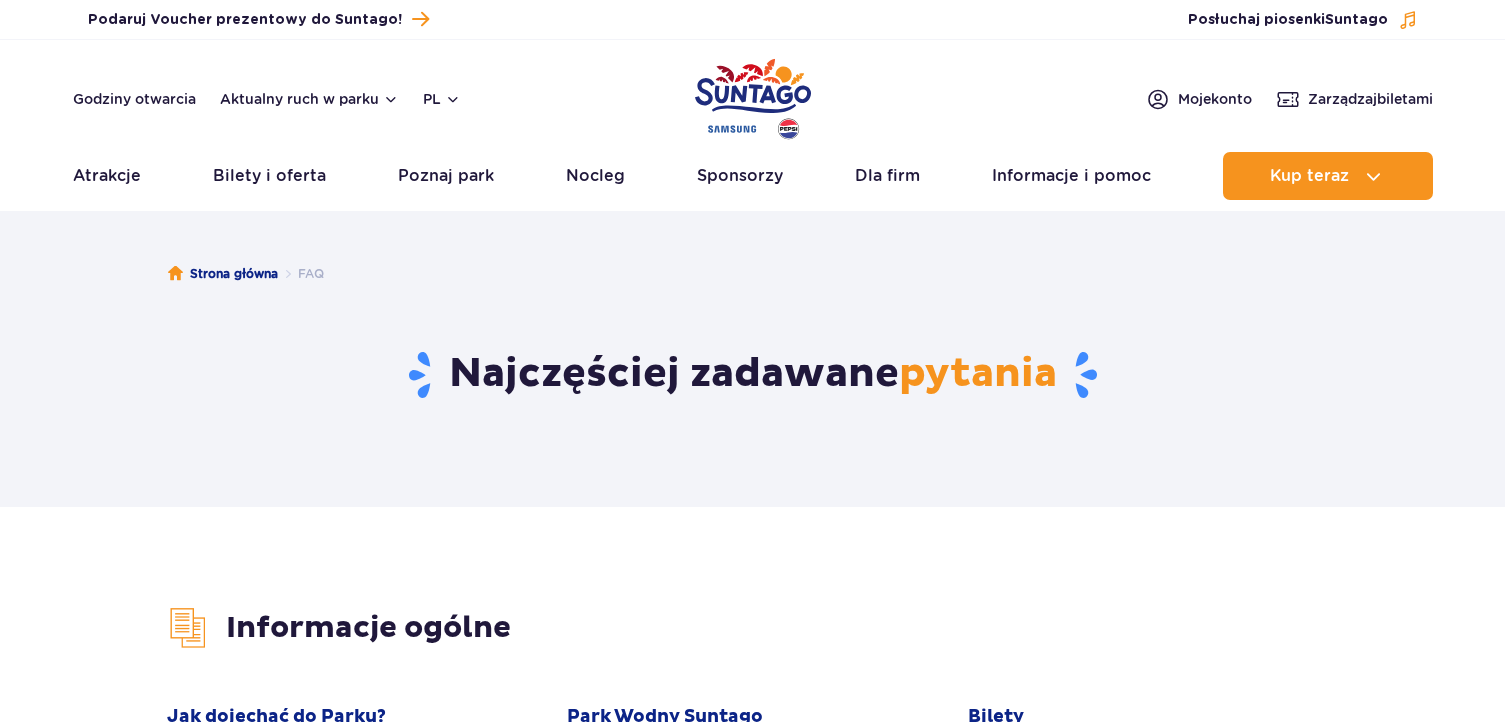 scroll, scrollTop: 0, scrollLeft: 0, axis: both 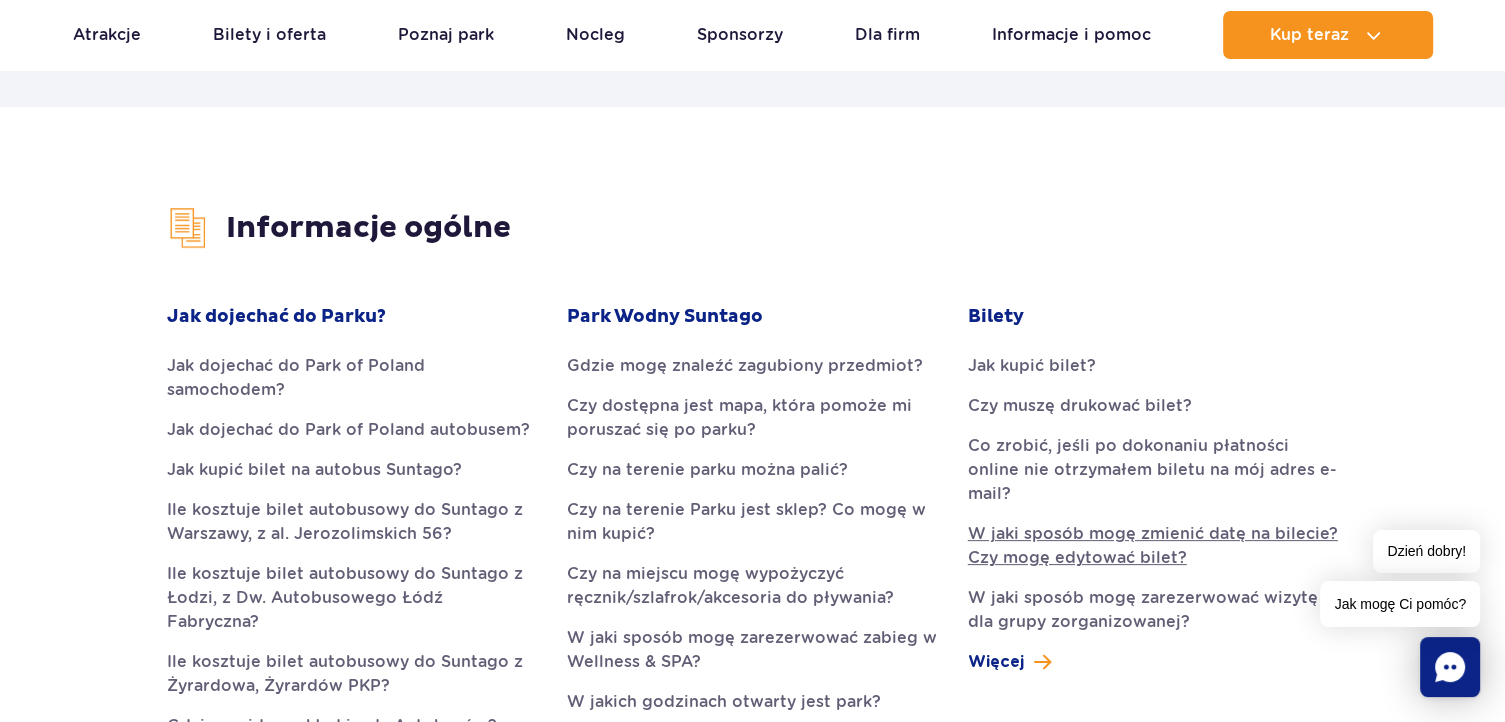 click on "W jaki sposób mogę zmienić datę na bilecie? Czy mogę edytować bilet?" at bounding box center [1153, 546] 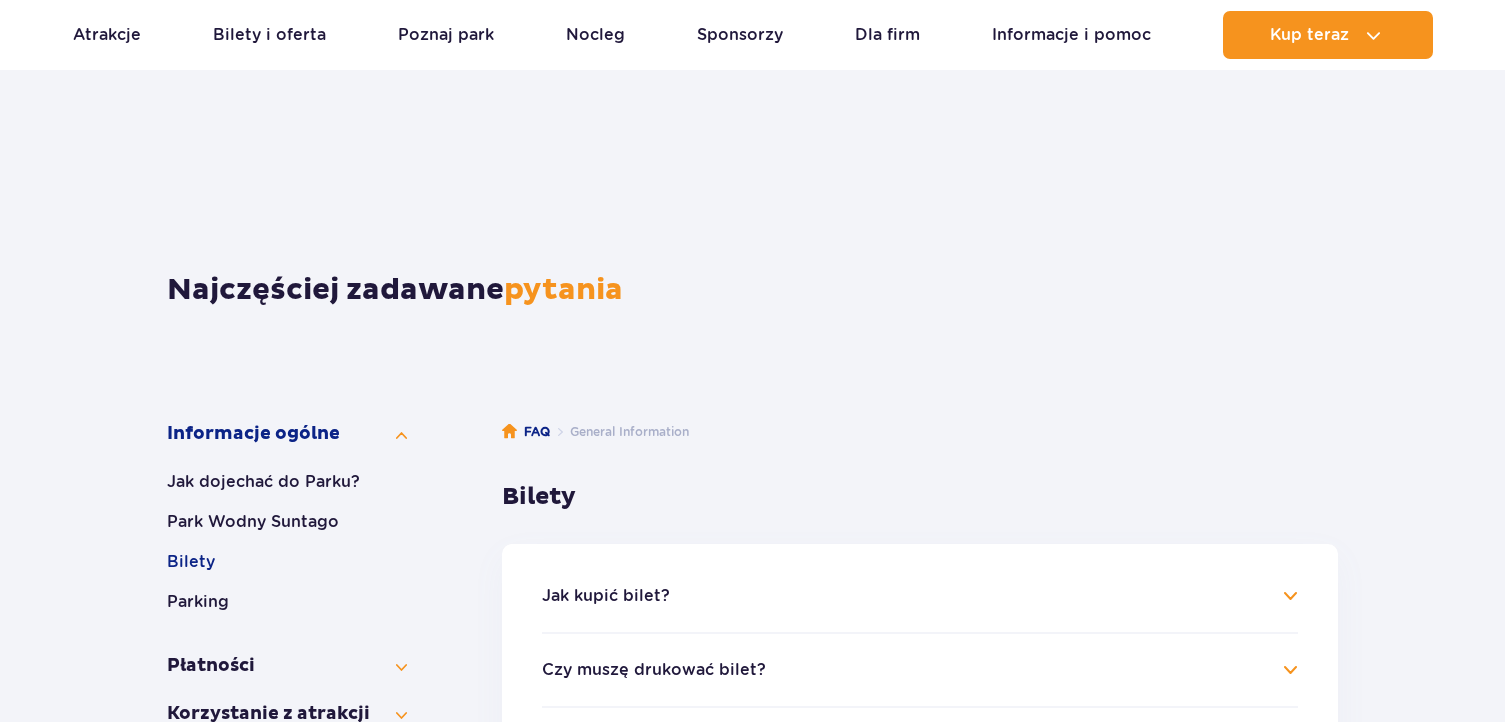 scroll, scrollTop: 662, scrollLeft: 0, axis: vertical 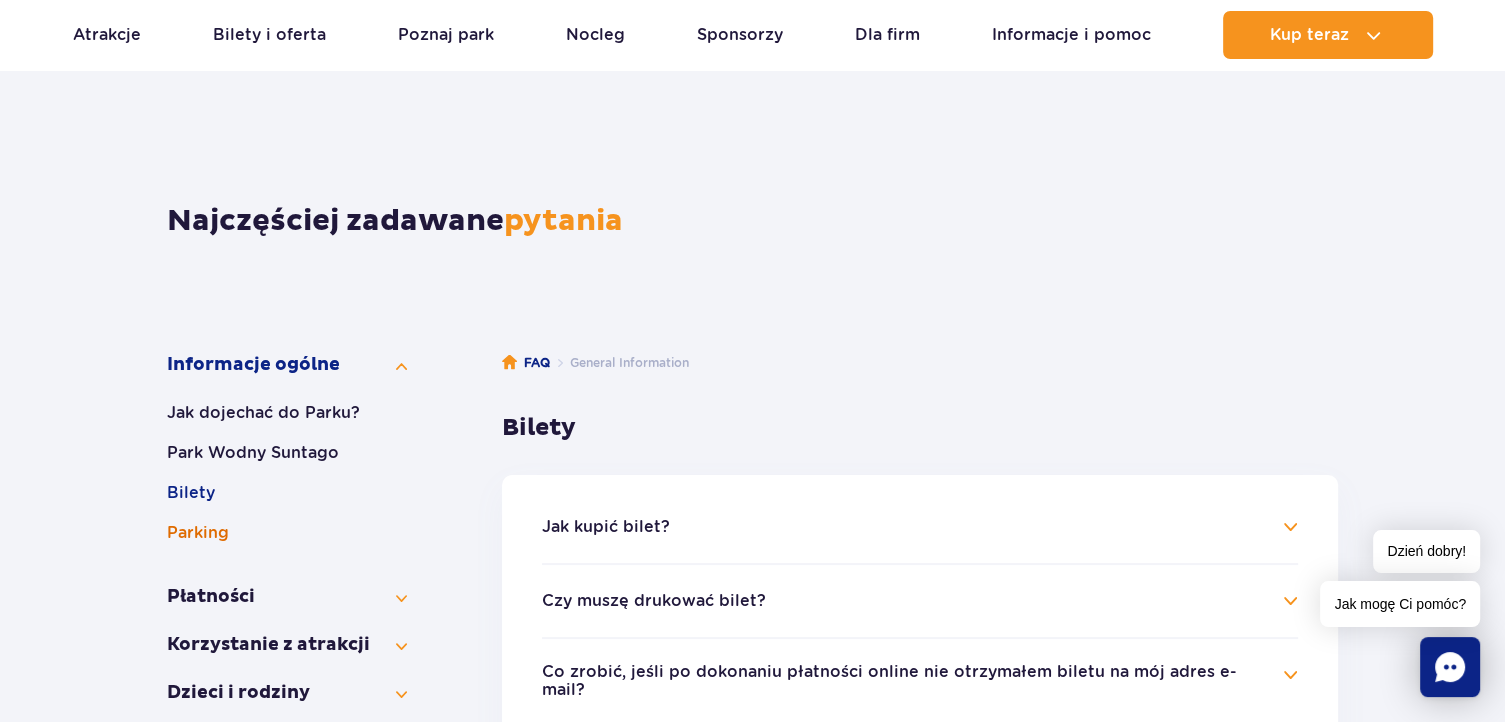 click on "Parking" at bounding box center [287, 533] 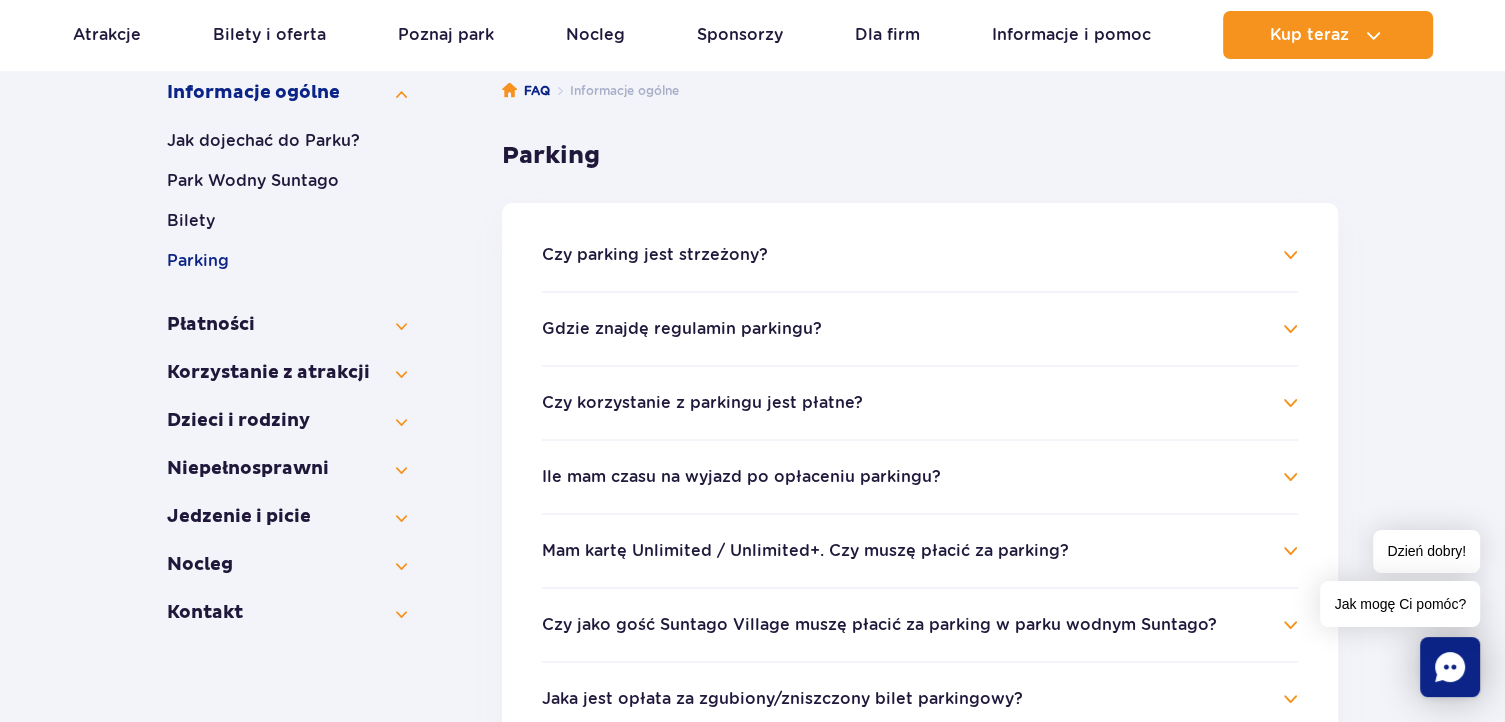 scroll, scrollTop: 369, scrollLeft: 0, axis: vertical 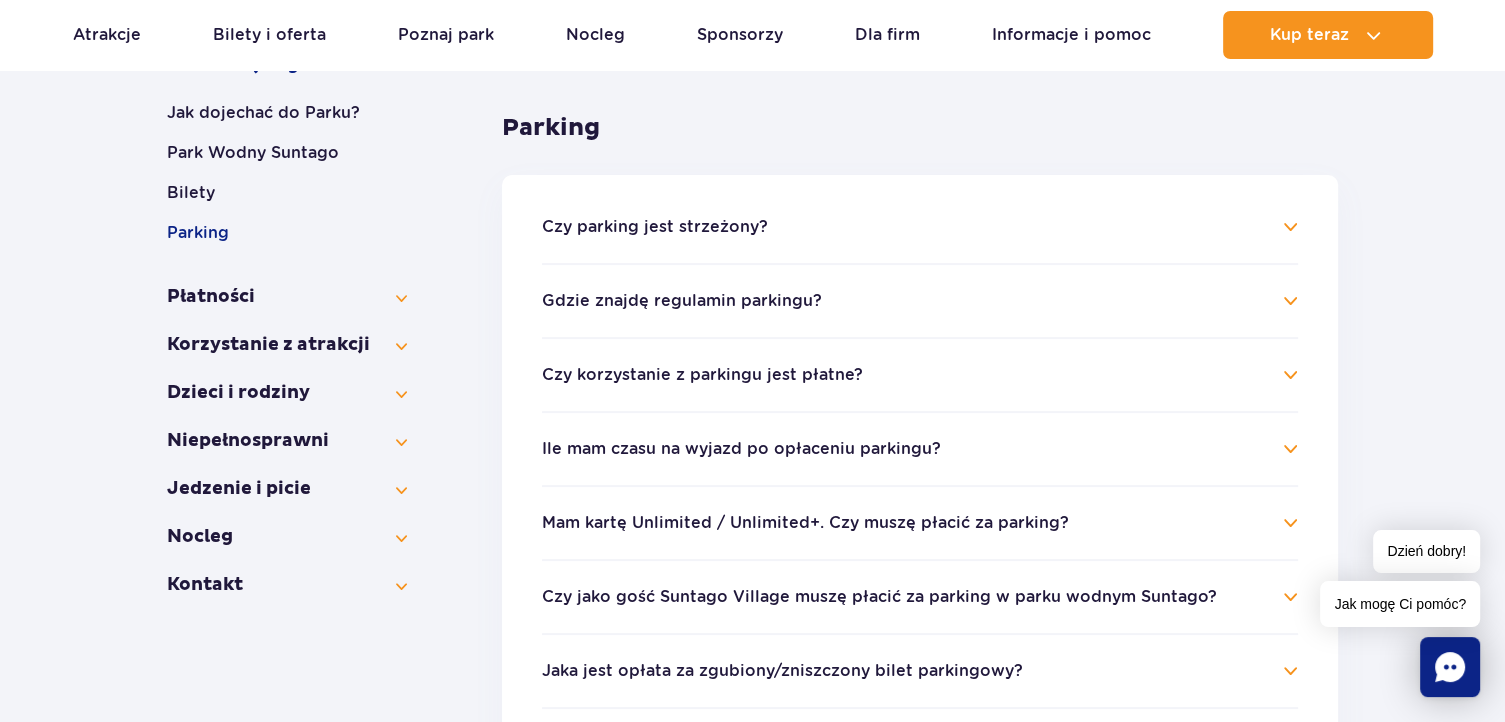 click on "Czy parking jest strzeżony?" at bounding box center (655, 227) 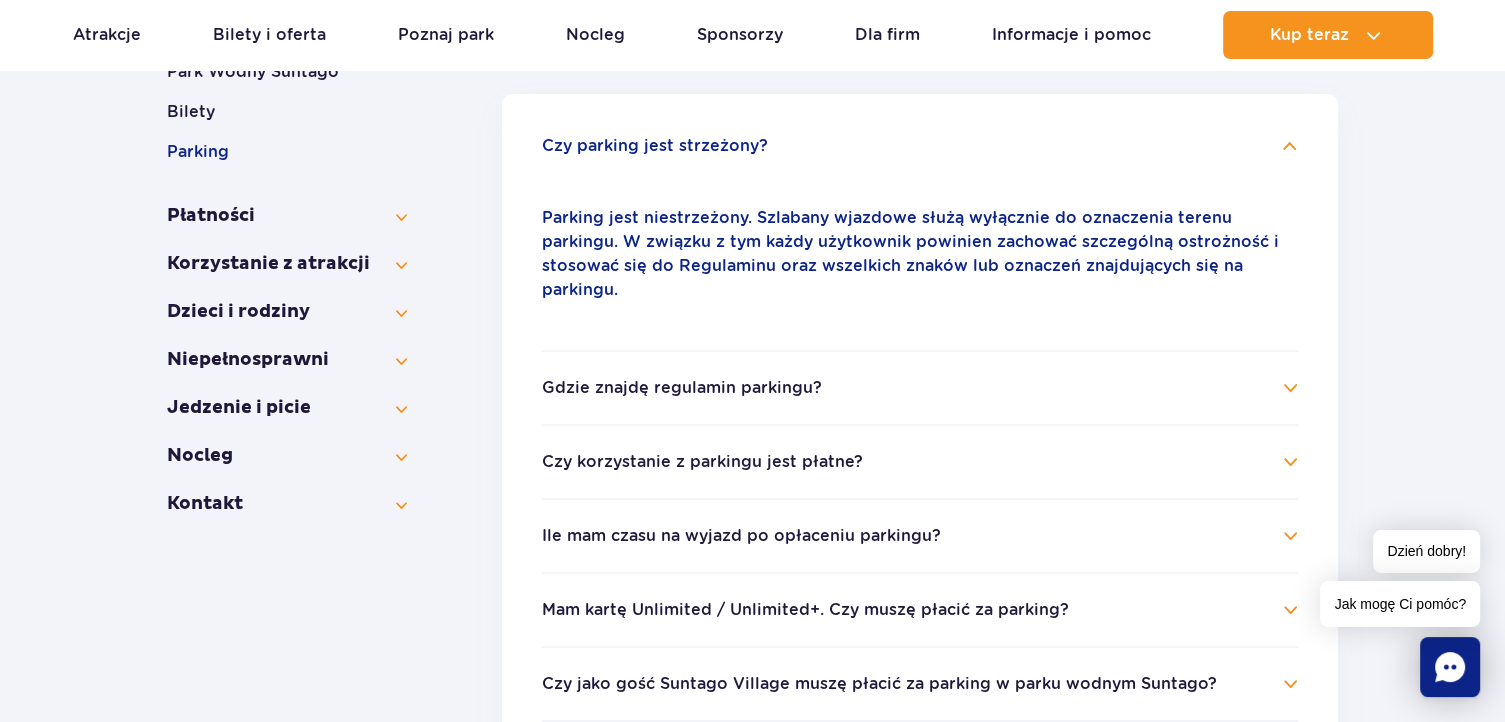 scroll, scrollTop: 569, scrollLeft: 0, axis: vertical 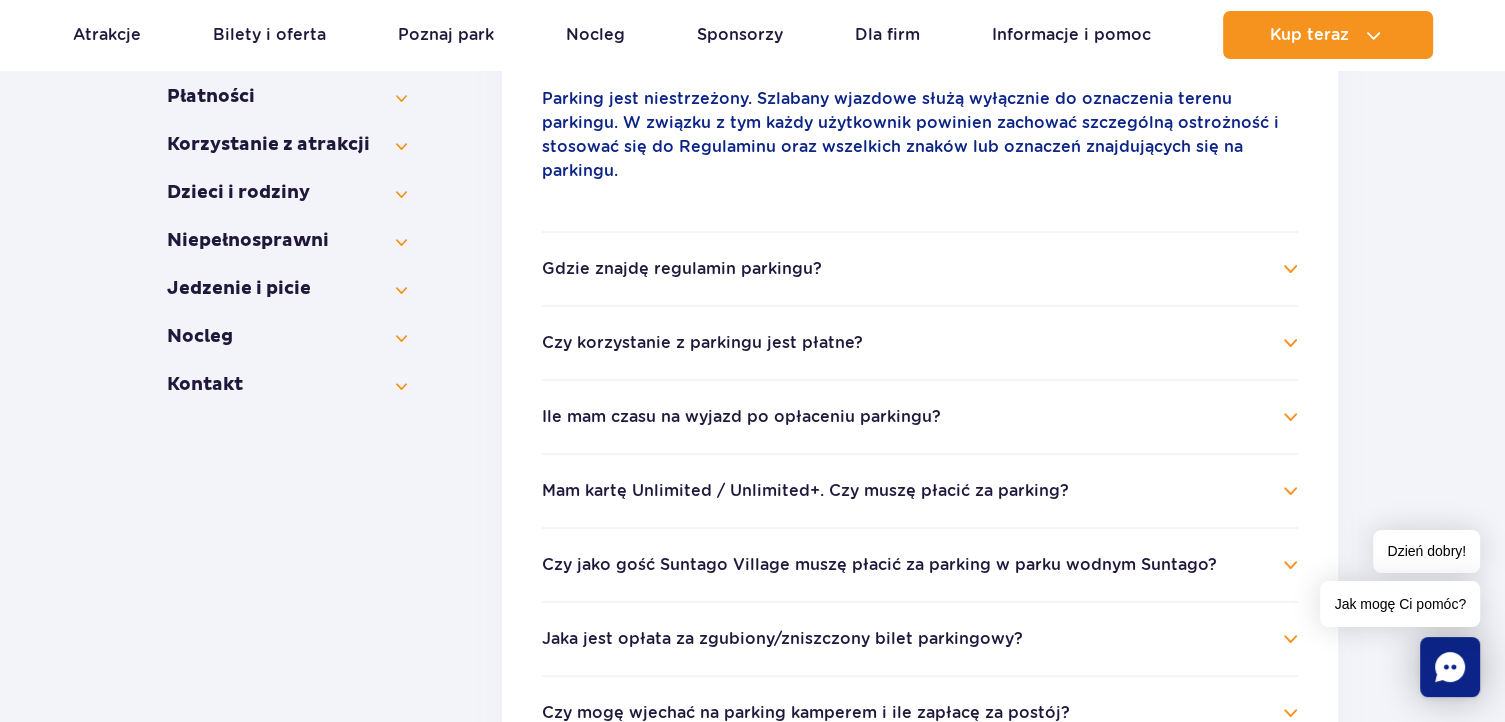 click on "Czy korzystanie z parkingu jest płatne?" at bounding box center (920, 343) 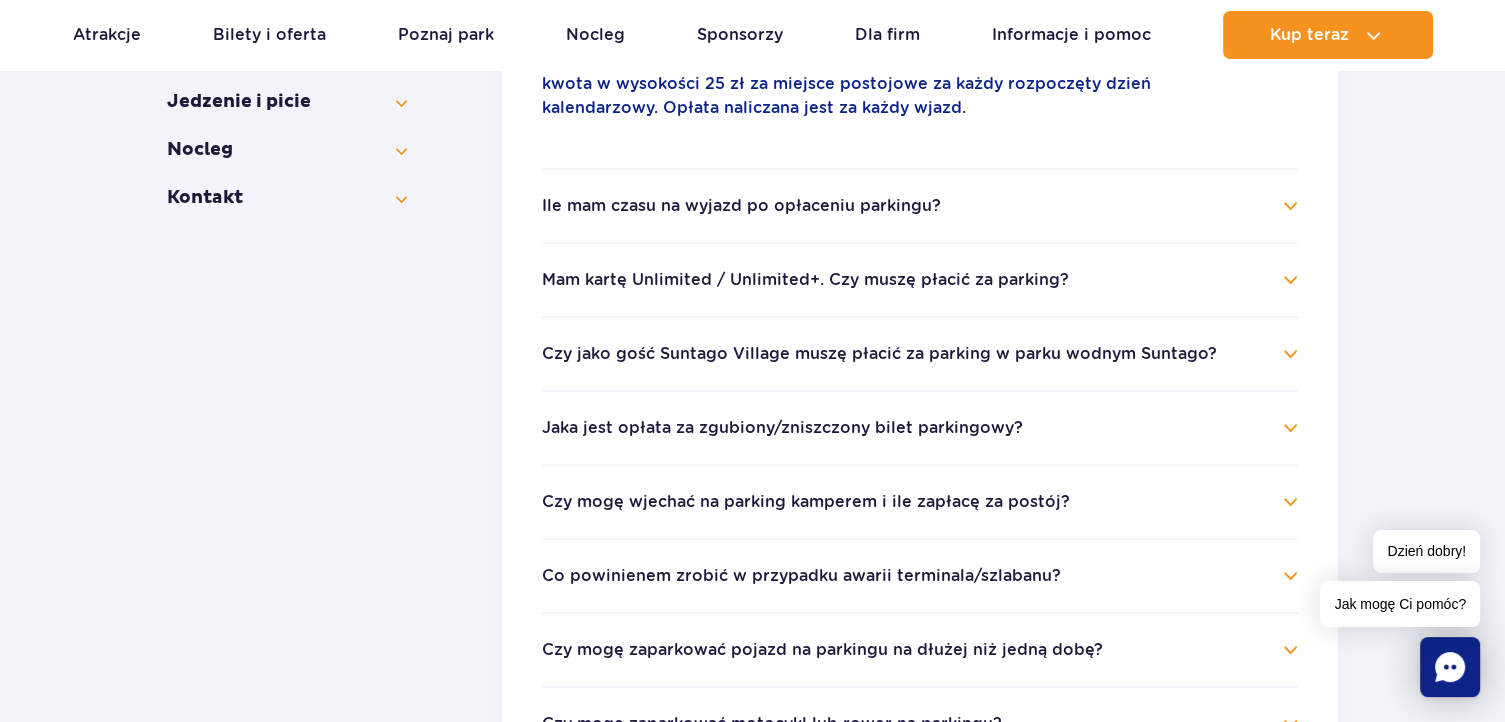 scroll, scrollTop: 769, scrollLeft: 0, axis: vertical 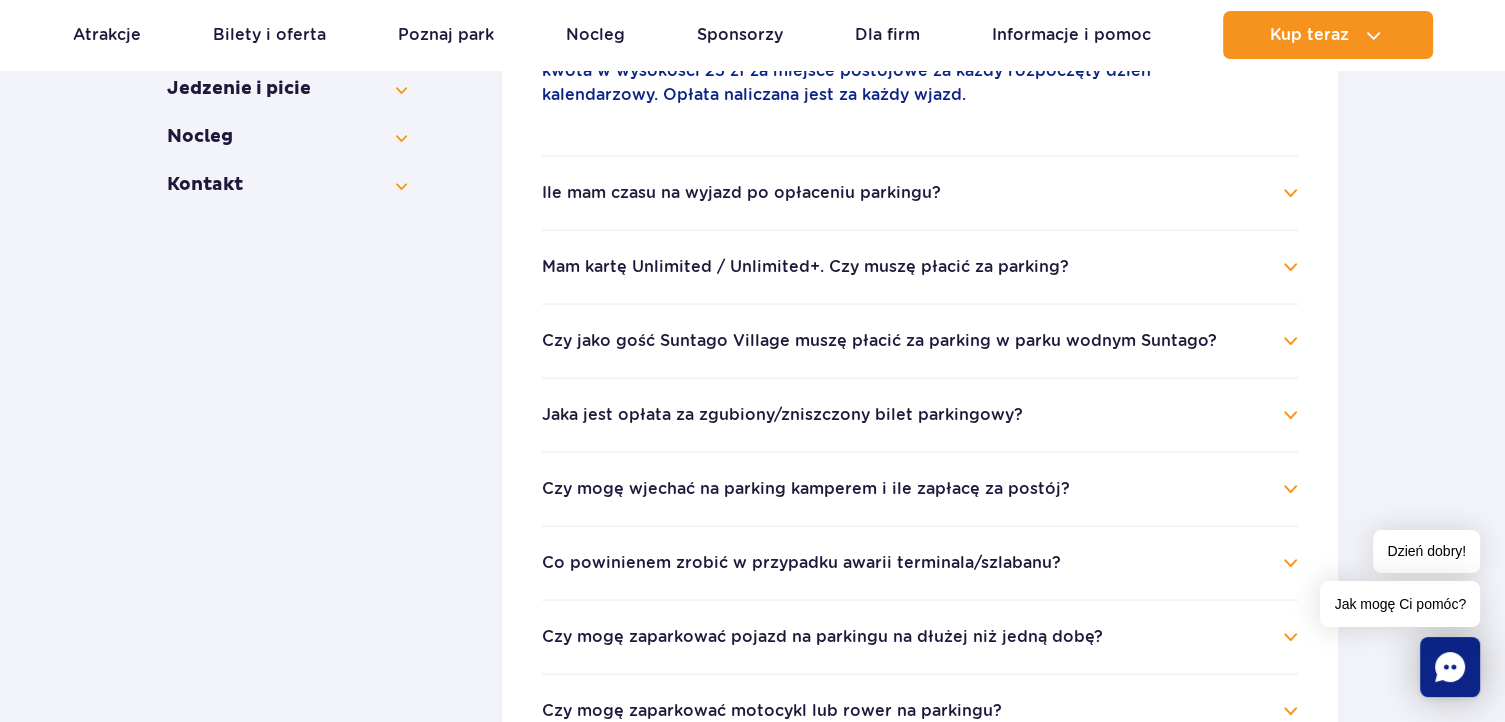 click on "Mam kartę Unlimited / Unlimited+. Czy muszę płacić za parking?" at bounding box center [805, 267] 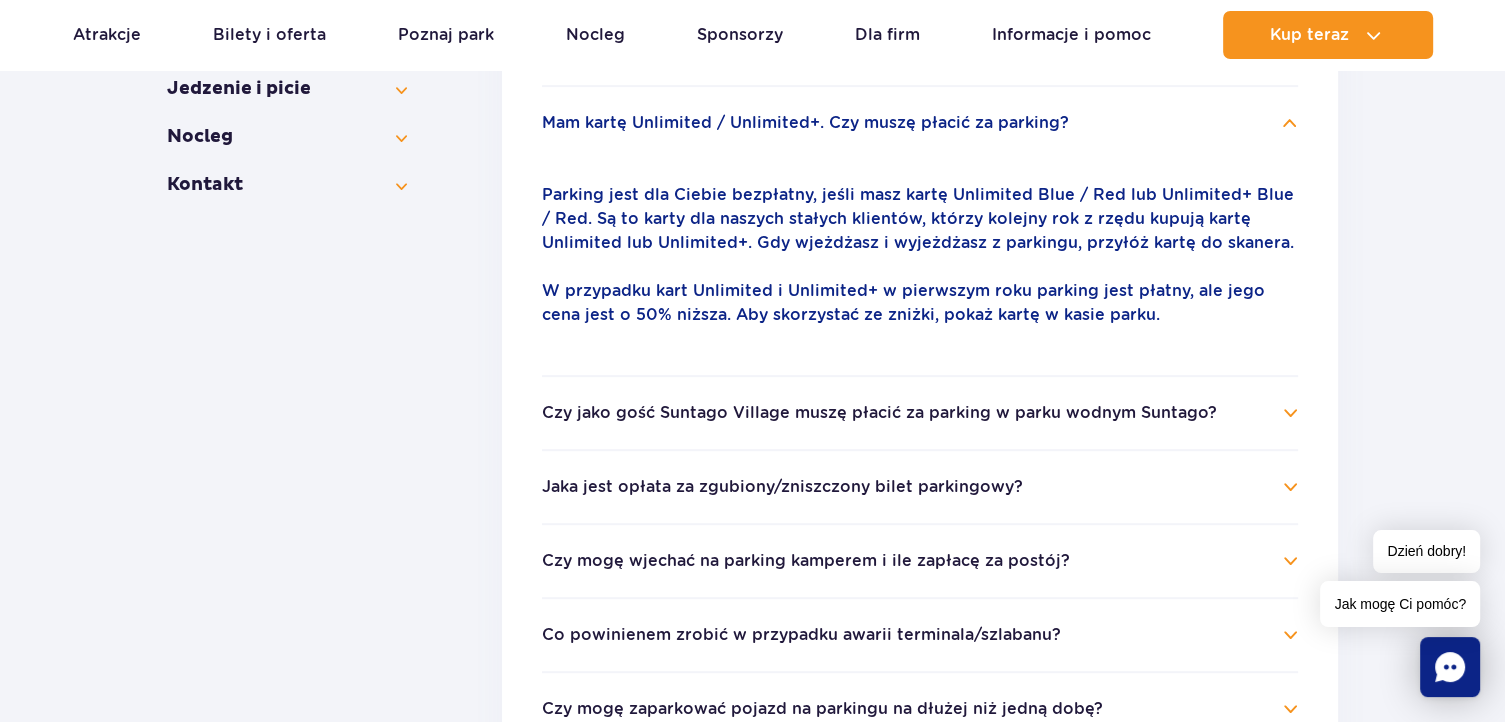 click on "Czy jako gość Suntago Village muszę płacić za parking w parku wodnym Suntago?" at bounding box center [879, 413] 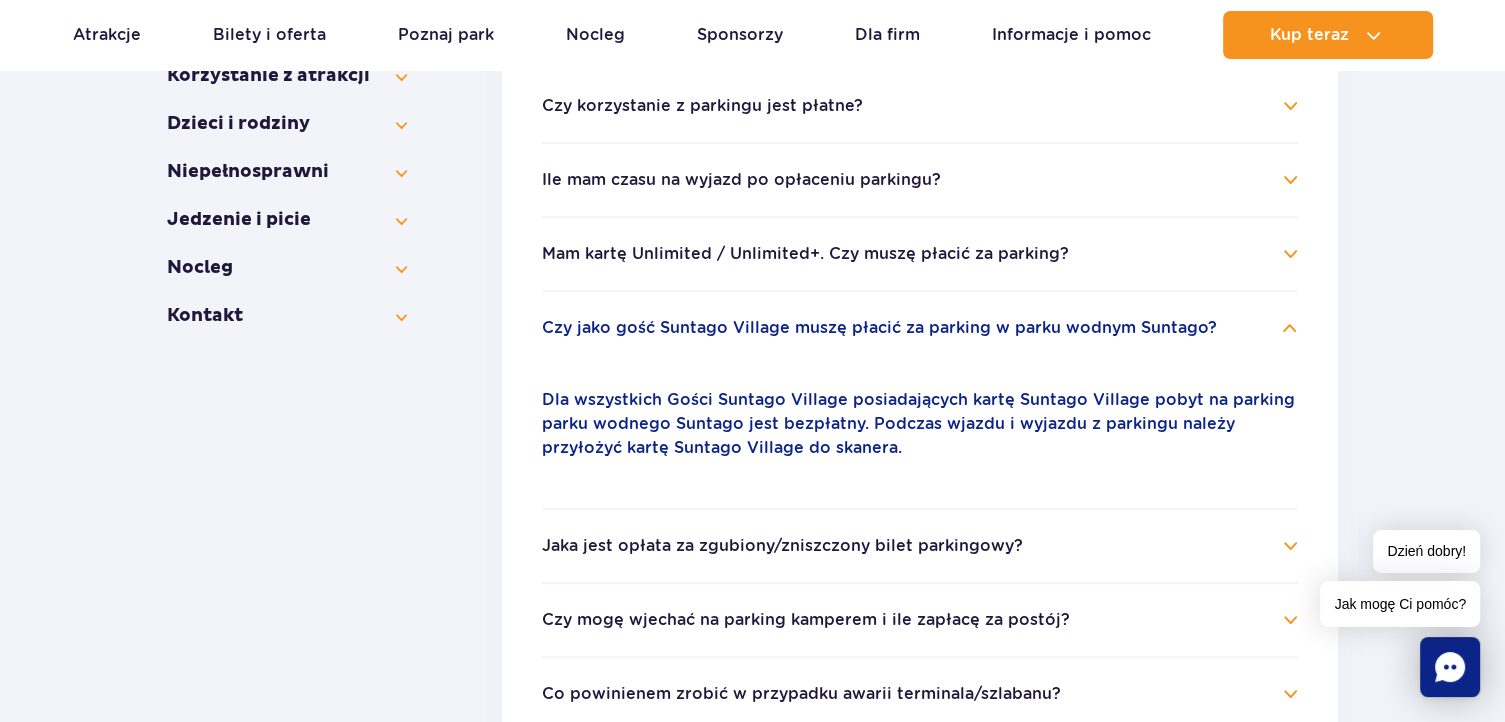 scroll, scrollTop: 369, scrollLeft: 0, axis: vertical 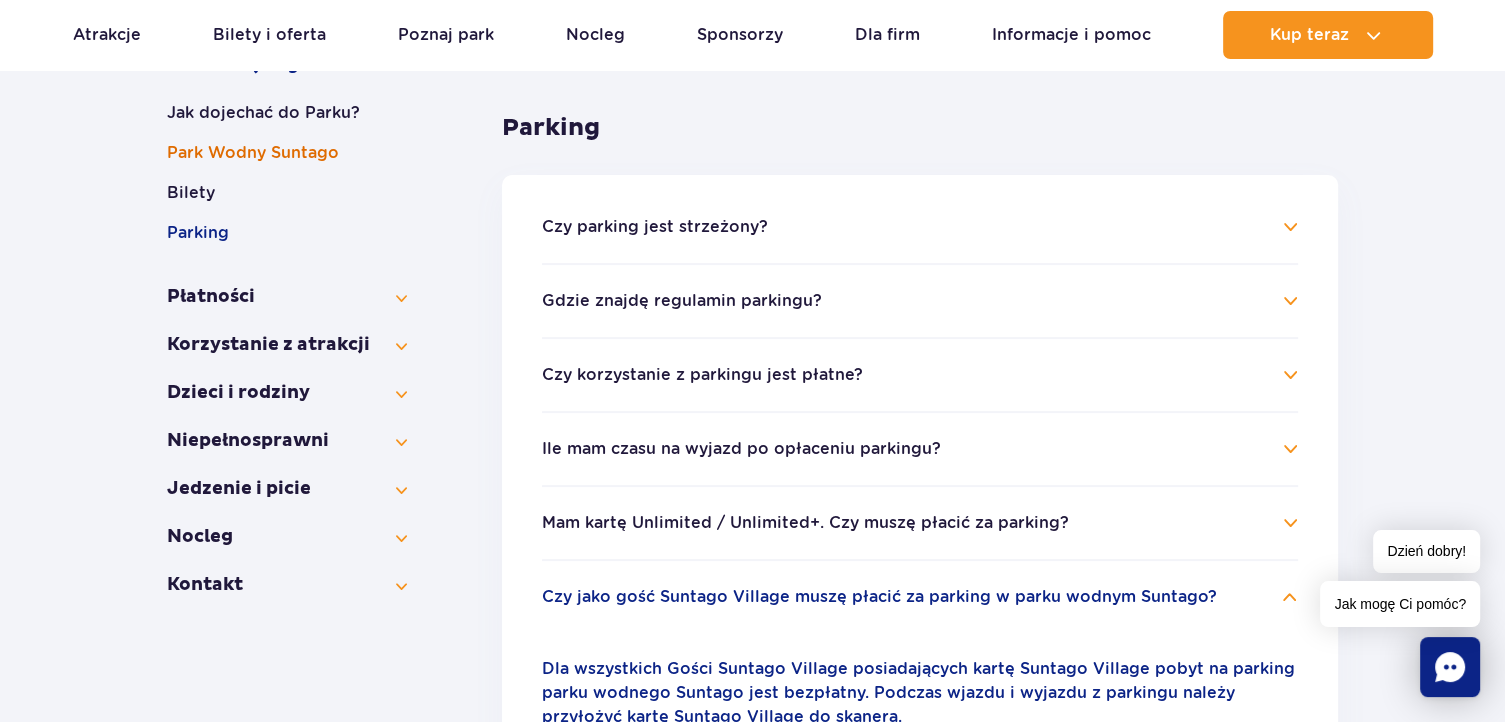 click on "Park Wodny Suntago" at bounding box center [287, 153] 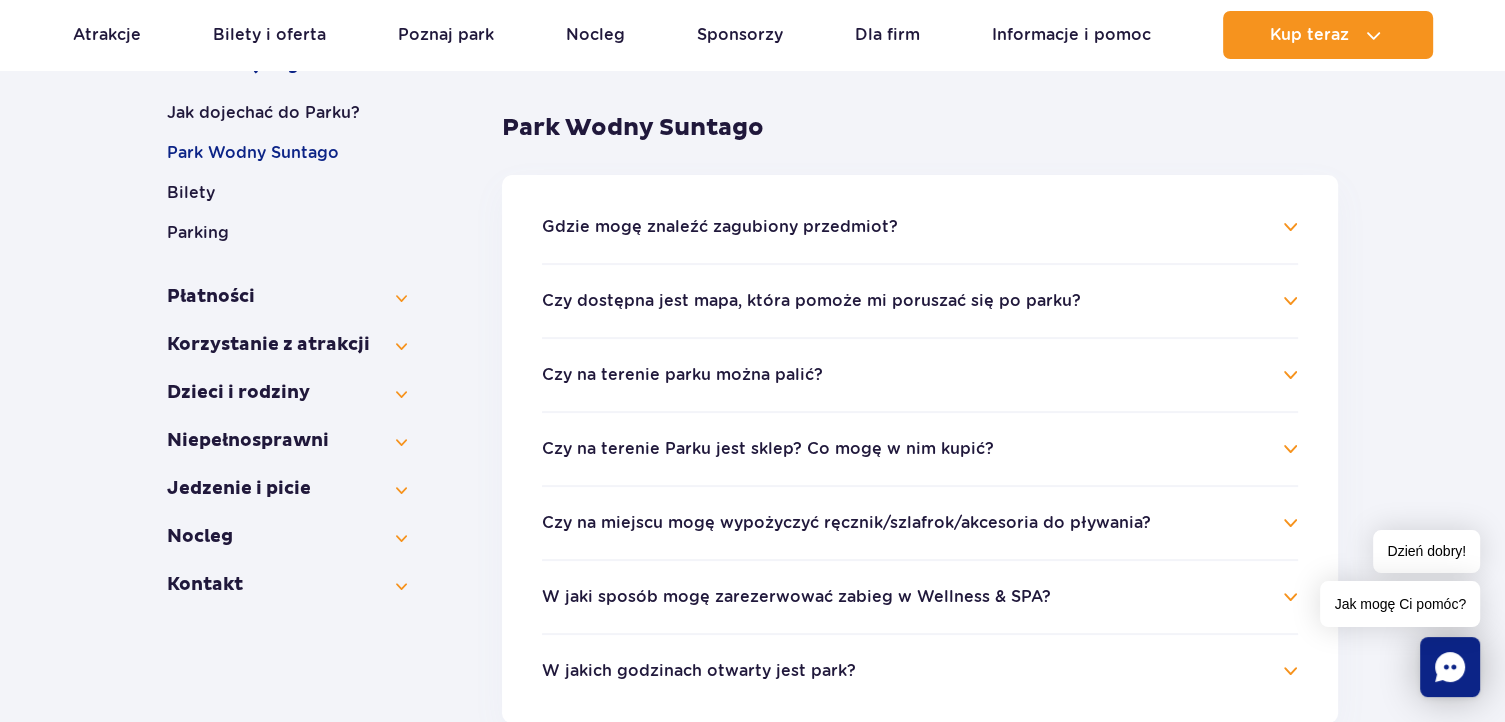 click on "Czy dostępna jest mapa, która pomoże mi poruszać się po parku?
Tak. Mapę znajdziesz na naszej stronie  https://parkofpoland.com/docs/mapa-suntago.pdf . Duża mapa znajduje się przy wejściu do parku oraz w głównych punktach komunikacyjnych na terenie obiektu. Pamiętaj, że zawsze możesz liczyć na pomoc naszych pracowników." at bounding box center [920, 300] 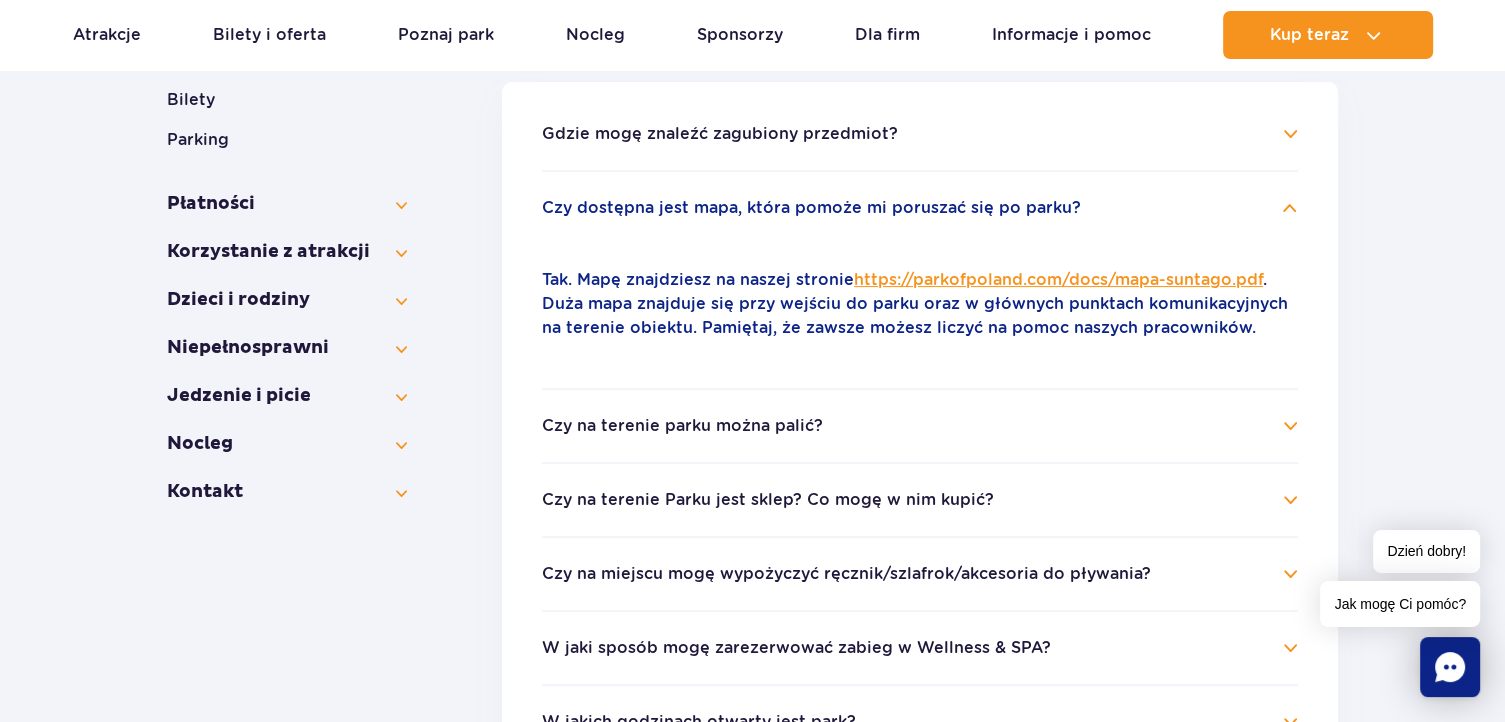 scroll, scrollTop: 569, scrollLeft: 0, axis: vertical 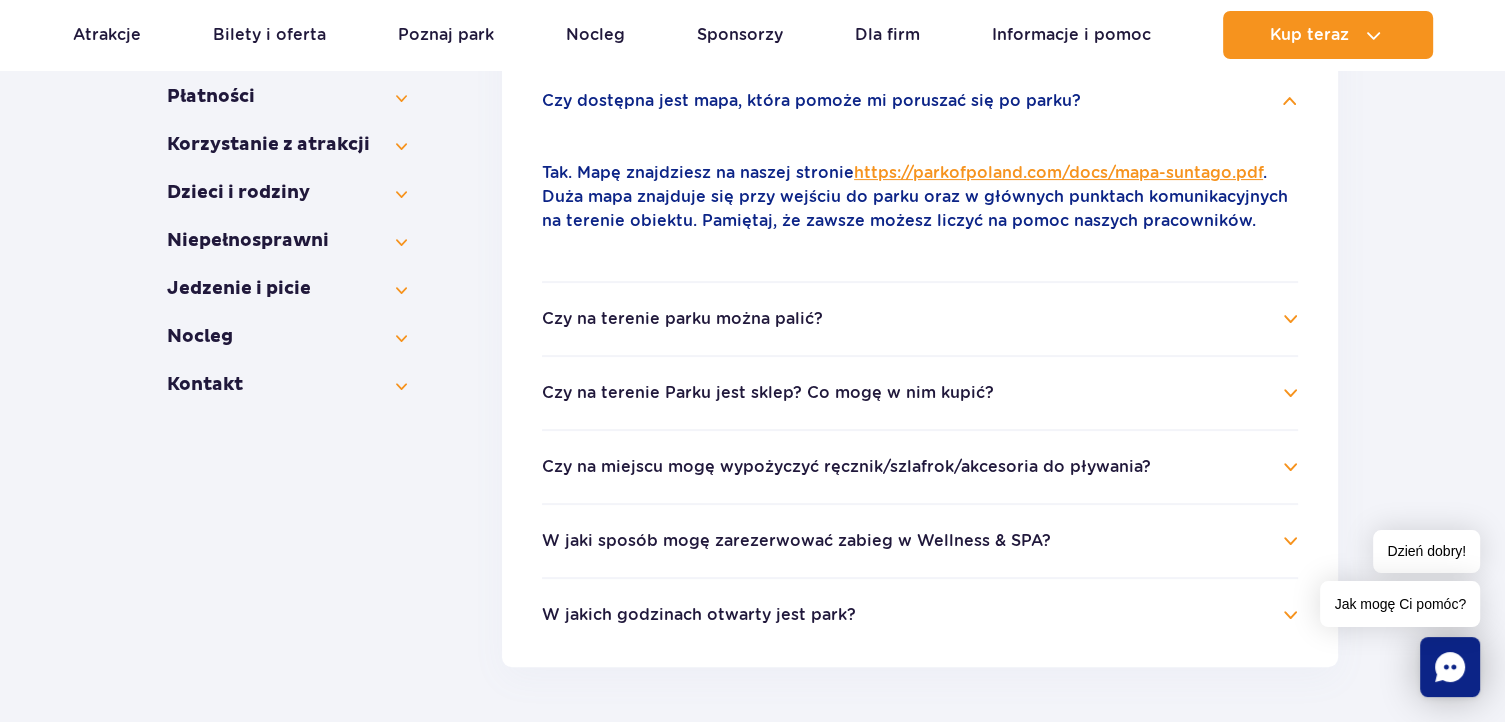 click on "Czy na terenie Parku jest sklep? Co mogę w nim kupić?" at bounding box center [768, 393] 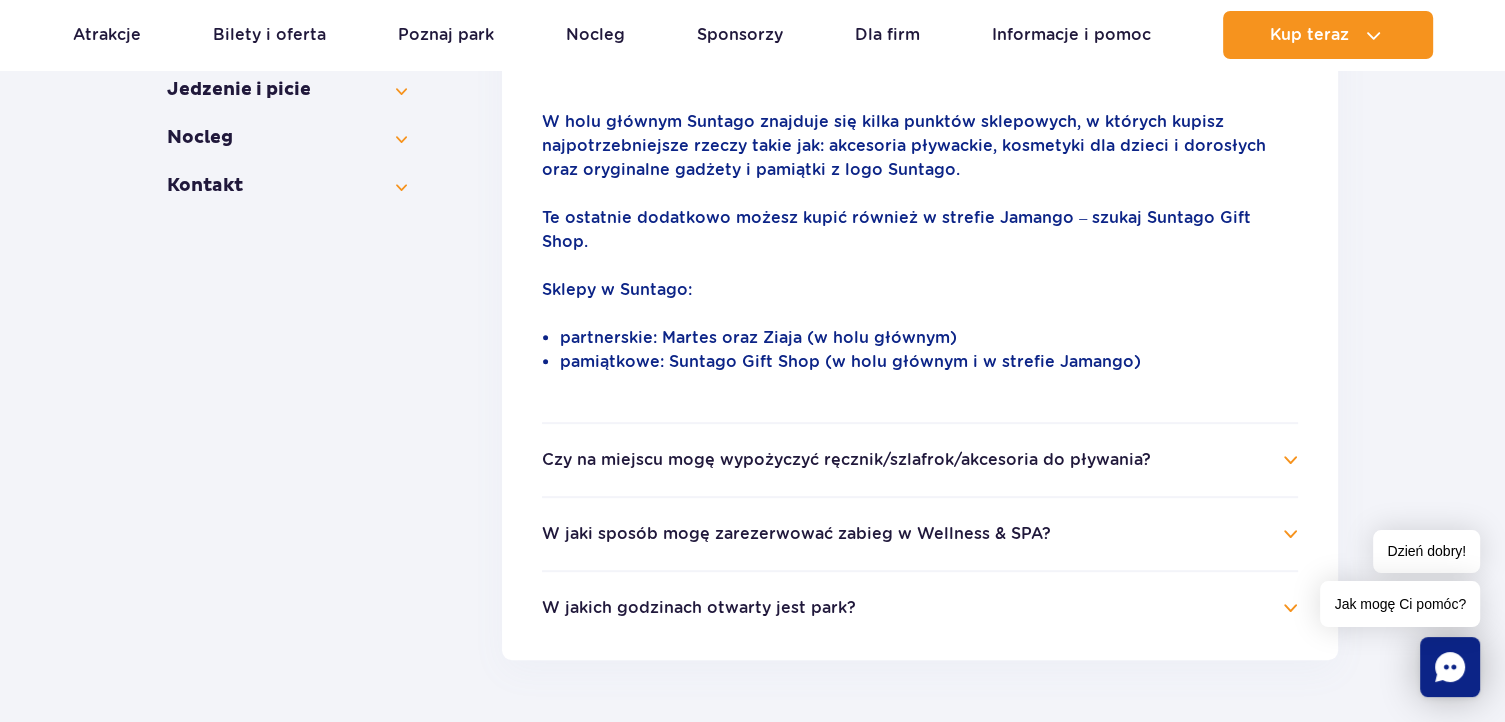 scroll, scrollTop: 769, scrollLeft: 0, axis: vertical 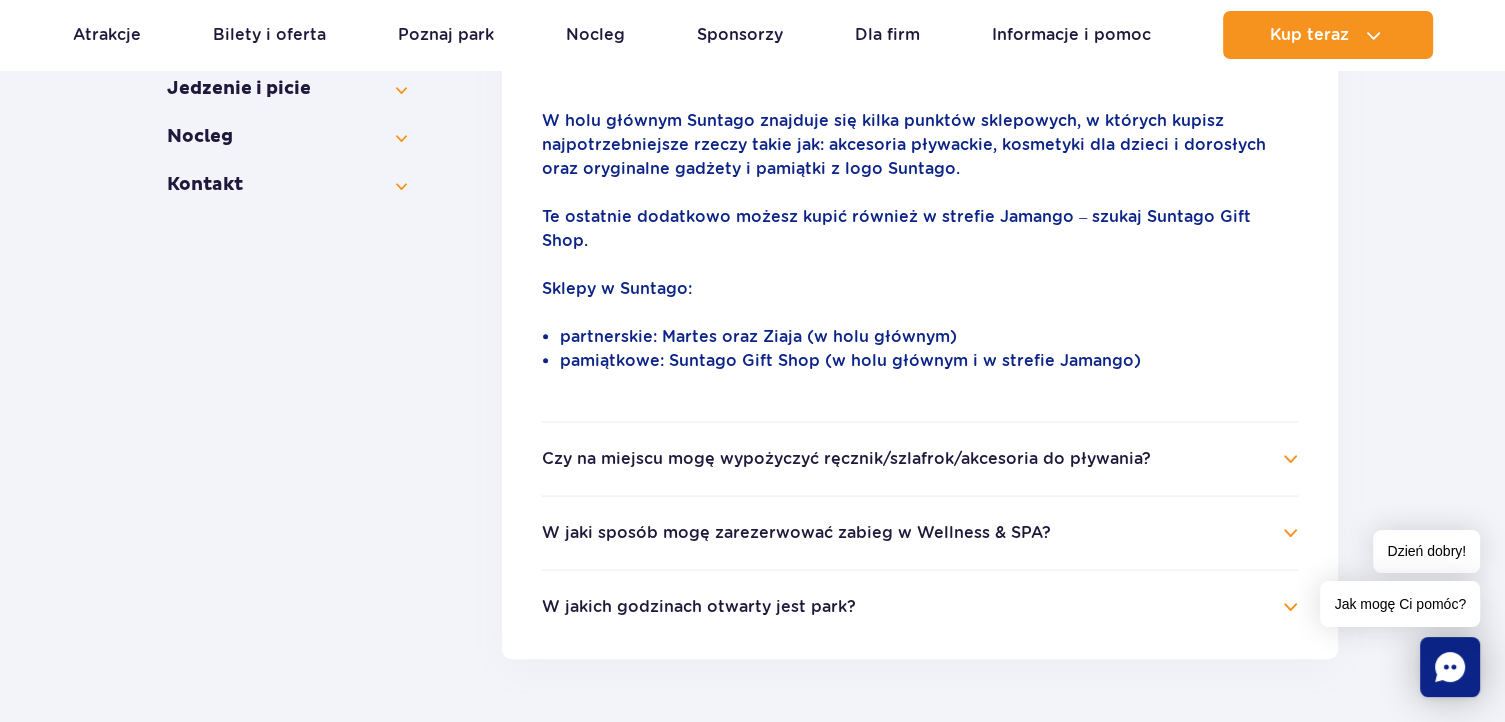 click on "Czy na miejscu mogę wypożyczyć ręcznik/szlafrok/akcesoria do pływania?" at bounding box center [846, 459] 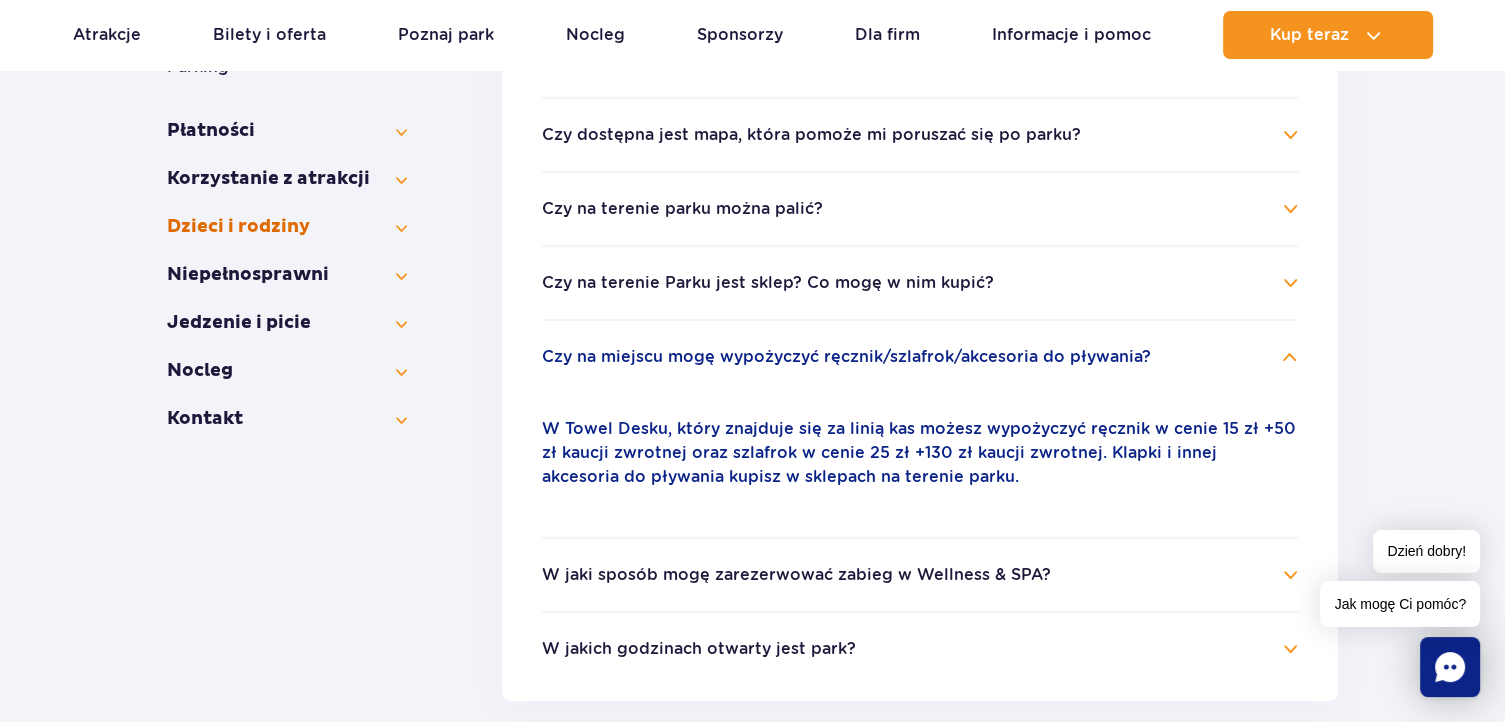 scroll, scrollTop: 469, scrollLeft: 0, axis: vertical 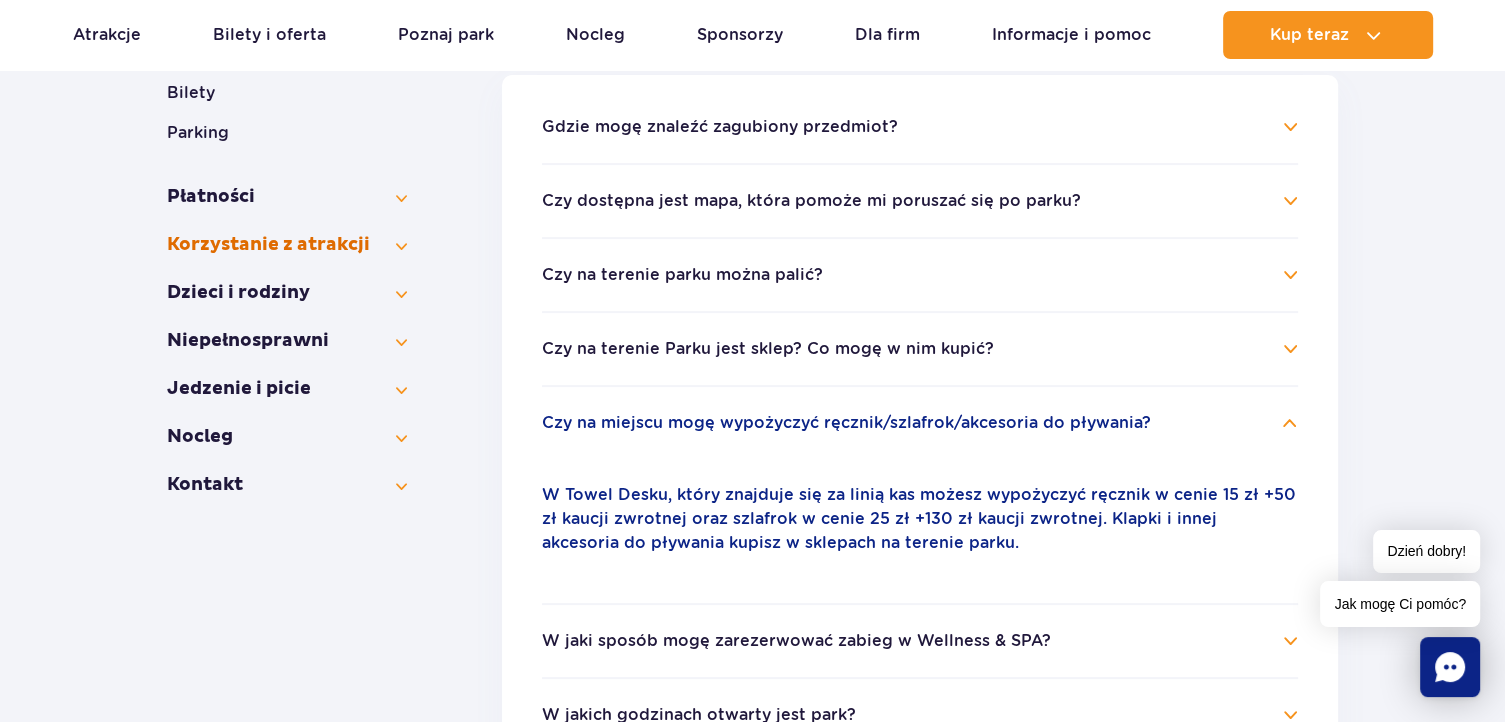 click on "Korzystanie z atrakcji" at bounding box center (287, 245) 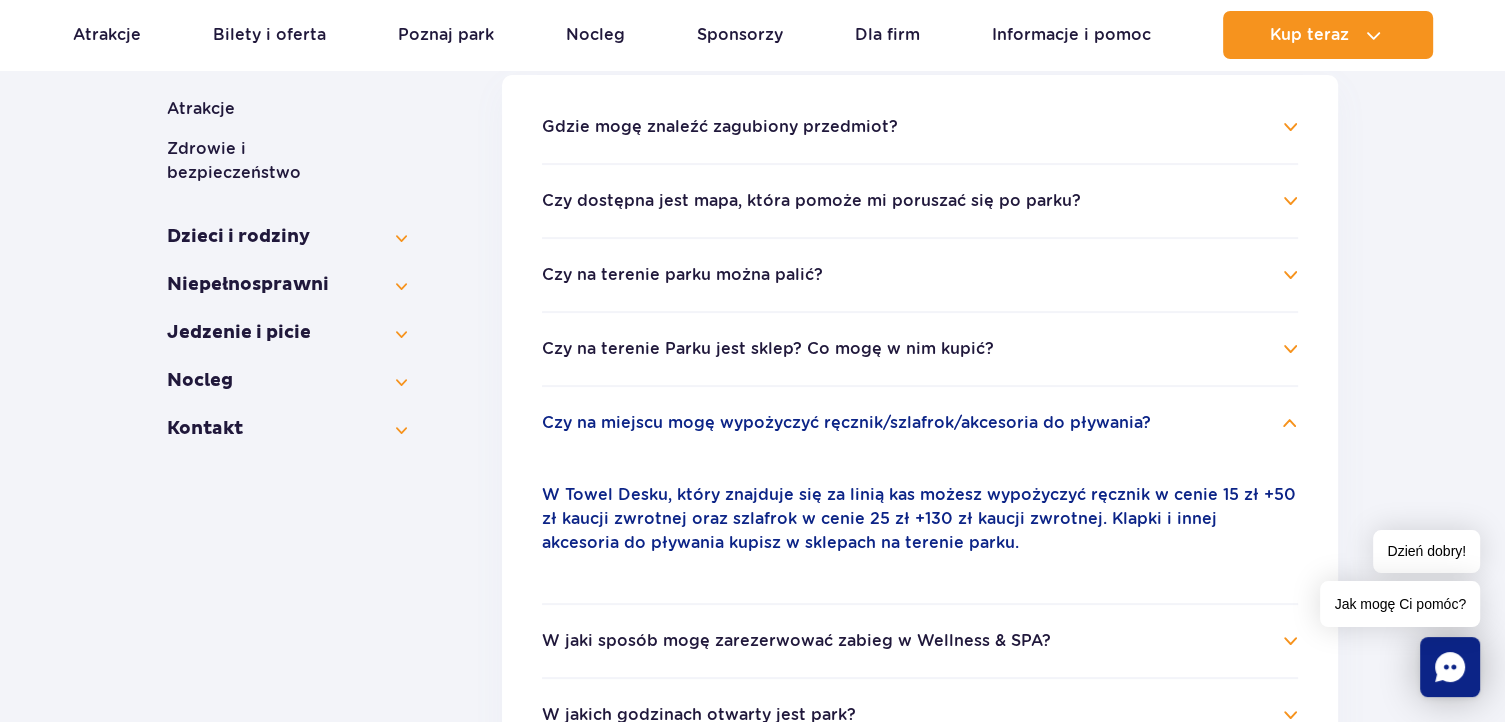 scroll, scrollTop: 369, scrollLeft: 0, axis: vertical 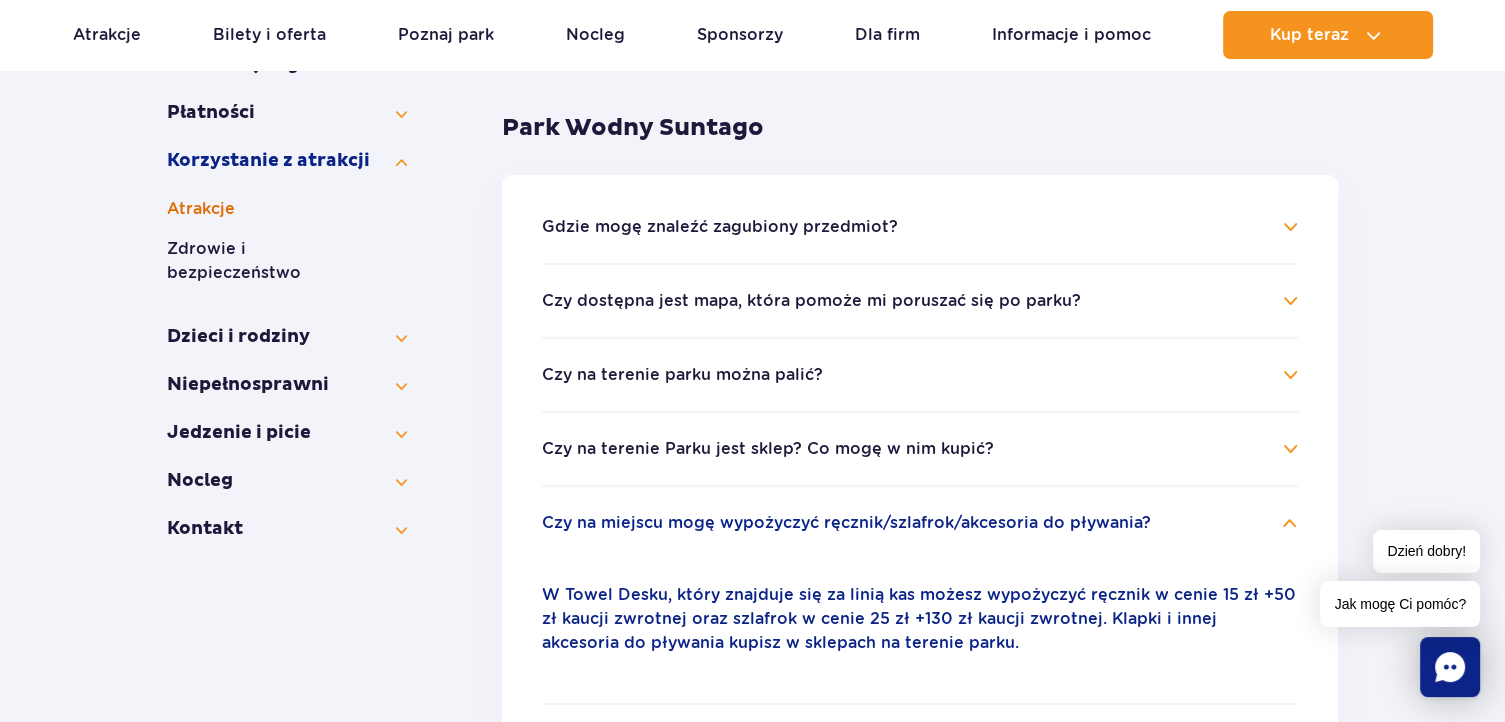 click on "Atrakcje" at bounding box center (287, 209) 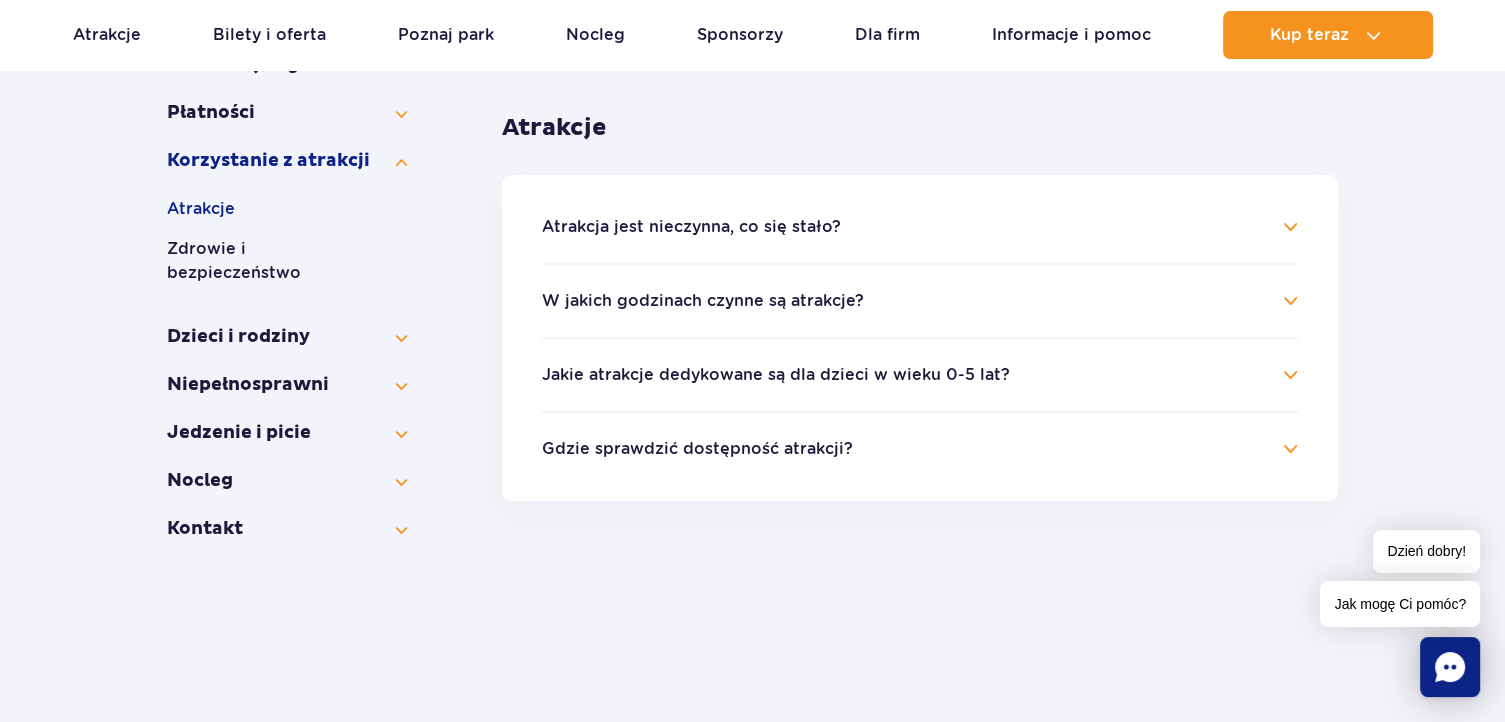 click on "Gdzie sprawdzić dostępność atrakcji?" at bounding box center [697, 449] 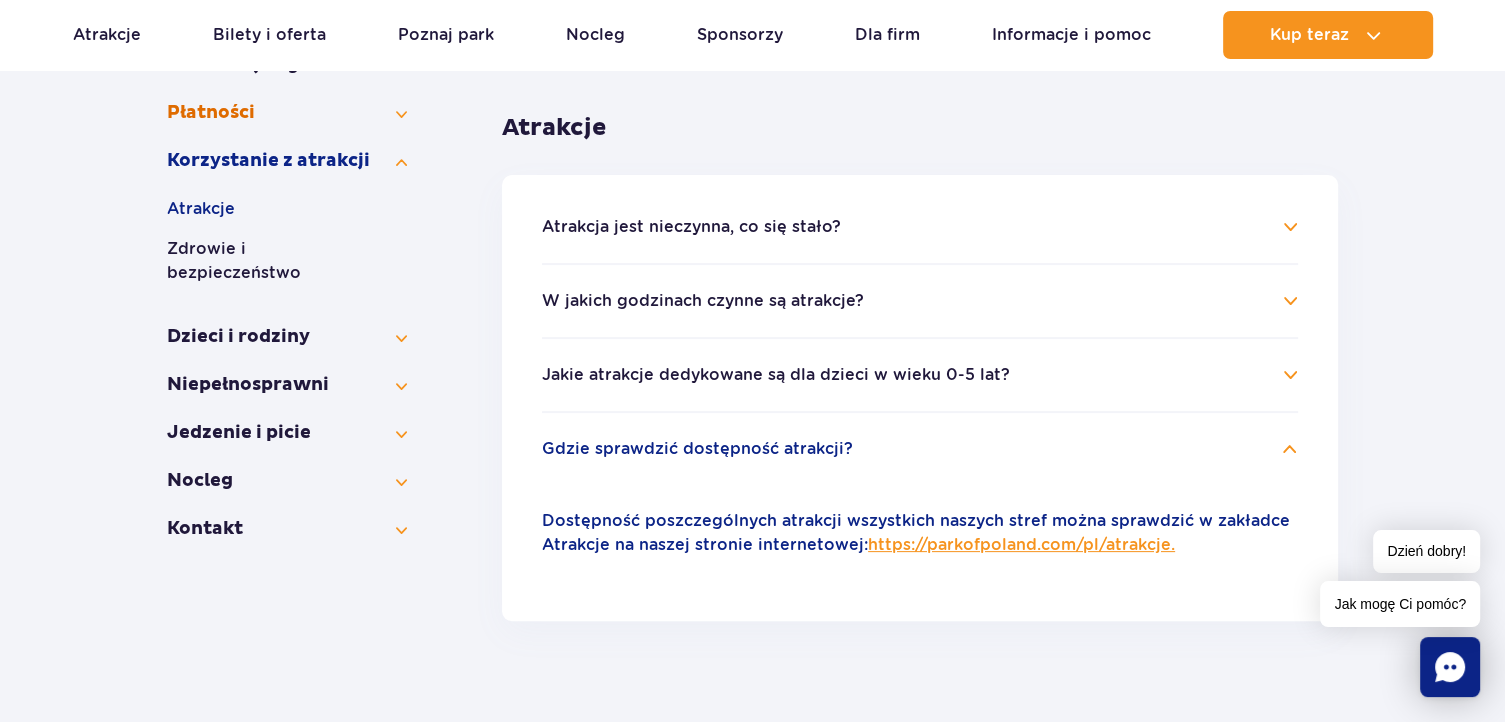 click on "Płatności" at bounding box center [287, 113] 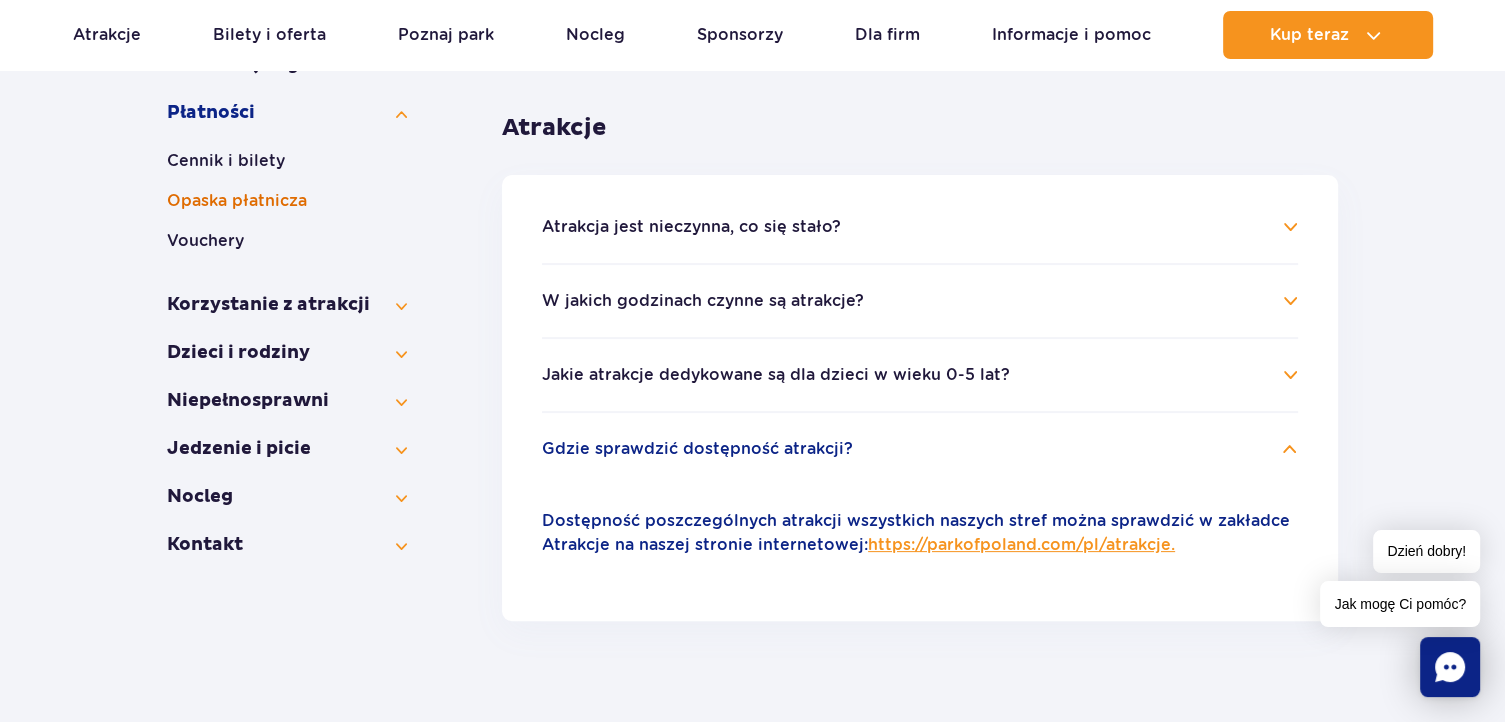 click on "Opaska płatnicza" at bounding box center (287, 201) 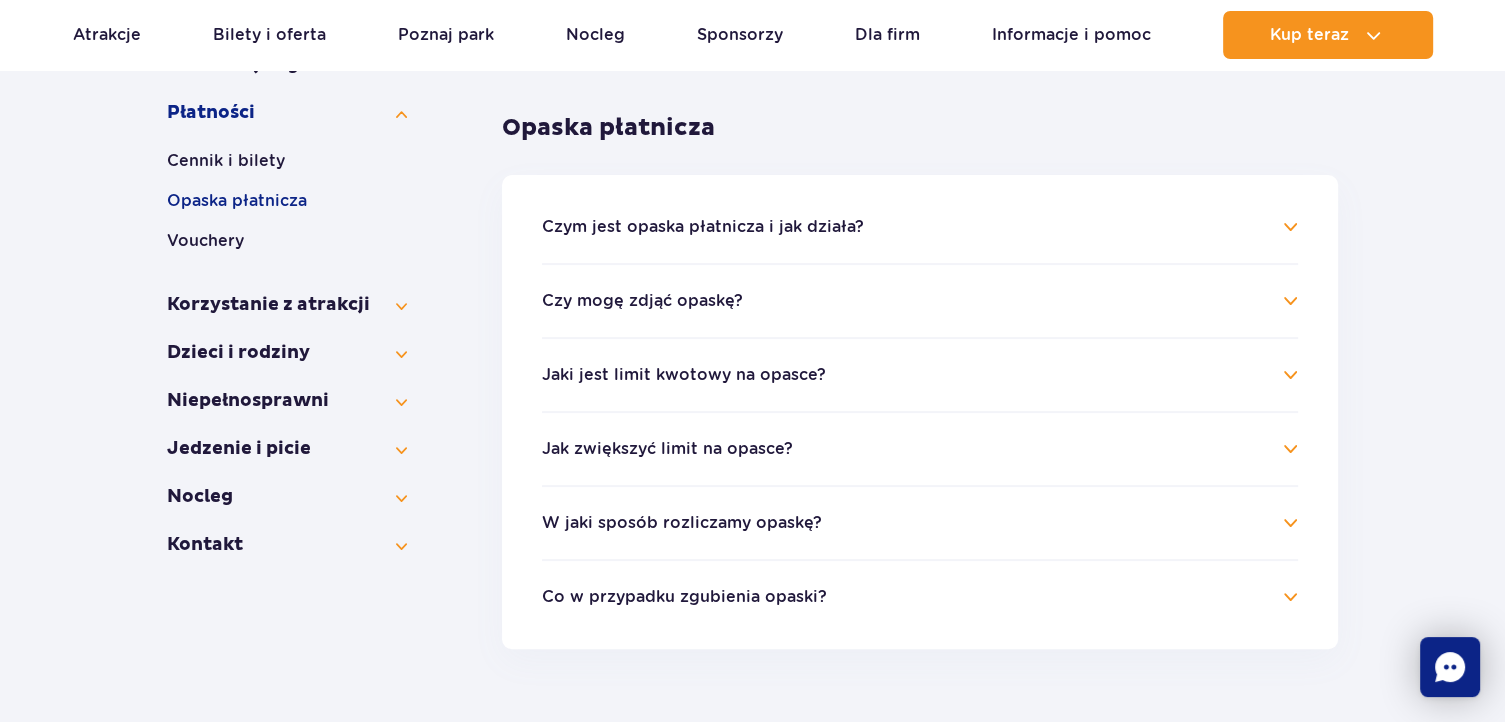 click on "Czym jest opaska płatnicza i jak działa?" at bounding box center [703, 227] 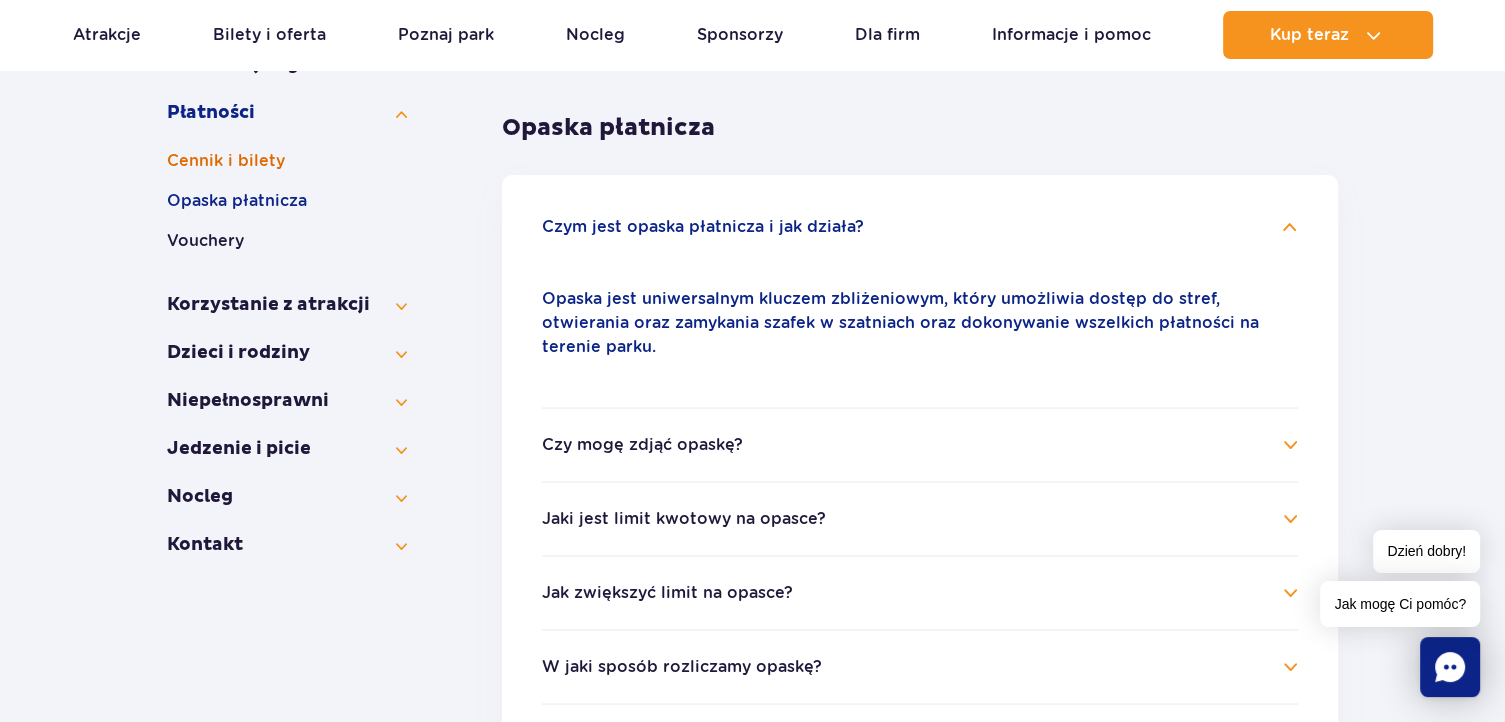 click on "Cennik i bilety" at bounding box center (287, 161) 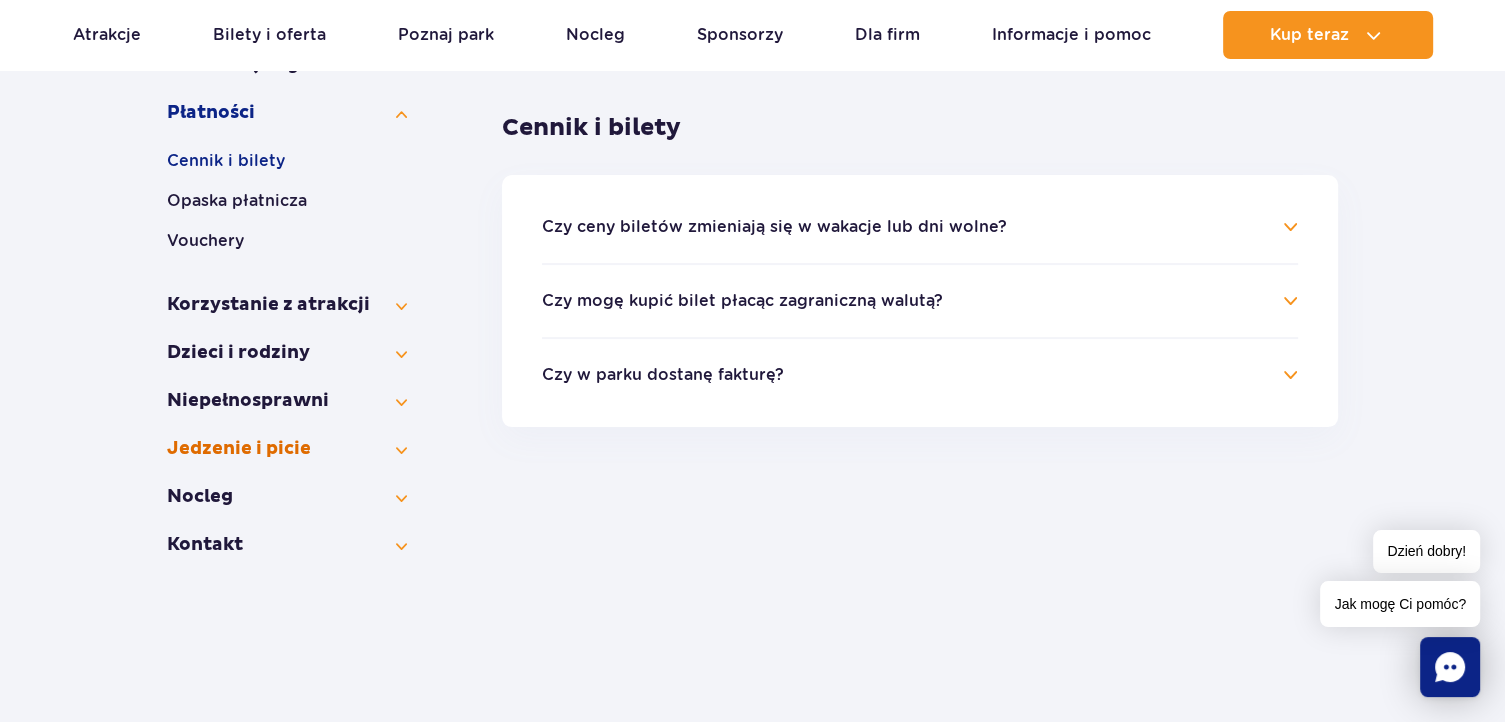 click on "Jedzenie i picie" at bounding box center (287, 449) 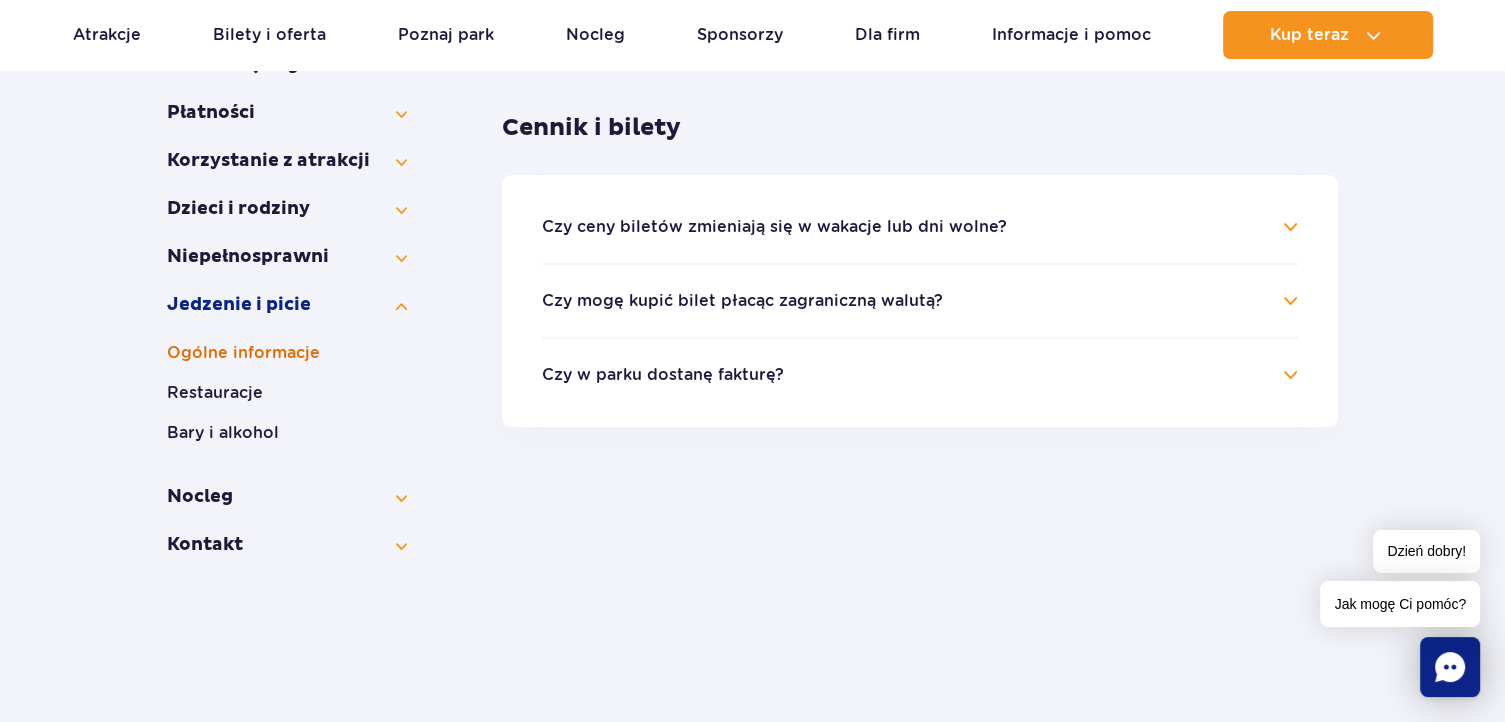 click on "Ogólne informacje" at bounding box center (287, 353) 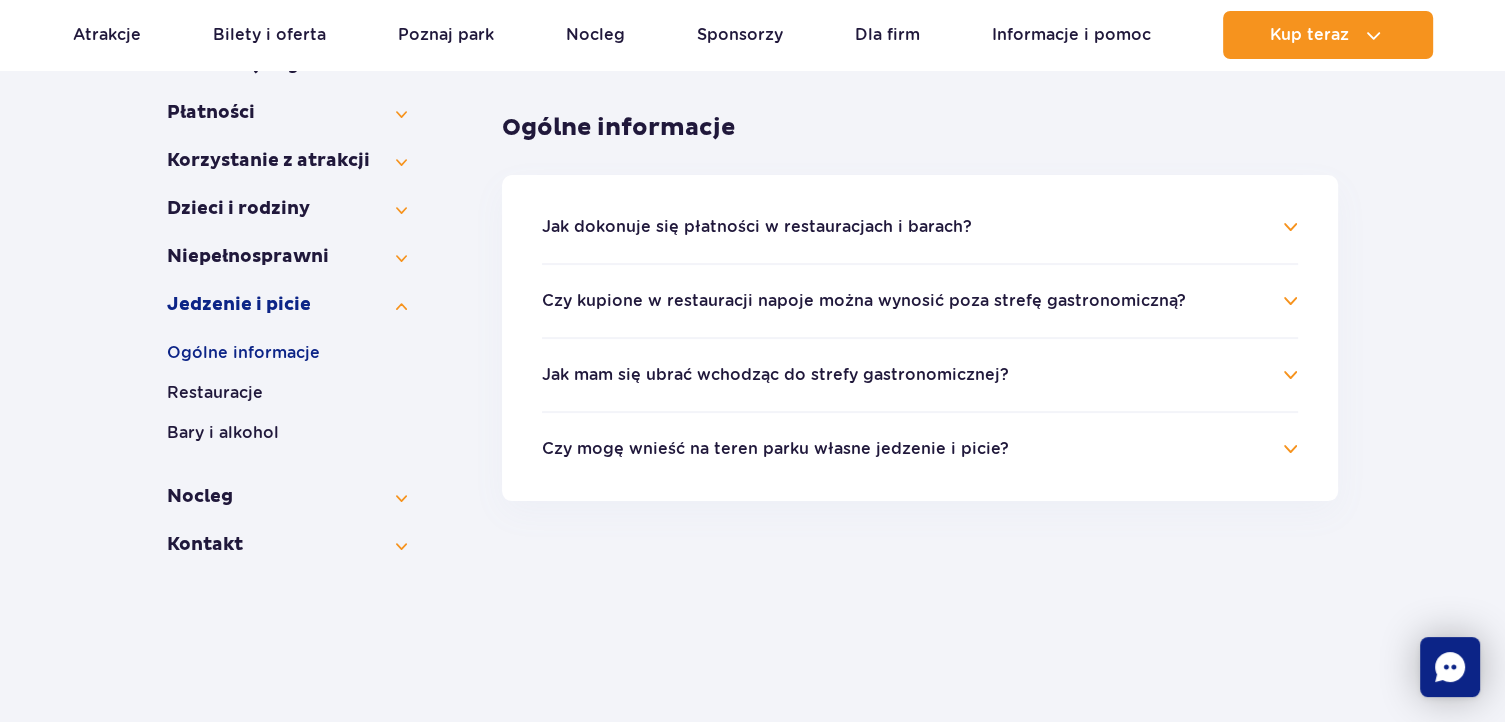 click on "Jak dokonuje się płatności w restauracjach i barach?" at bounding box center [757, 227] 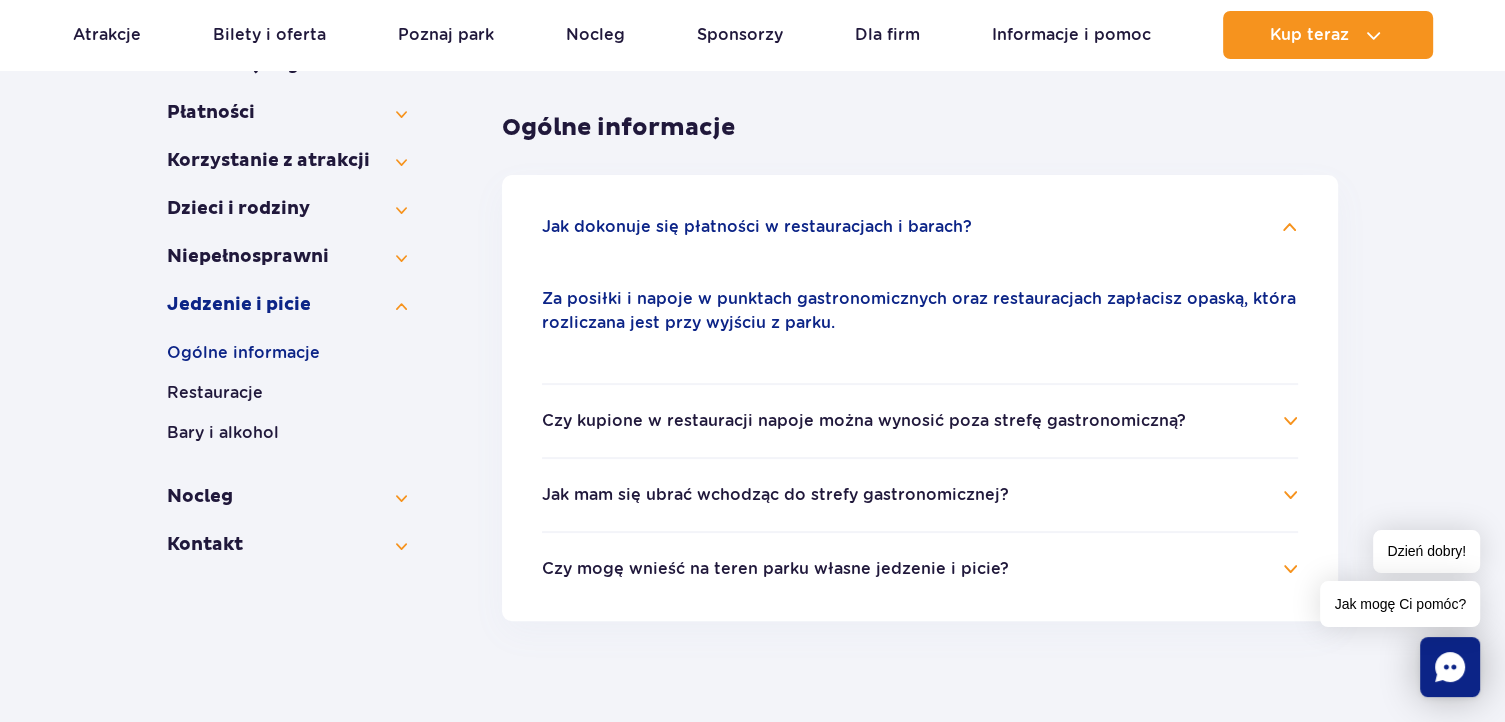 click on "Czy mogę wnieść na teren parku własne jedzenie i picie?" at bounding box center [775, 569] 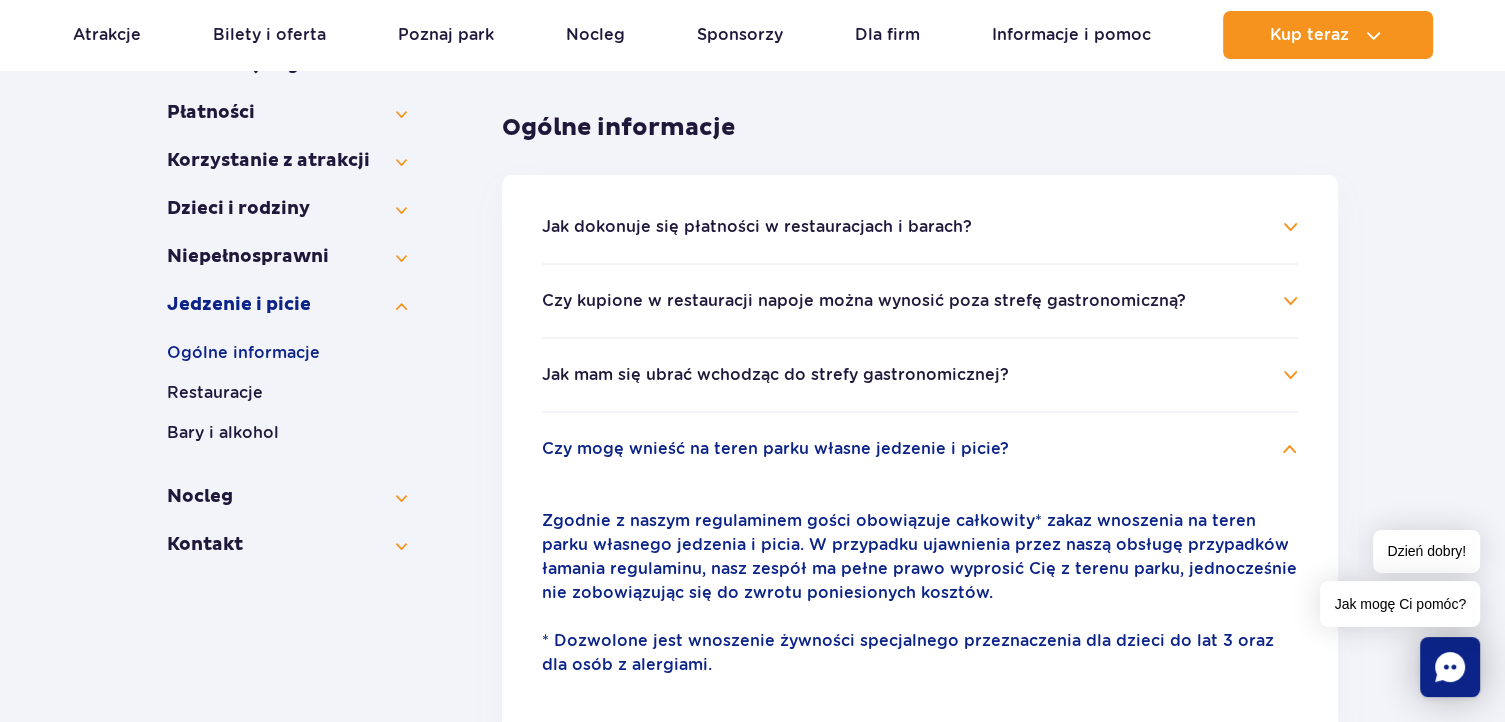 click on "Jak mam się ubrać wchodząc do strefy gastronomicznej?" at bounding box center (775, 375) 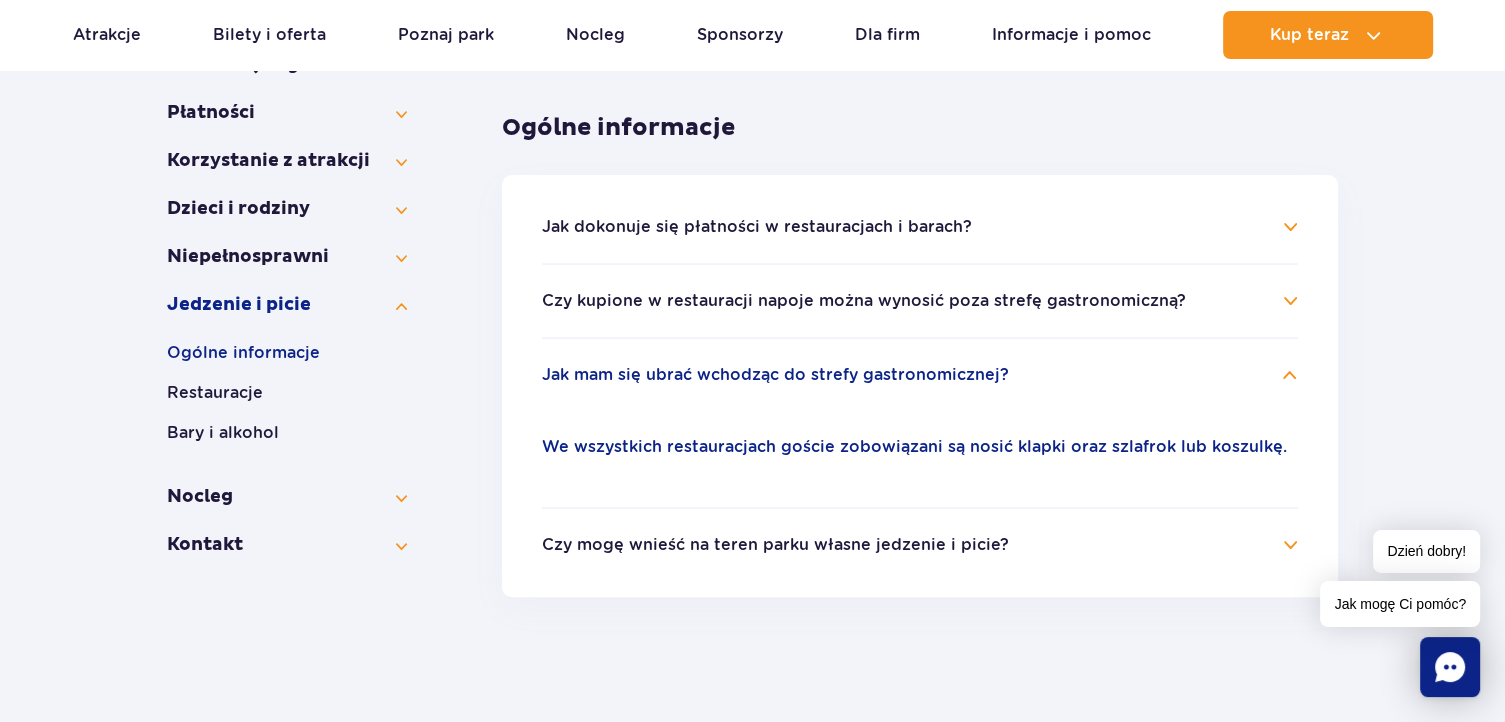 click on "Czy kupione w restauracji napoje można wynosić poza strefę gastronomiczną?" at bounding box center [864, 301] 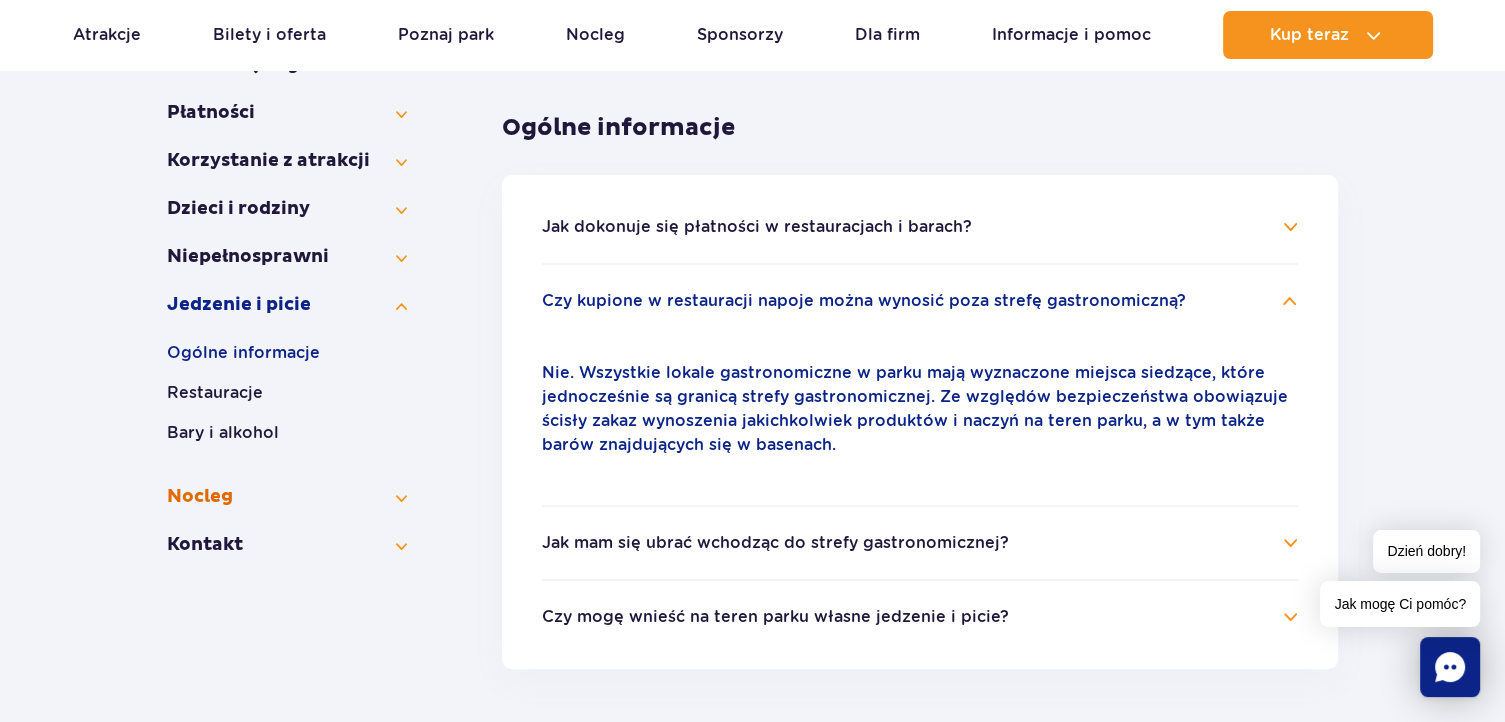 click on "Nocleg" at bounding box center [287, 497] 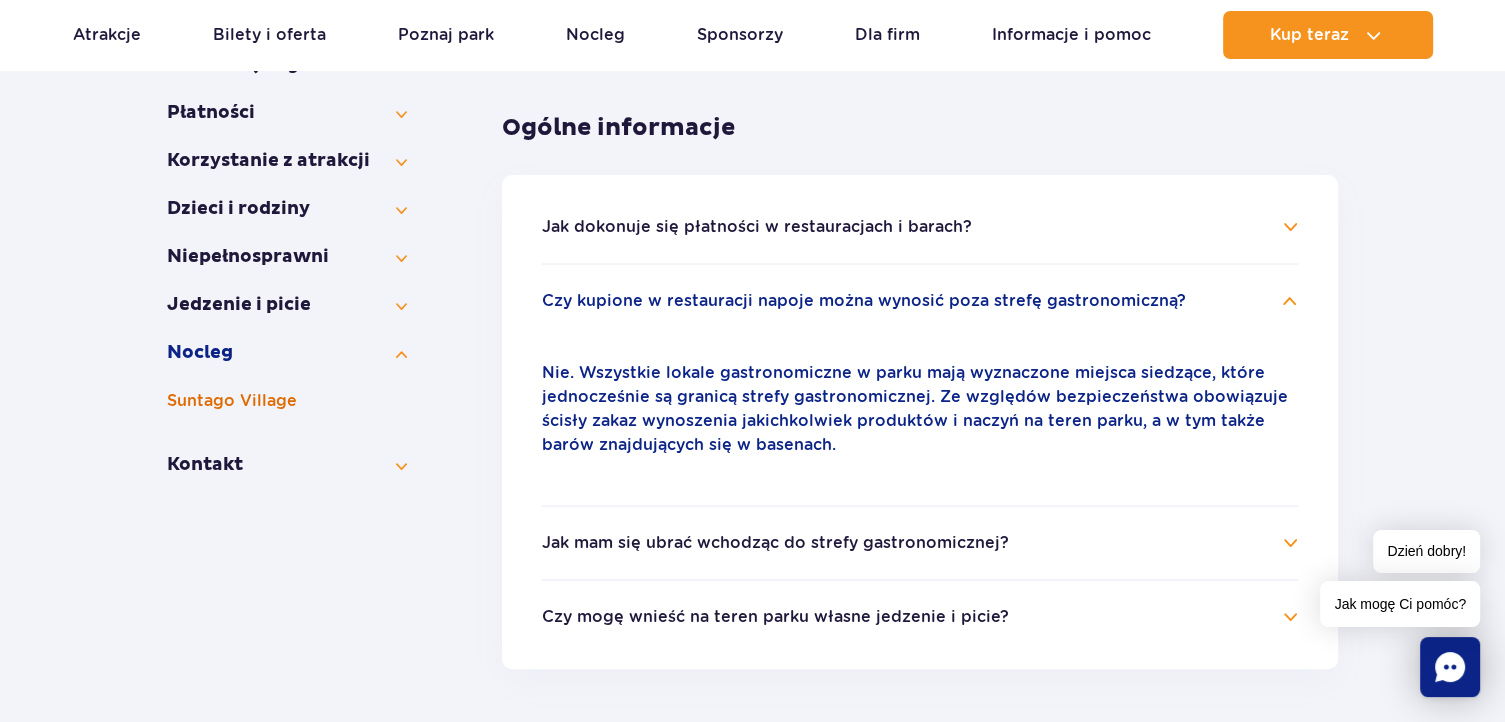click on "Suntago Village" at bounding box center (287, 401) 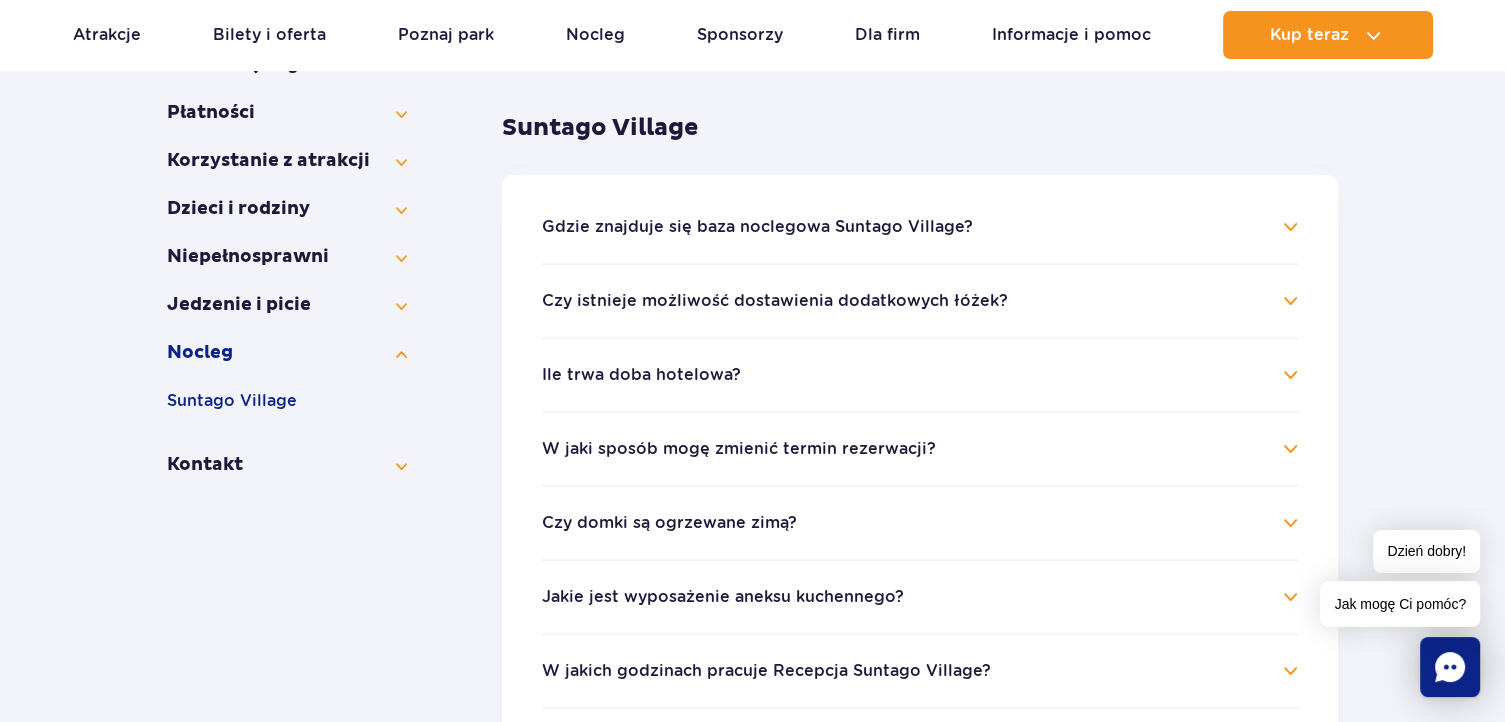 click on "Gdzie znajduje się baza noclegowa Suntago Village?" at bounding box center (757, 227) 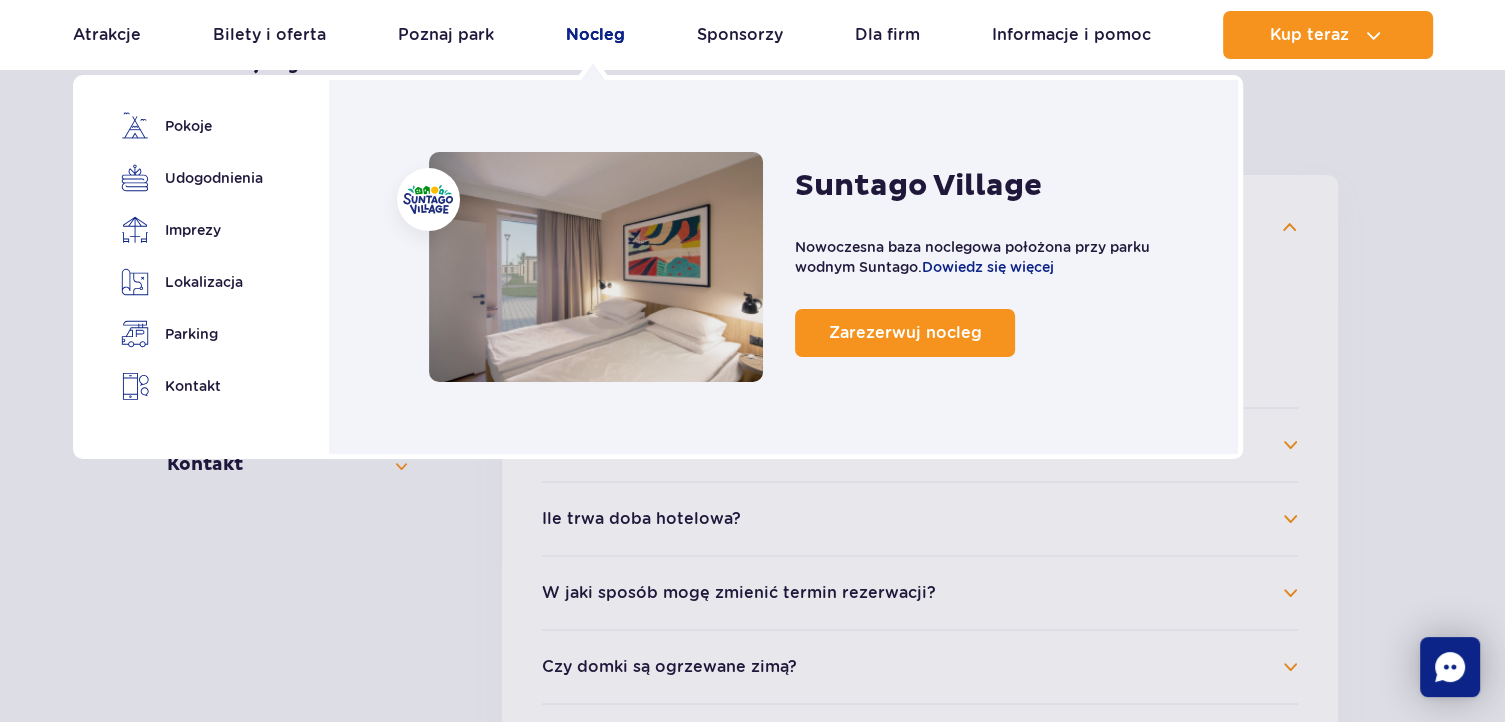 click on "Nocleg" at bounding box center [595, 35] 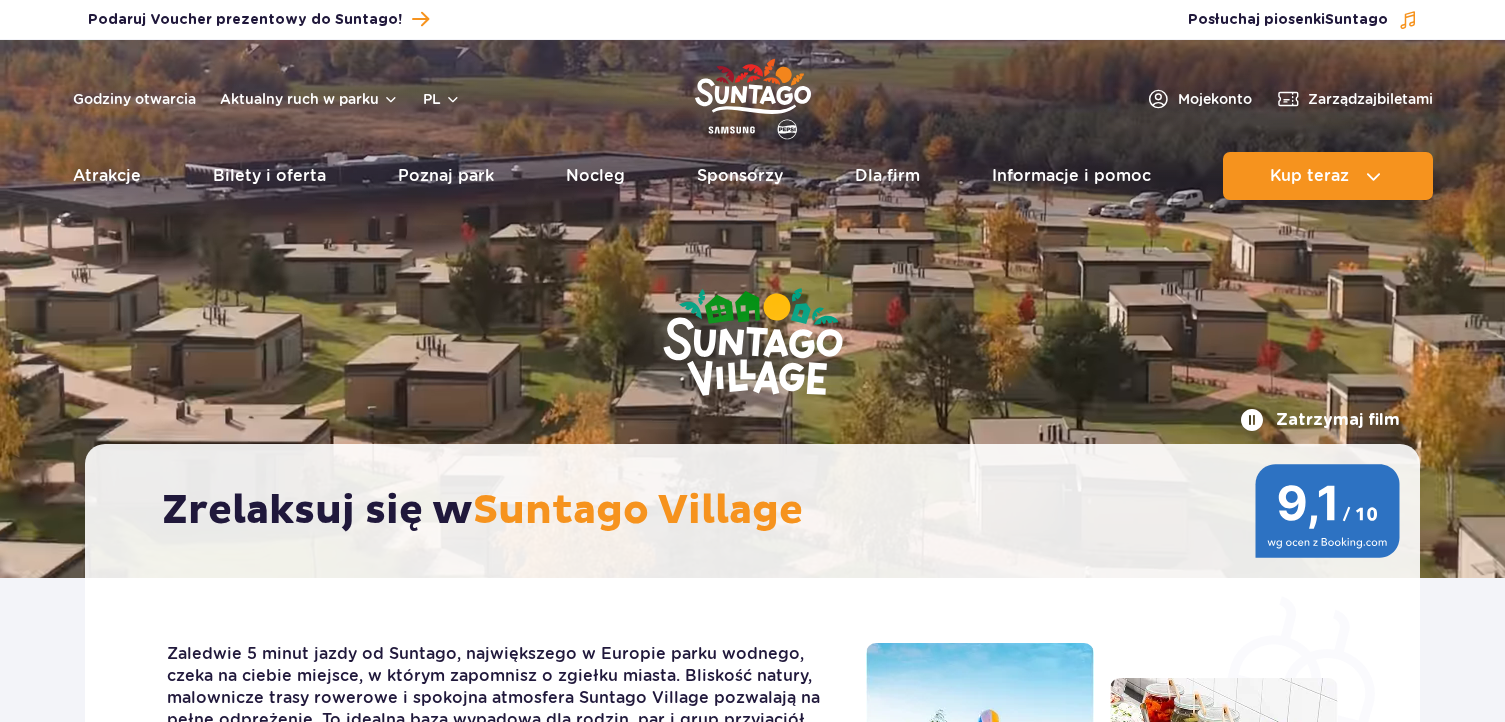scroll, scrollTop: 0, scrollLeft: 0, axis: both 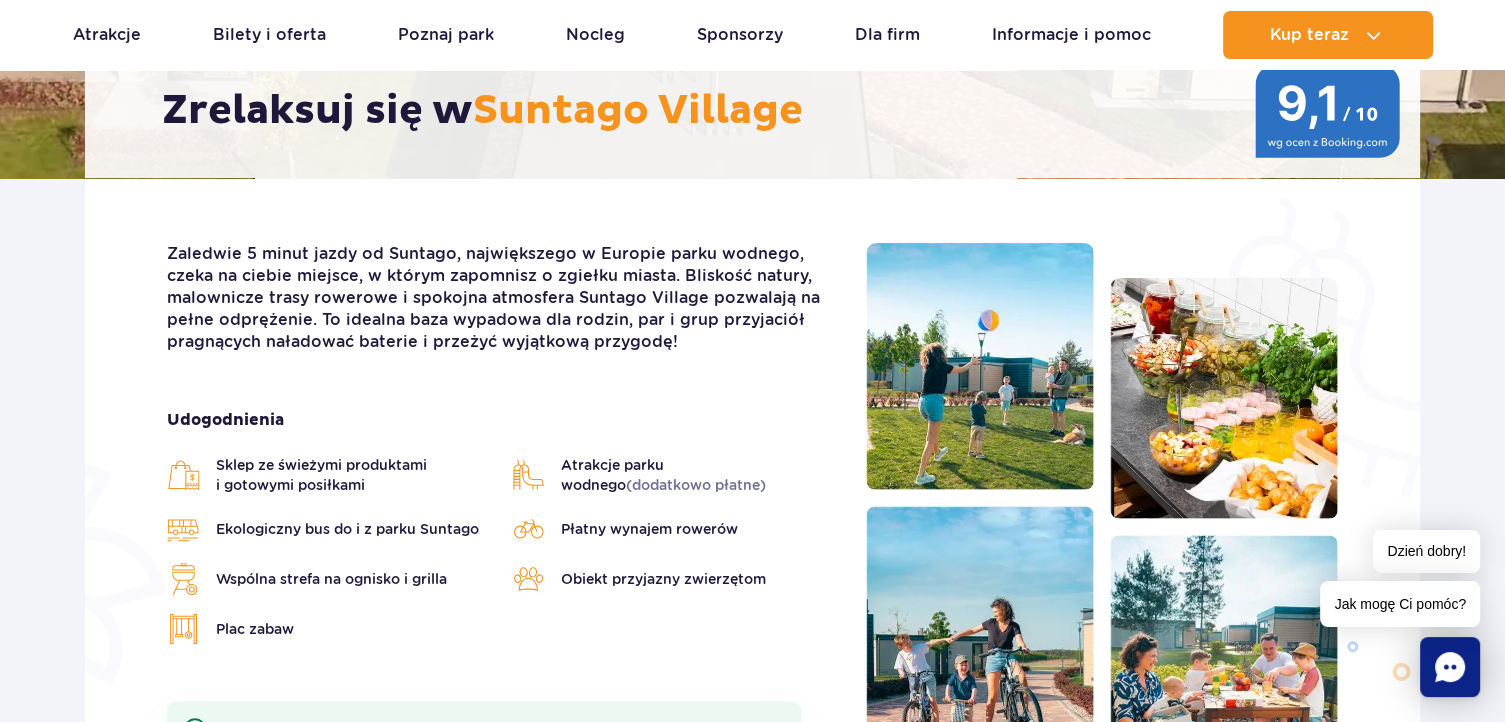 click on "(dodatkowo płatne)" at bounding box center (696, 485) 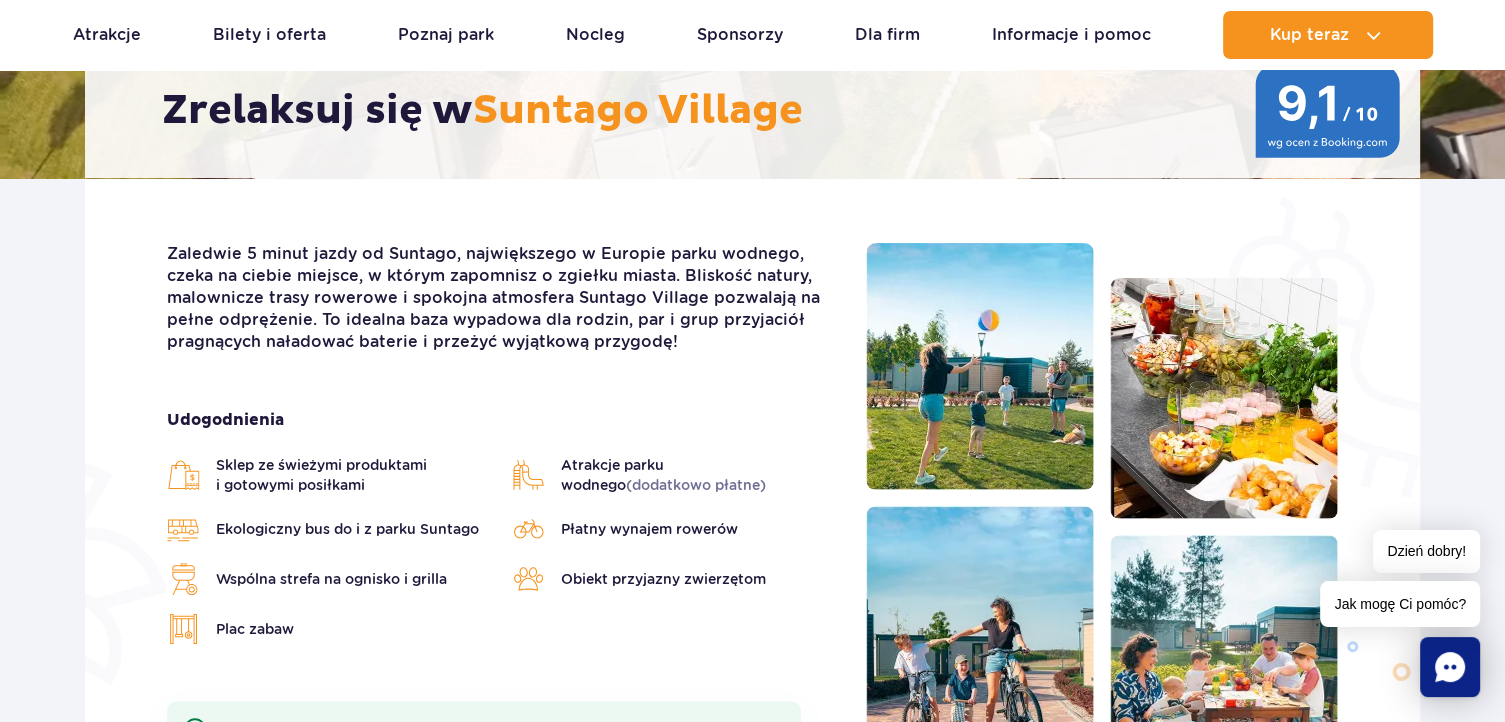 click on "Atrakcje parku wodnego  (dodatkowo płatne)" at bounding box center [699, 475] 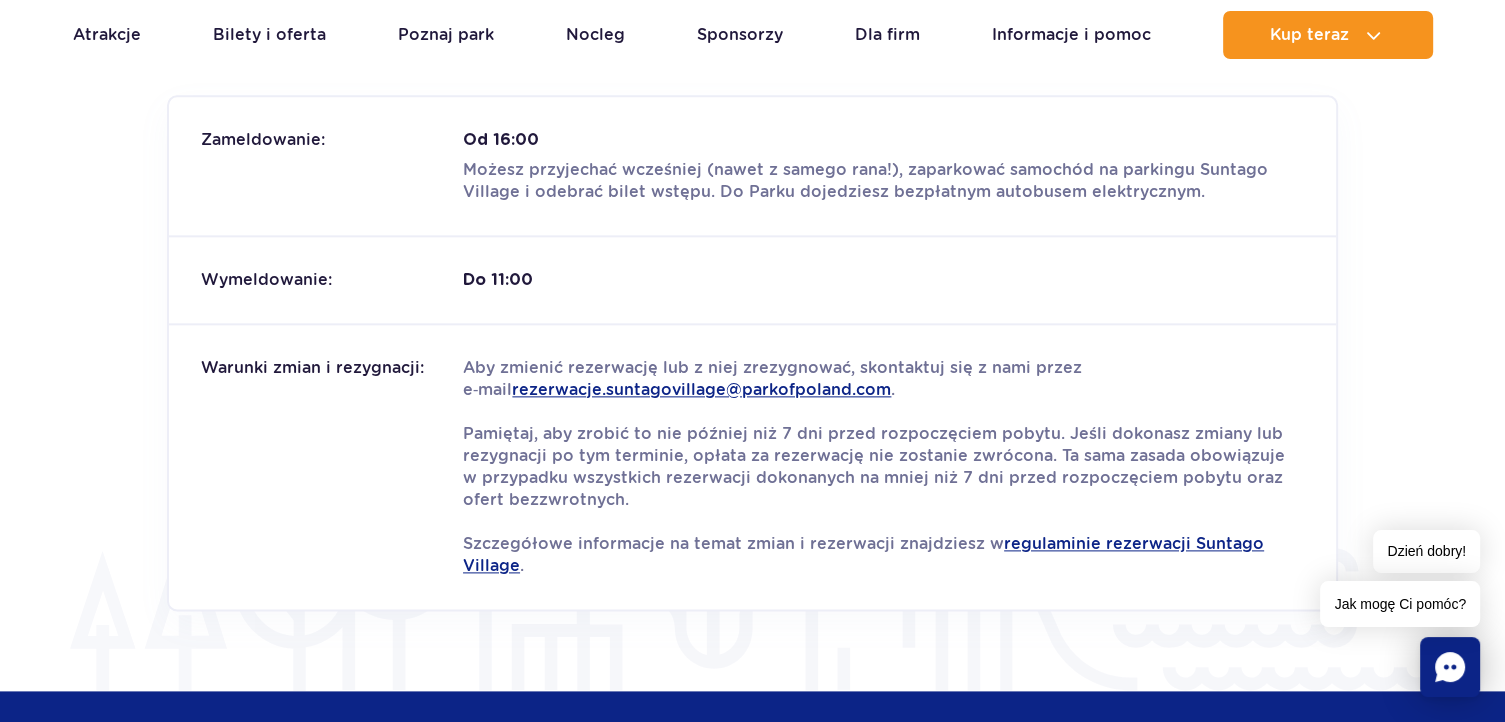 scroll, scrollTop: 1900, scrollLeft: 0, axis: vertical 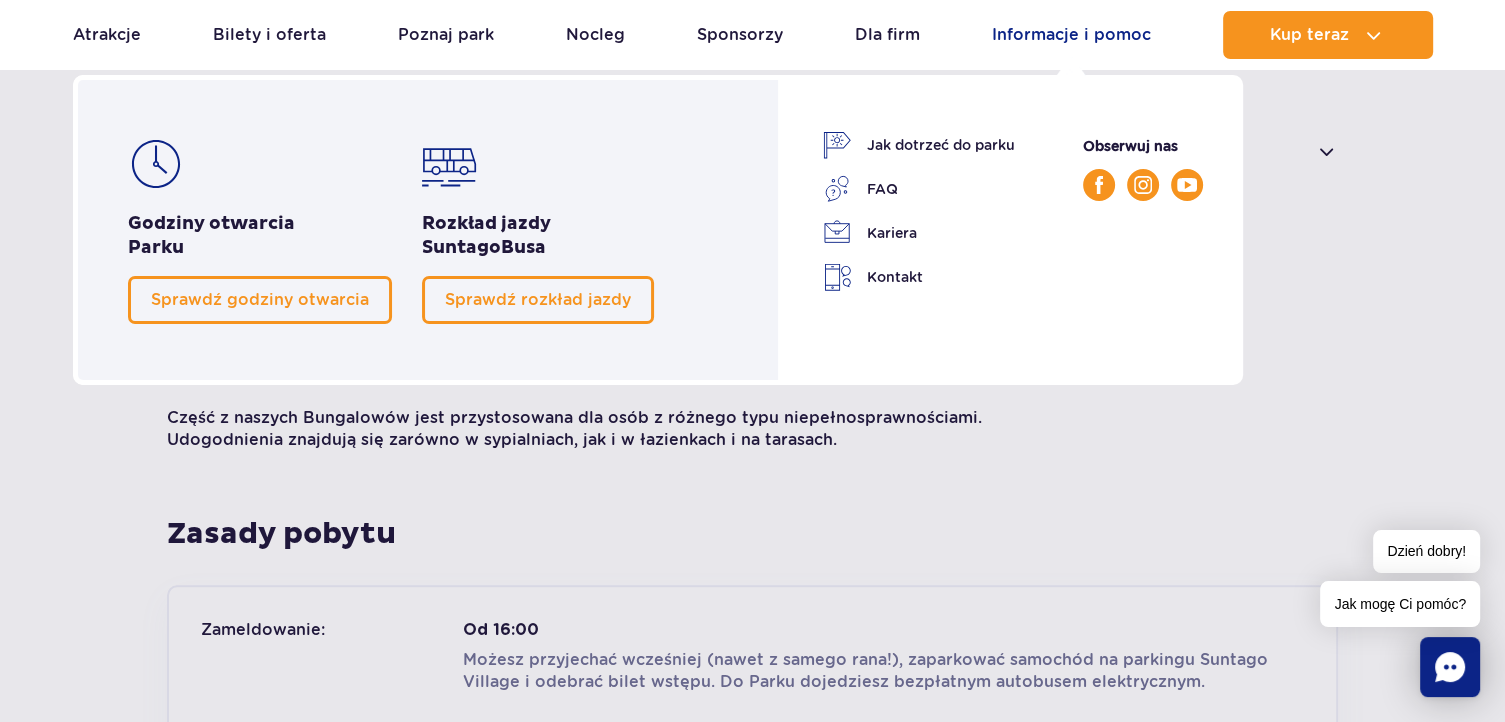 click on "Informacje i pomoc" at bounding box center (1071, 35) 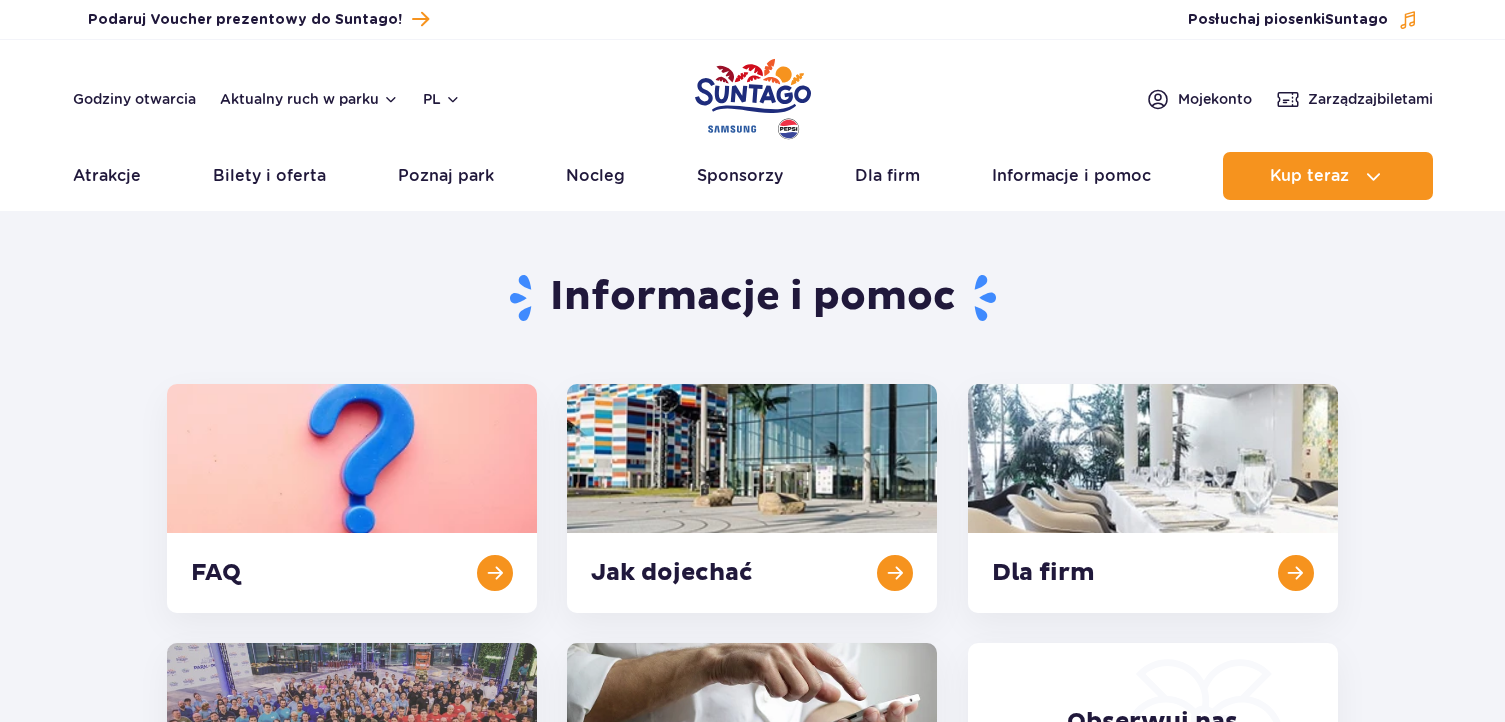 scroll, scrollTop: 0, scrollLeft: 0, axis: both 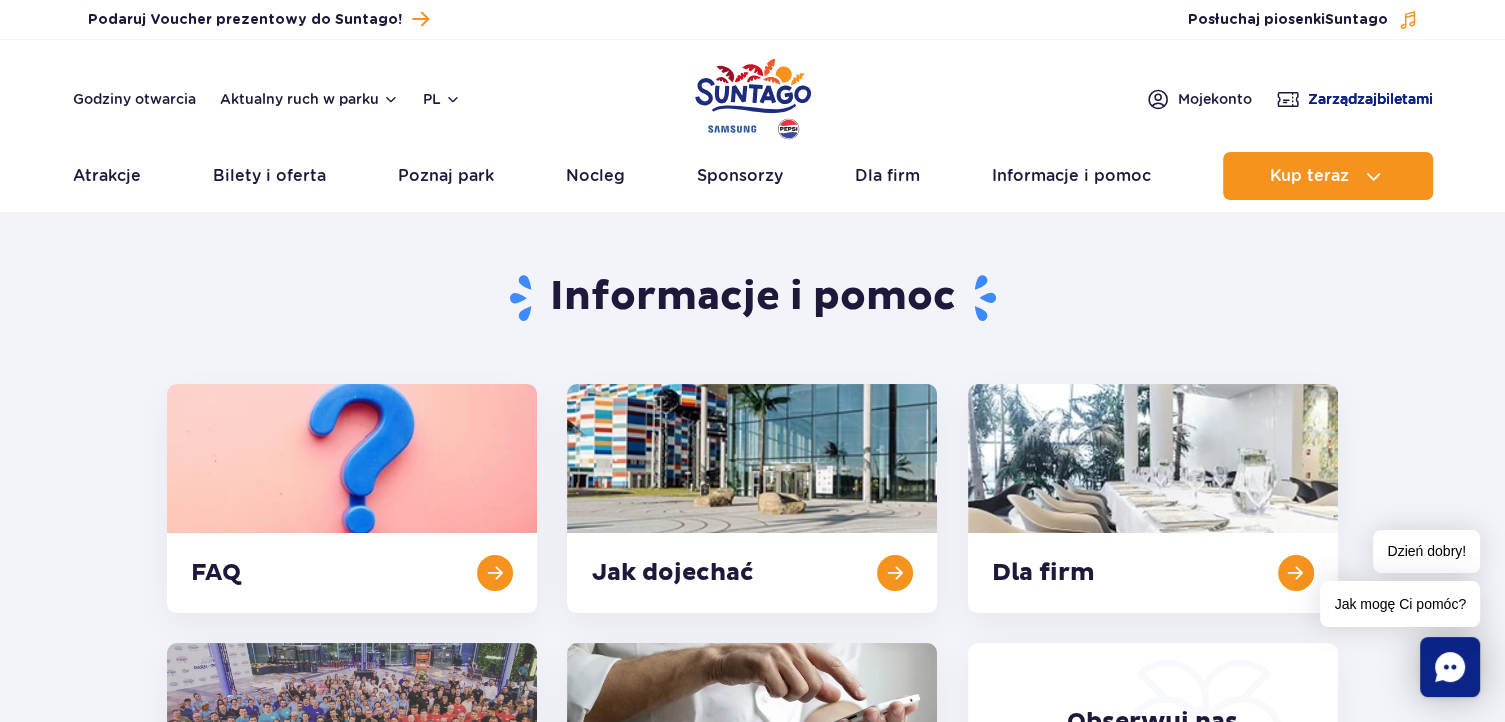 click on "Zarządzaj  biletami" at bounding box center (1370, 99) 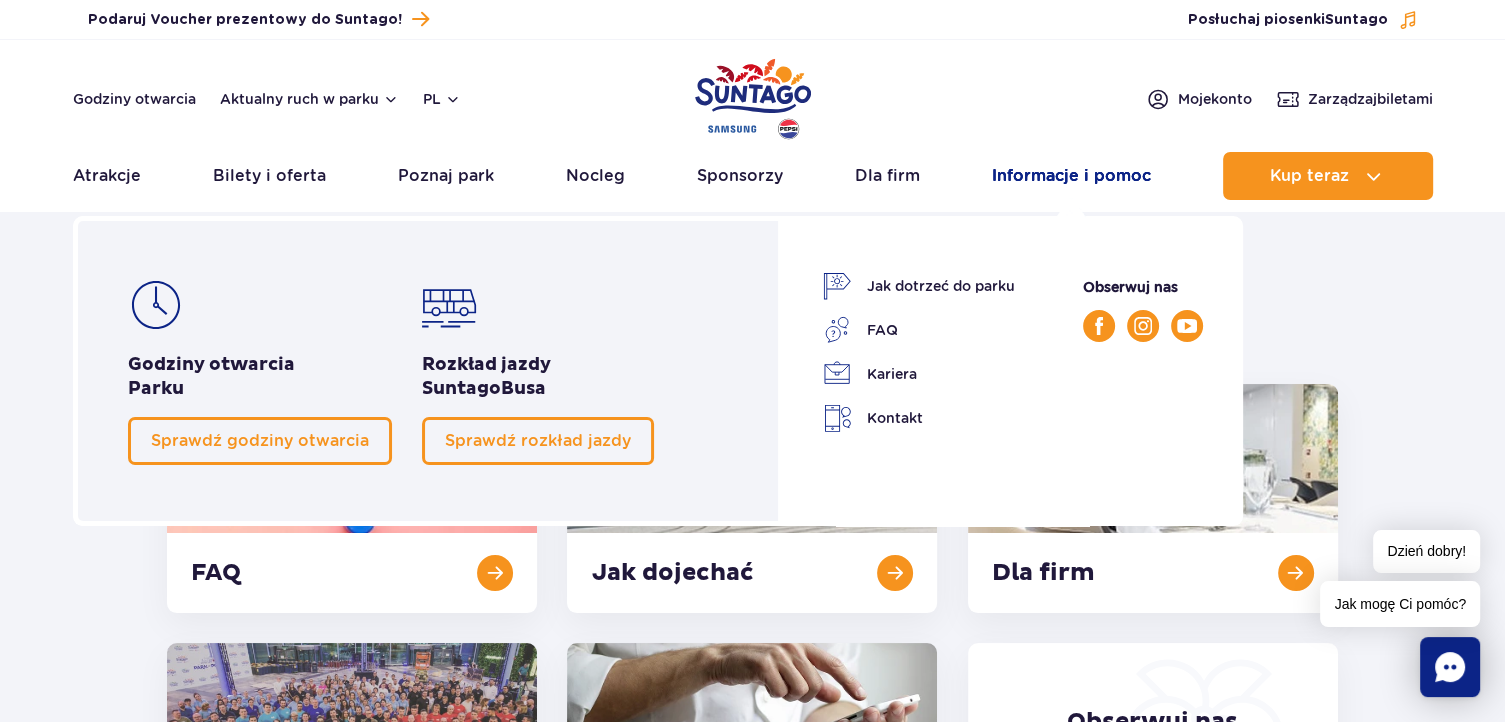 click on "Informacje i pomoc" at bounding box center (1071, 176) 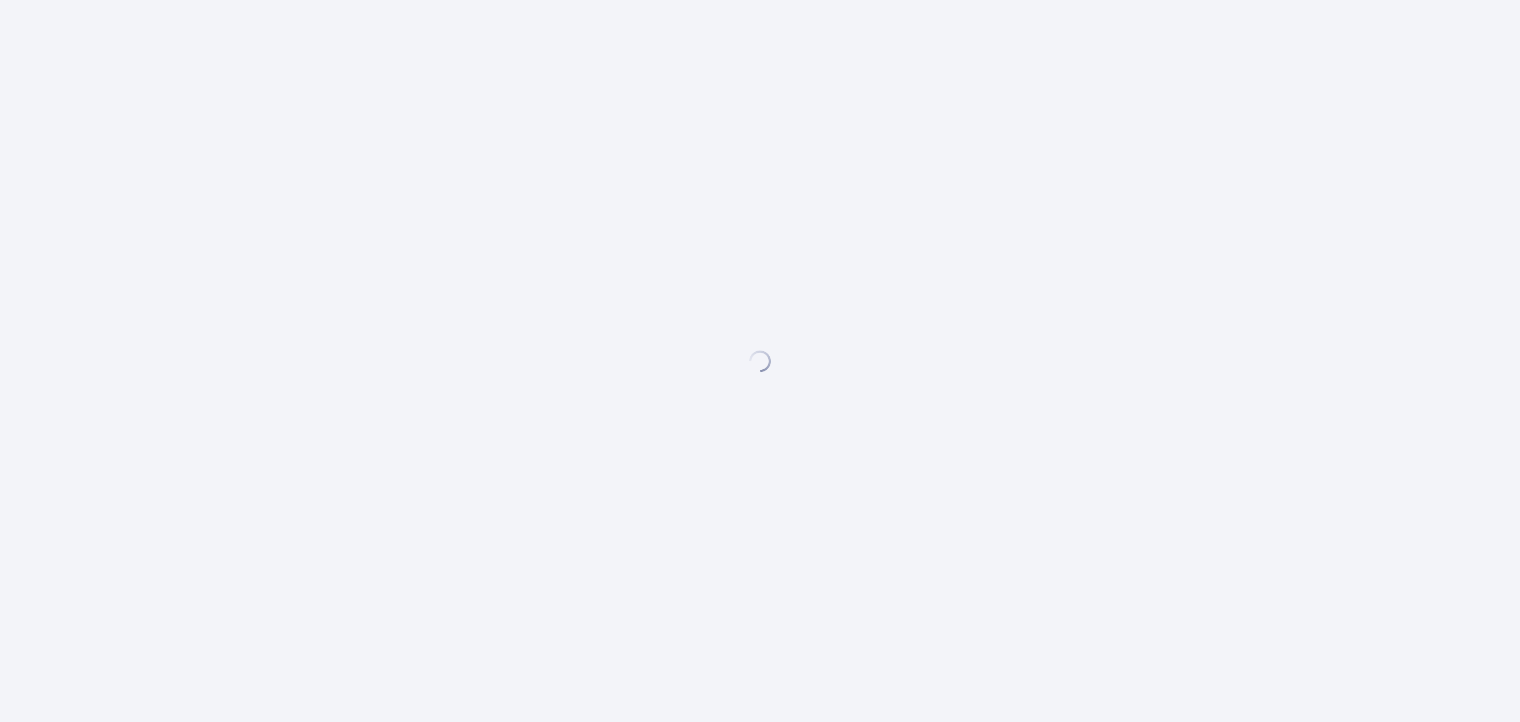 scroll, scrollTop: 0, scrollLeft: 0, axis: both 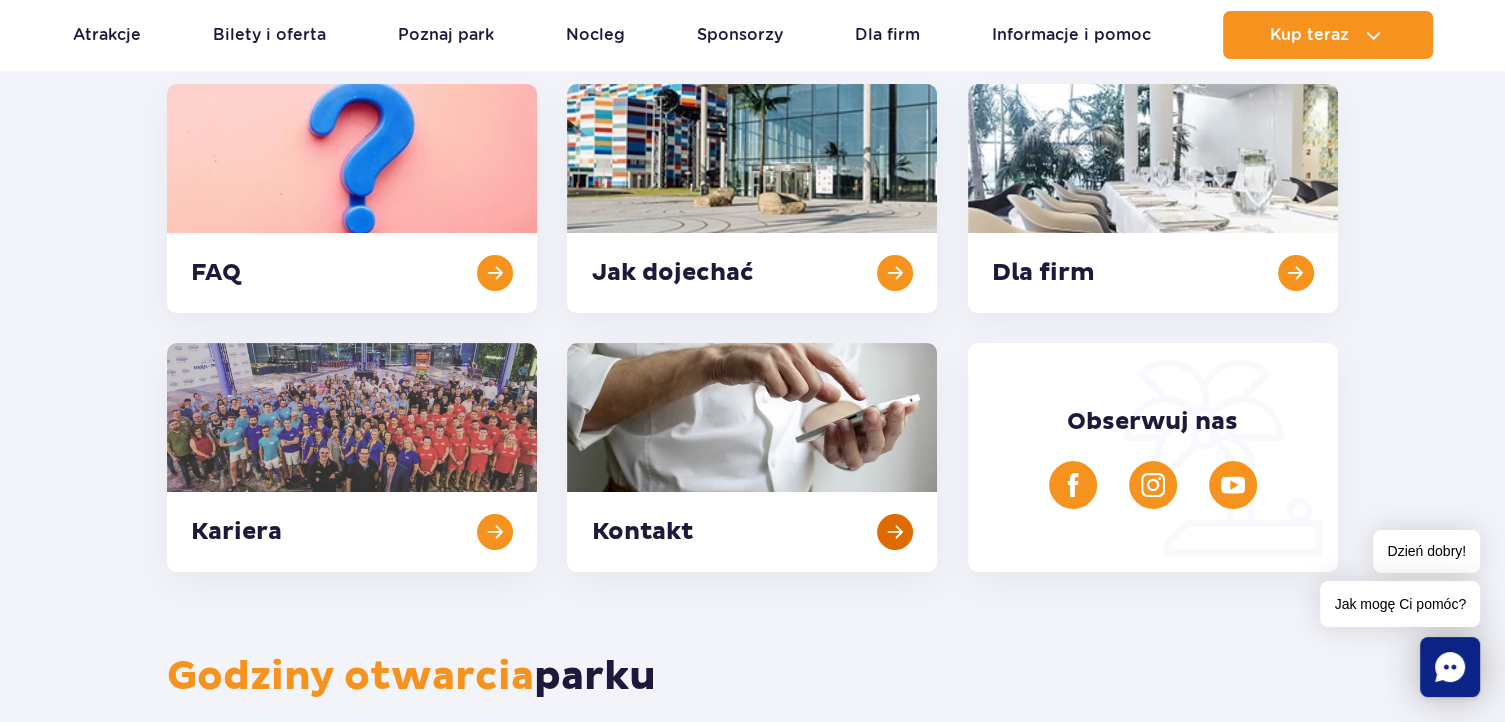 click at bounding box center [752, 457] 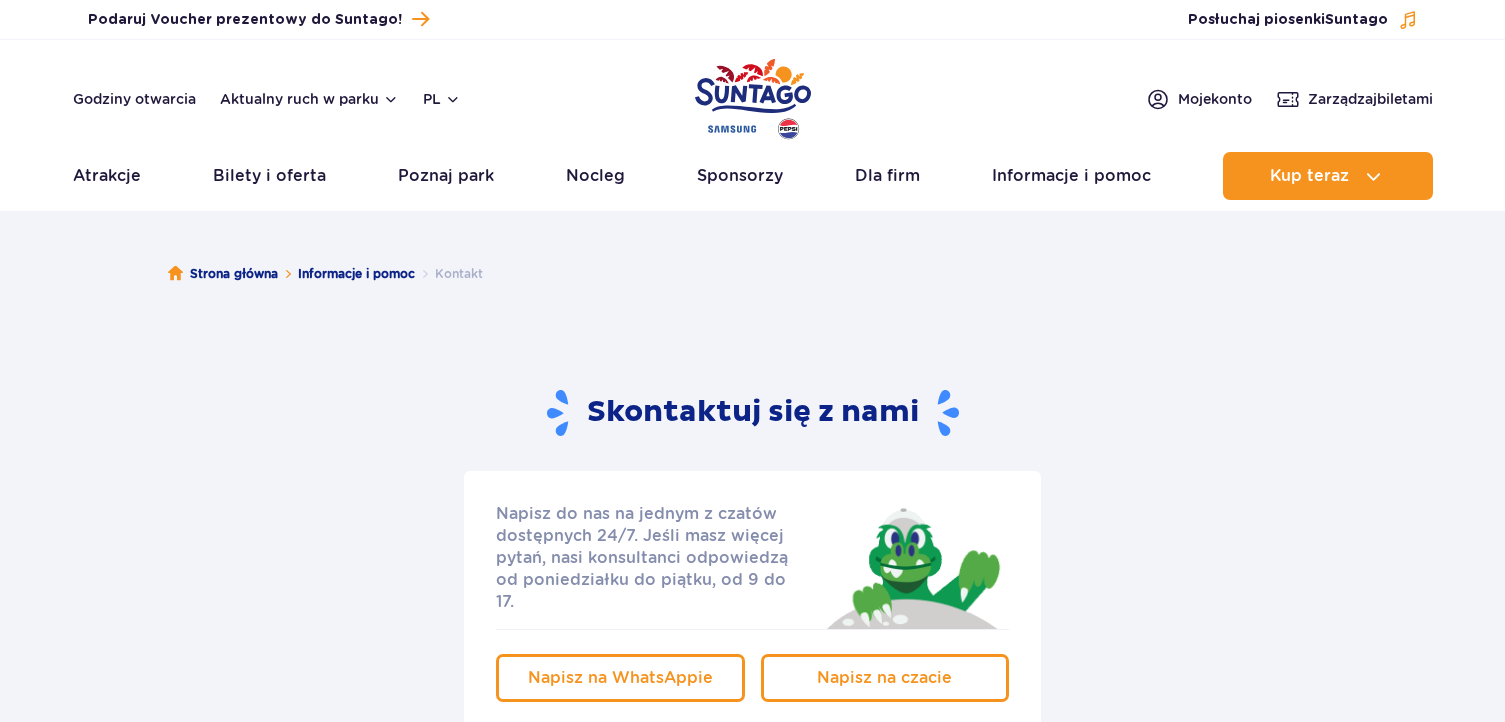 scroll, scrollTop: 0, scrollLeft: 0, axis: both 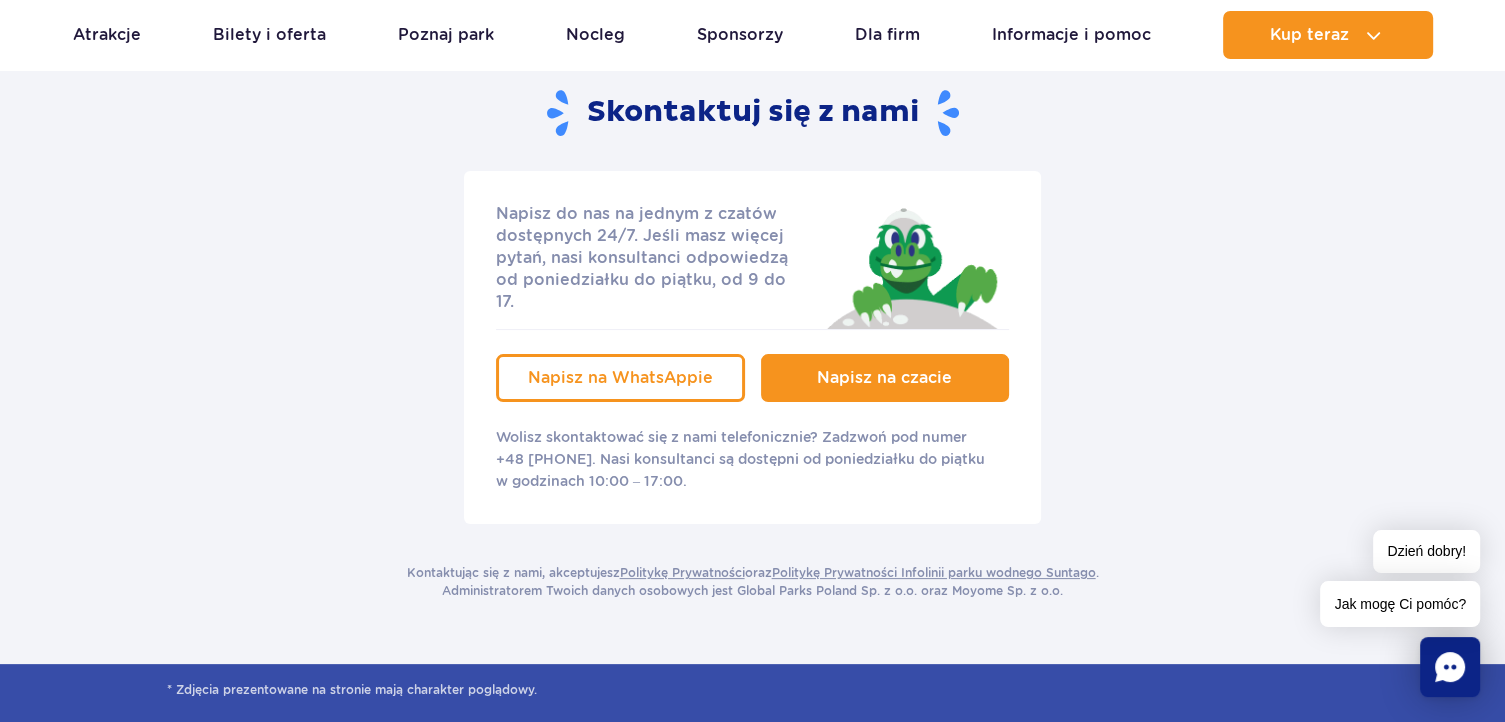 click on "Napisz na czacie" at bounding box center [884, 377] 